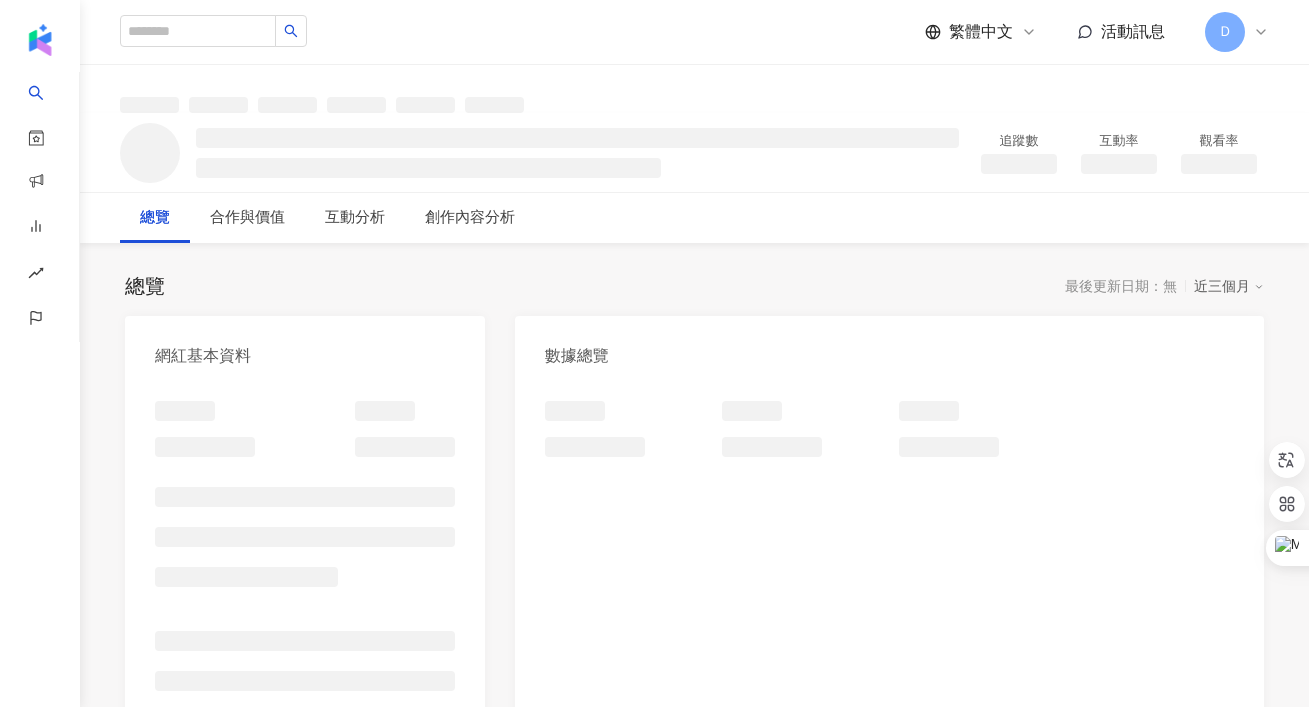 scroll, scrollTop: 0, scrollLeft: 0, axis: both 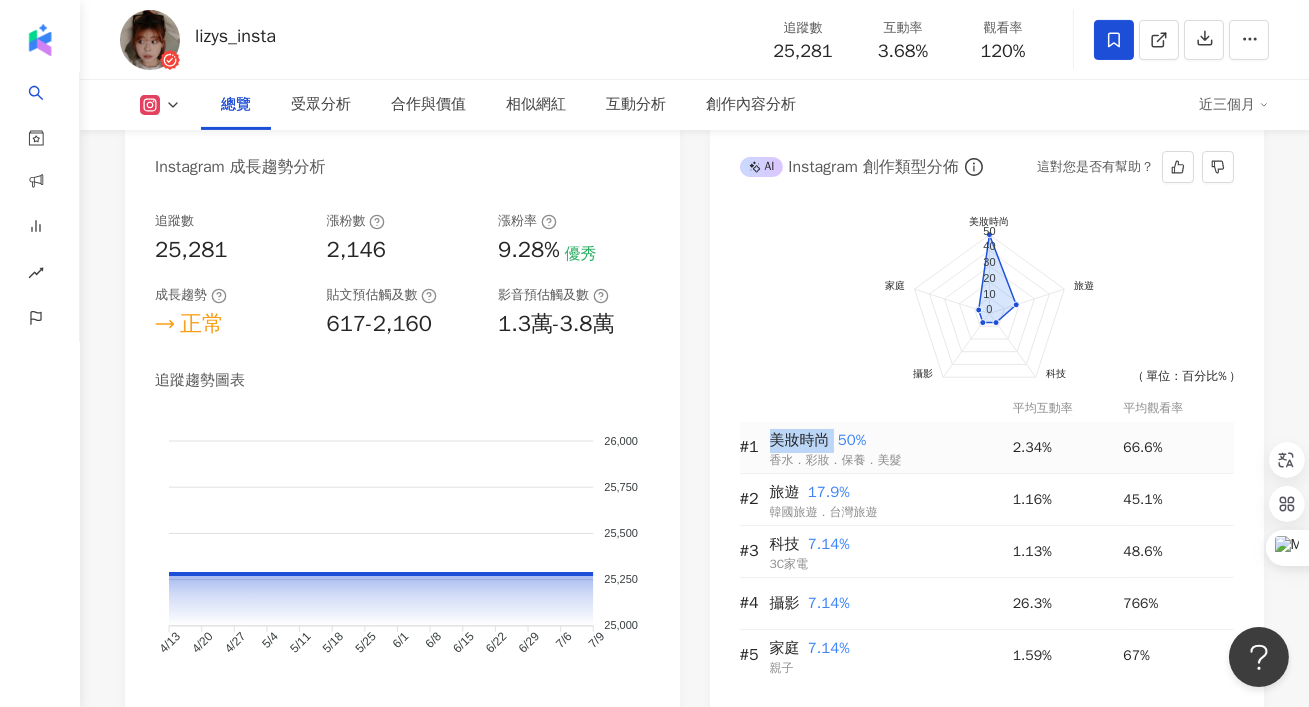 drag, startPoint x: 831, startPoint y: 441, endPoint x: 771, endPoint y: 439, distance: 60.033325 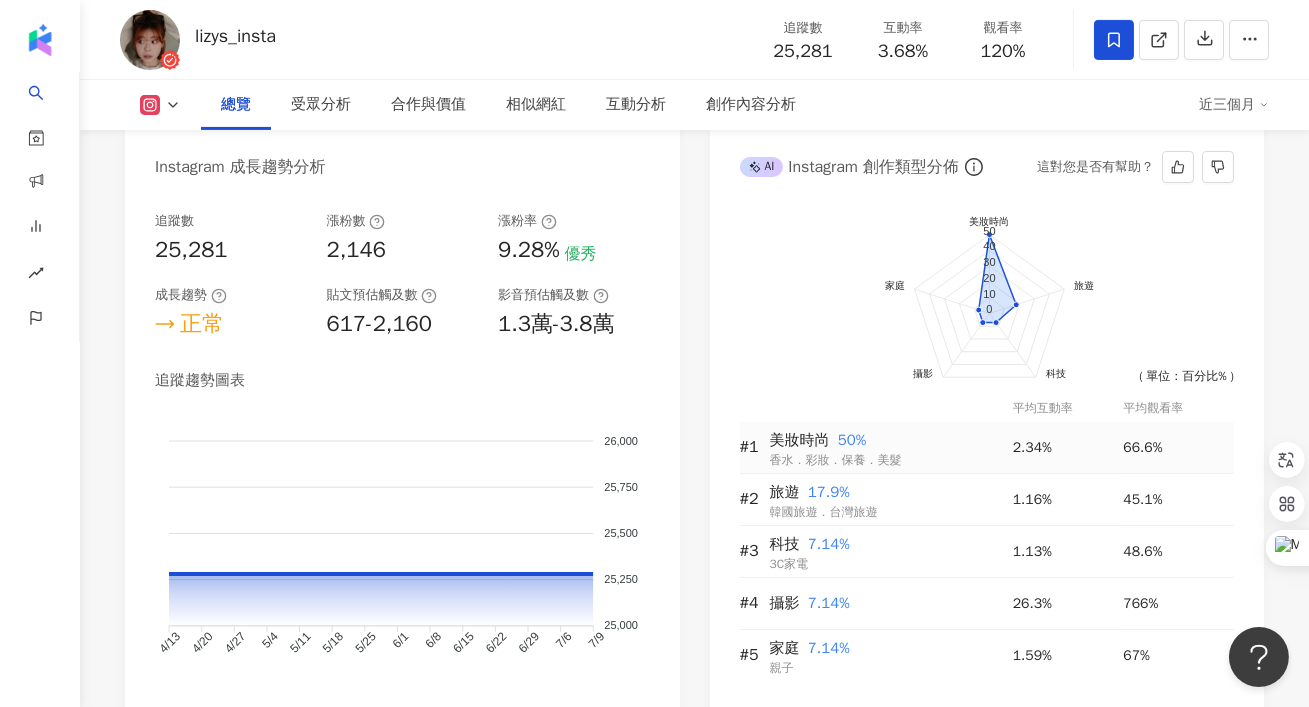 click on "#1" at bounding box center (755, 447) 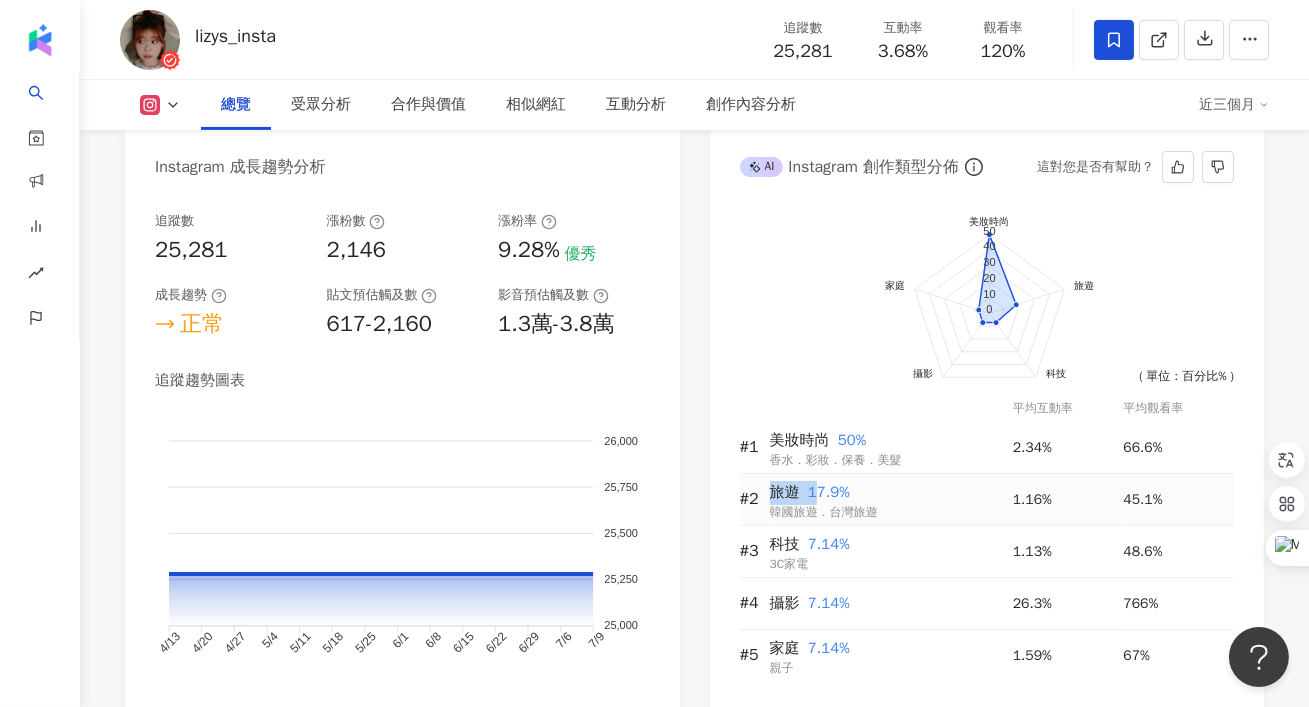 drag, startPoint x: 761, startPoint y: 494, endPoint x: 807, endPoint y: 499, distance: 46.270943 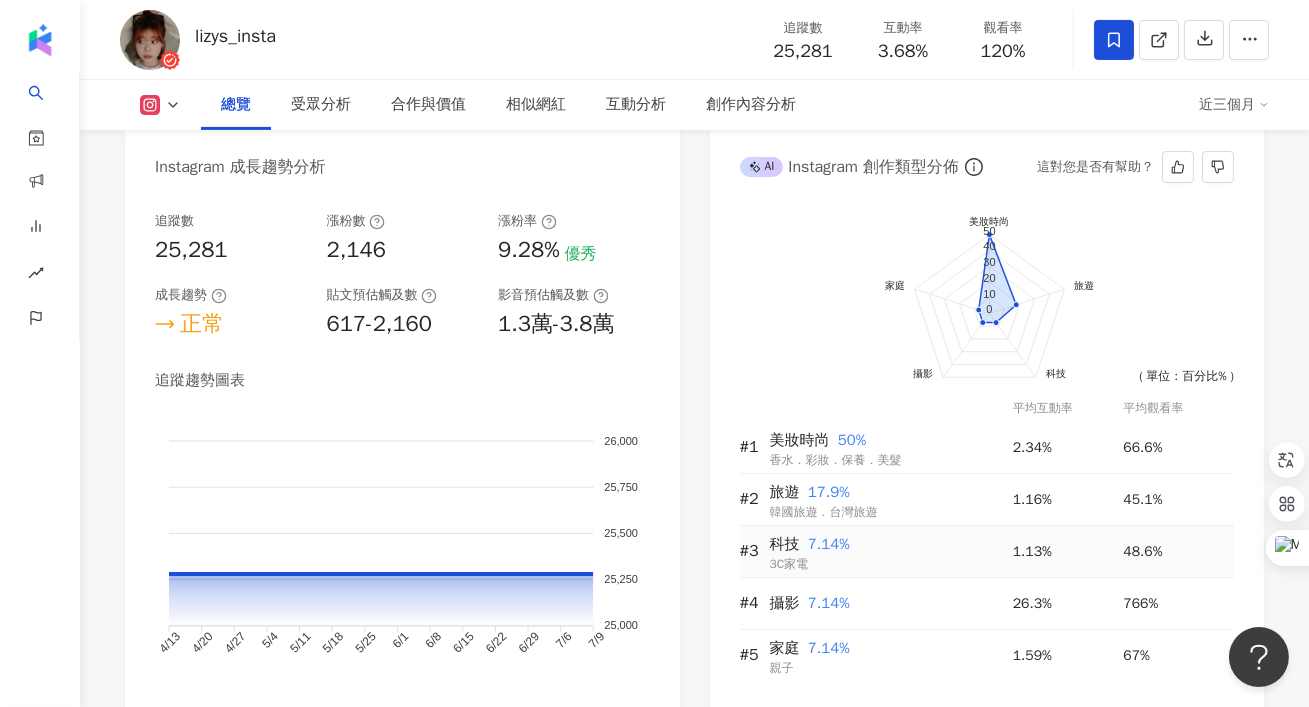 click on "科技" at bounding box center (785, 544) 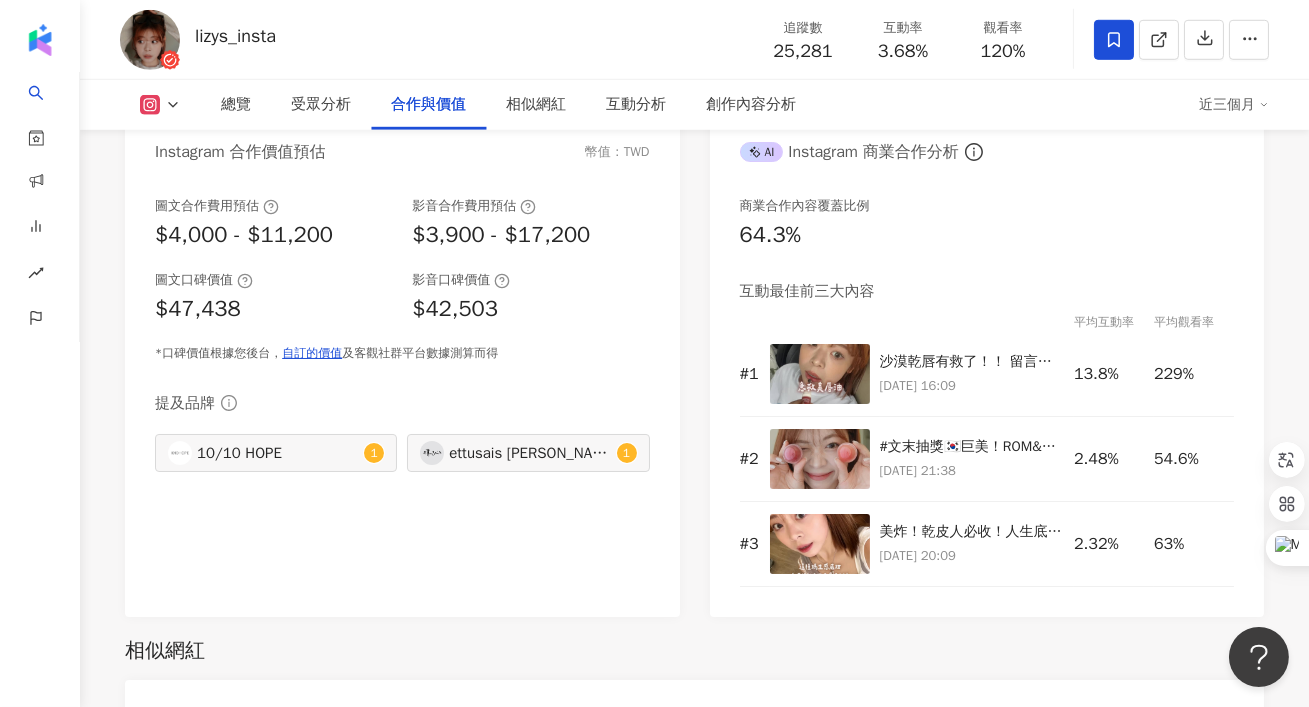 scroll, scrollTop: 2794, scrollLeft: 0, axis: vertical 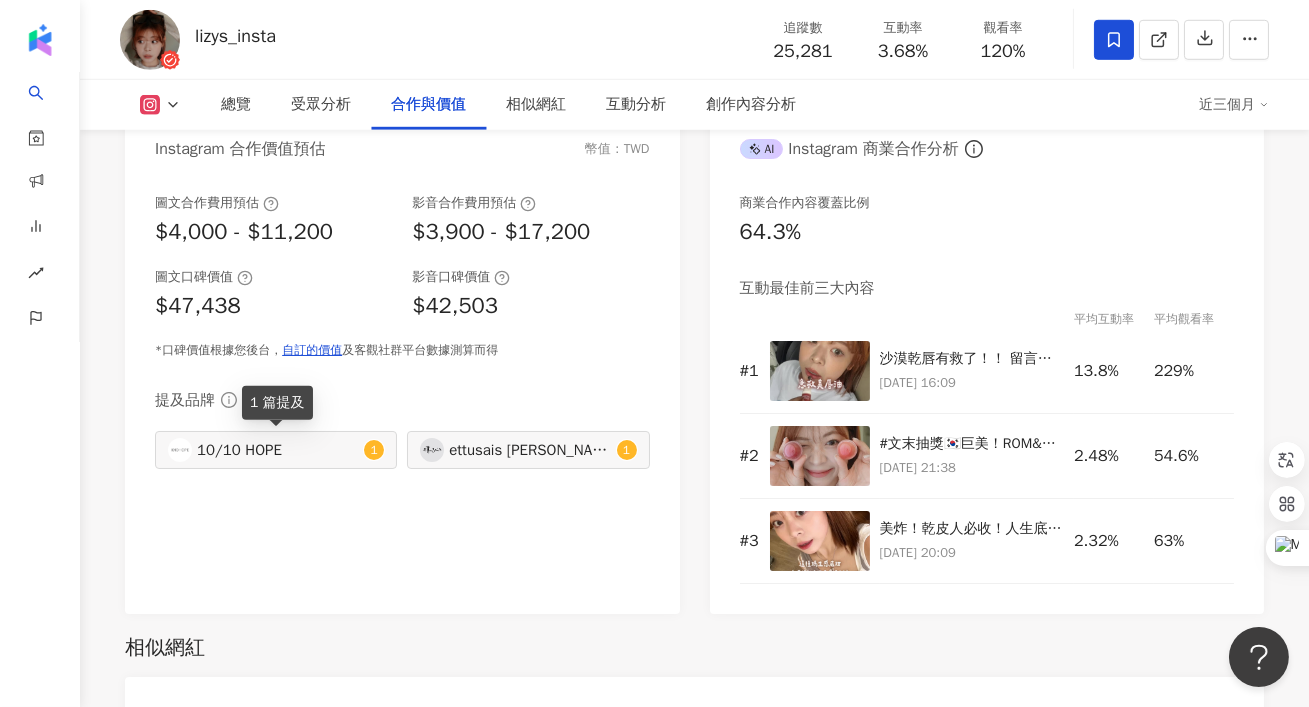 click on "10/10 HOPE" at bounding box center [278, 450] 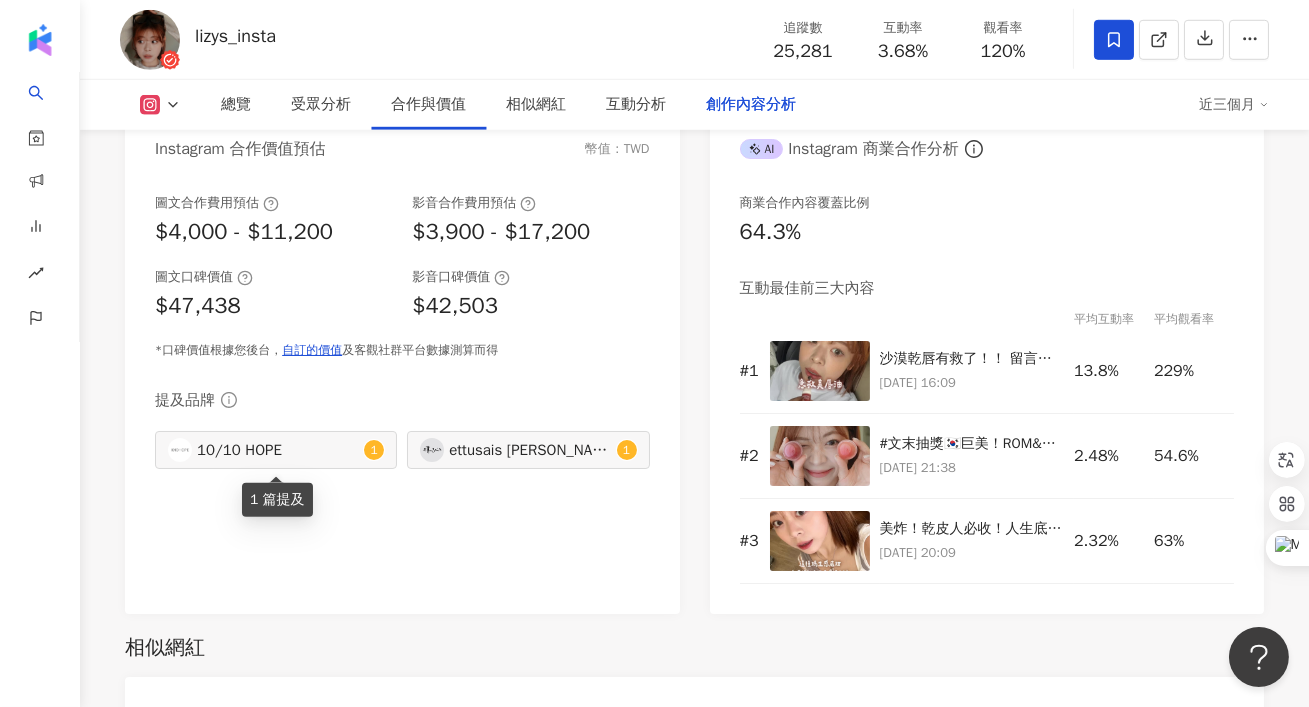 type on "********" 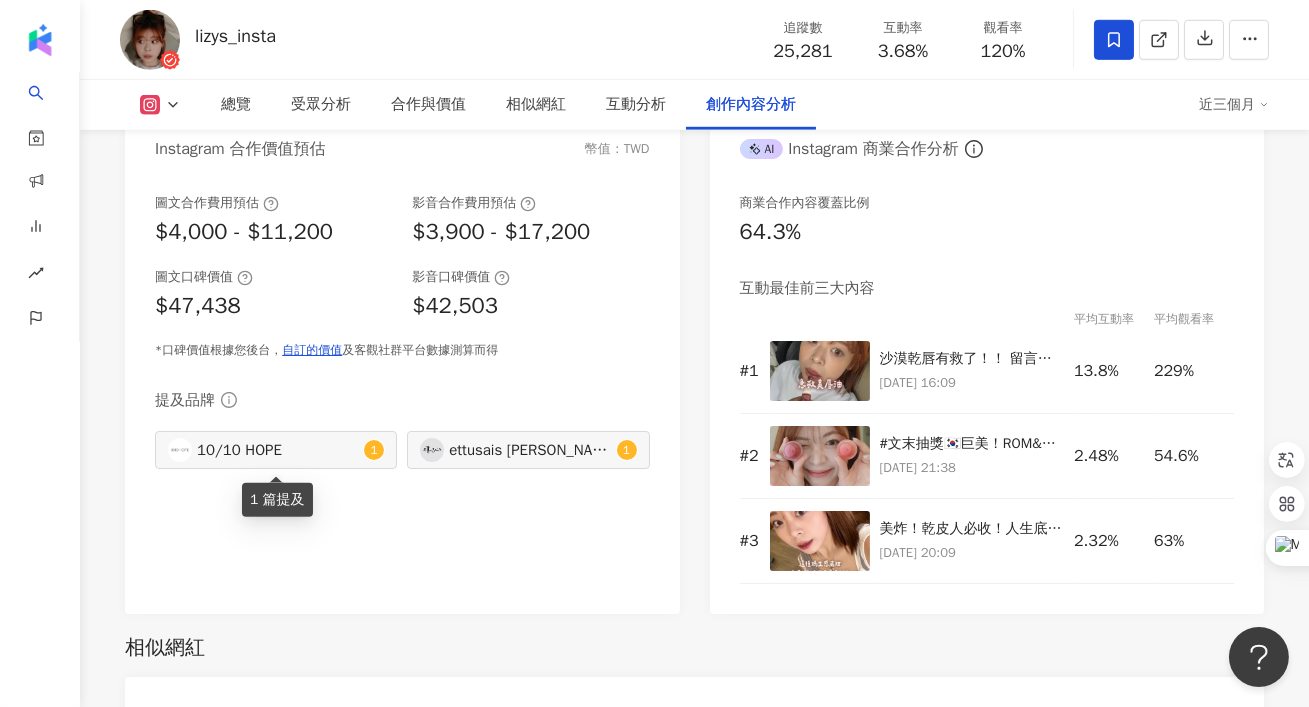 scroll, scrollTop: 6089, scrollLeft: 0, axis: vertical 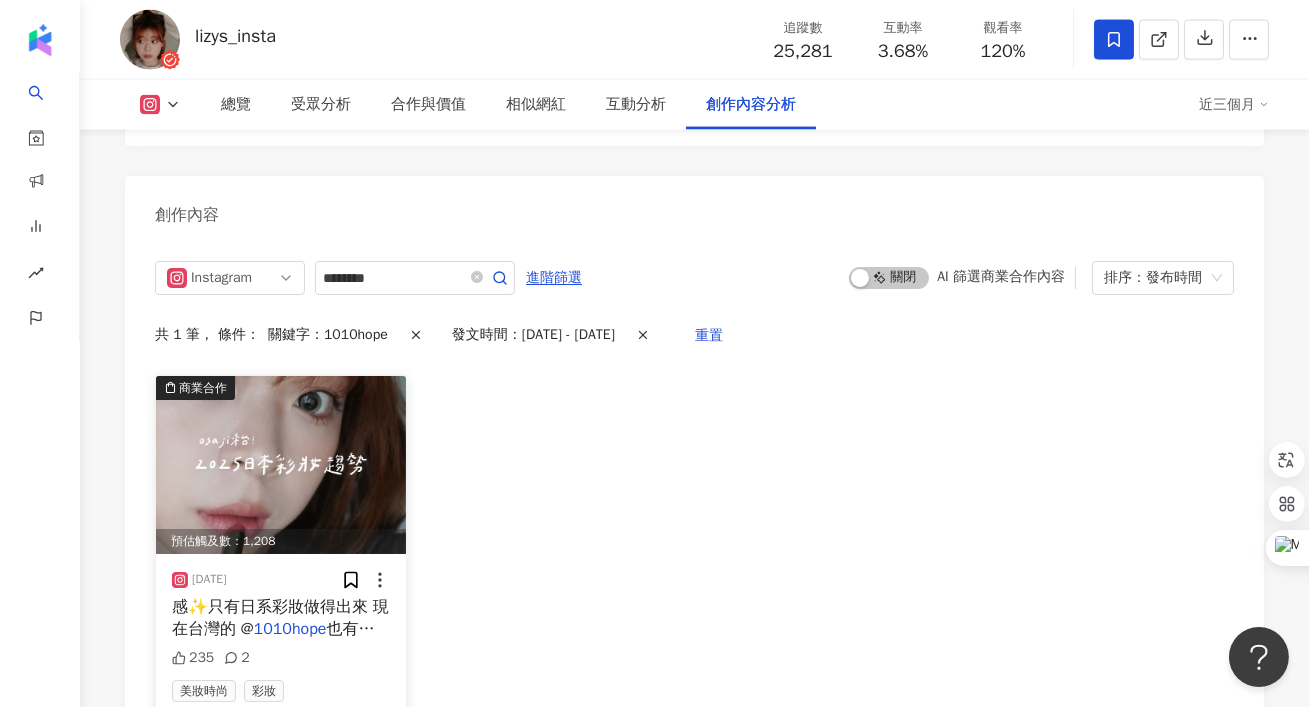 click on "1010hope" at bounding box center [290, 629] 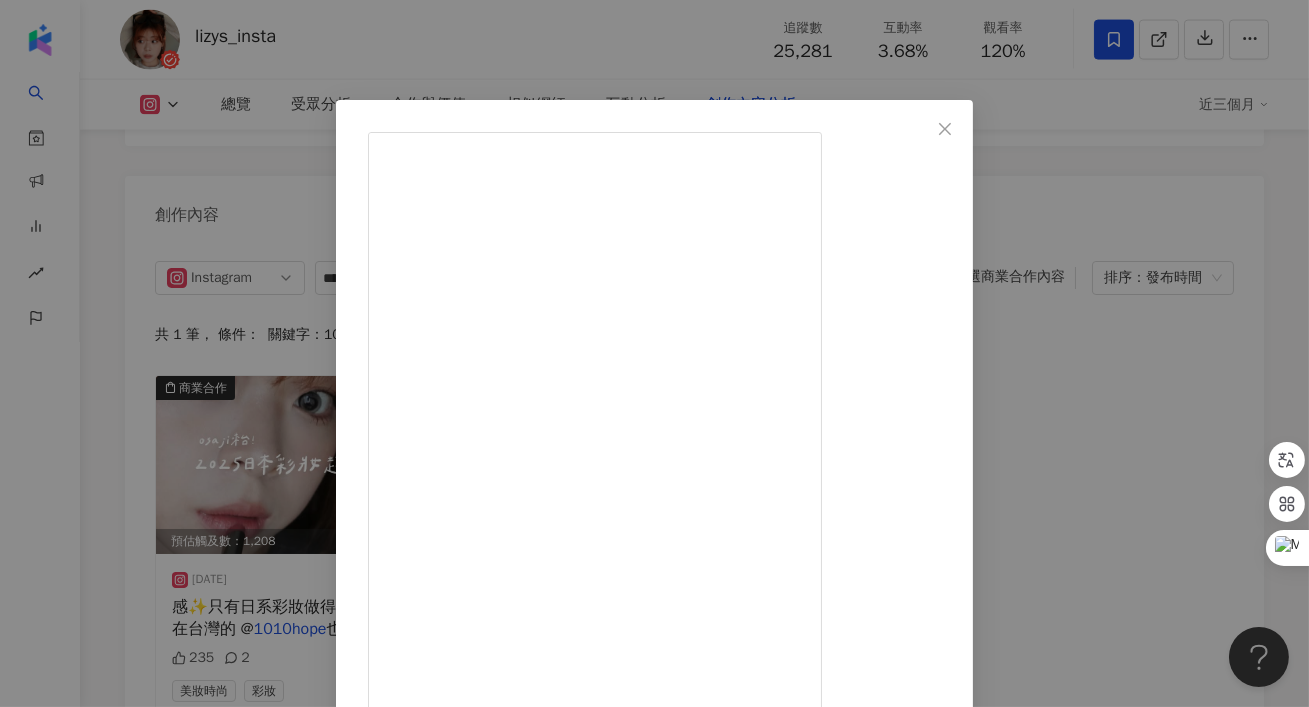 drag, startPoint x: 838, startPoint y: 417, endPoint x: 778, endPoint y: 415, distance: 60.033325 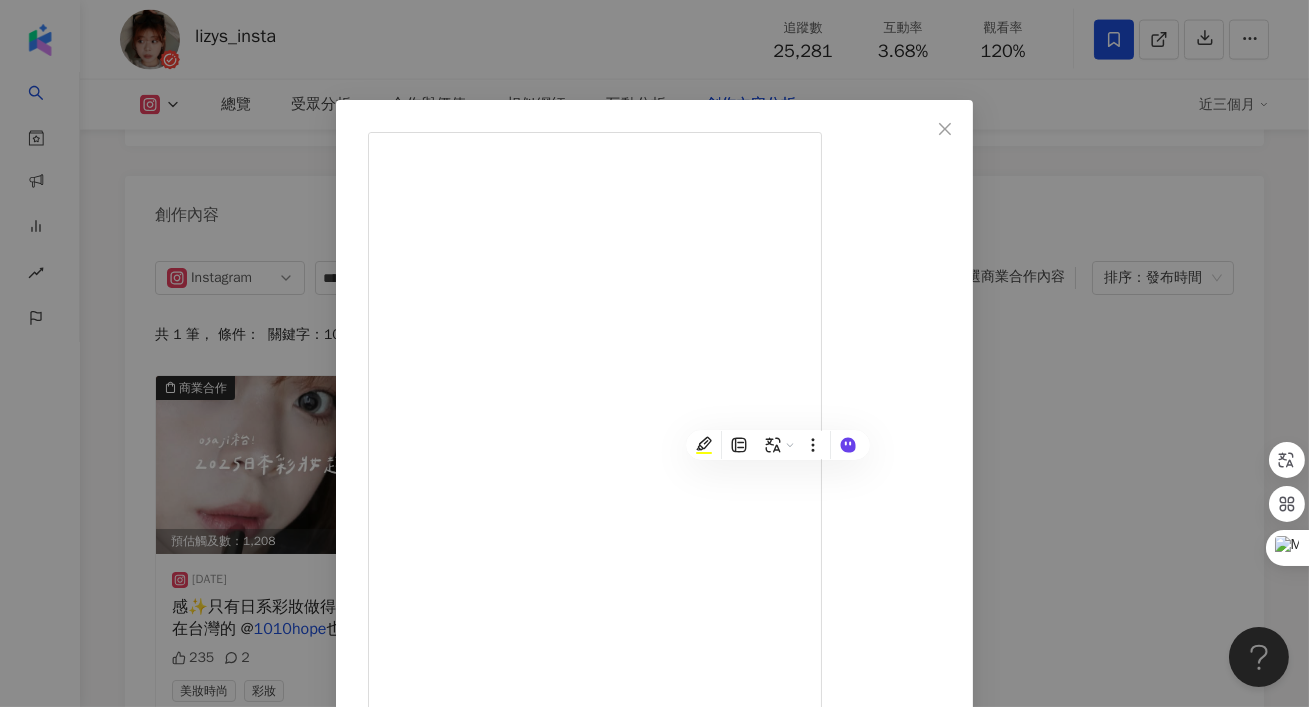 copy on "e 也有囉🤎有空" 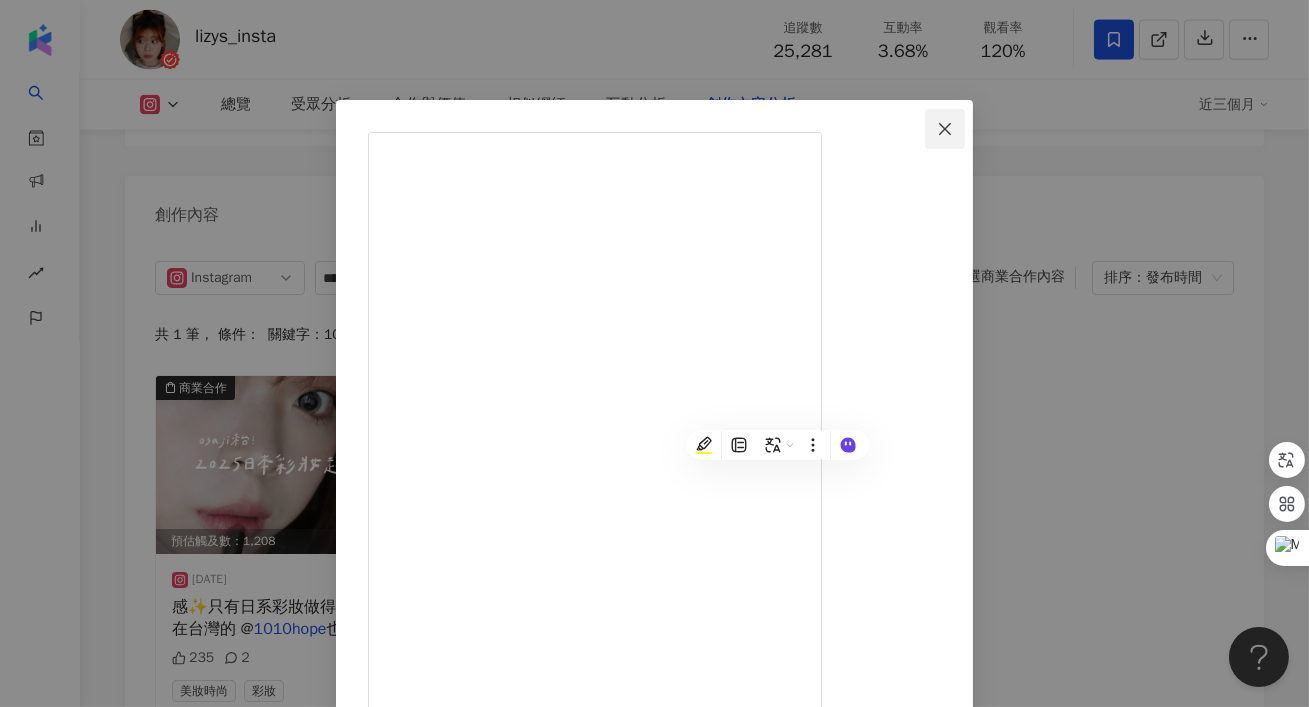 click 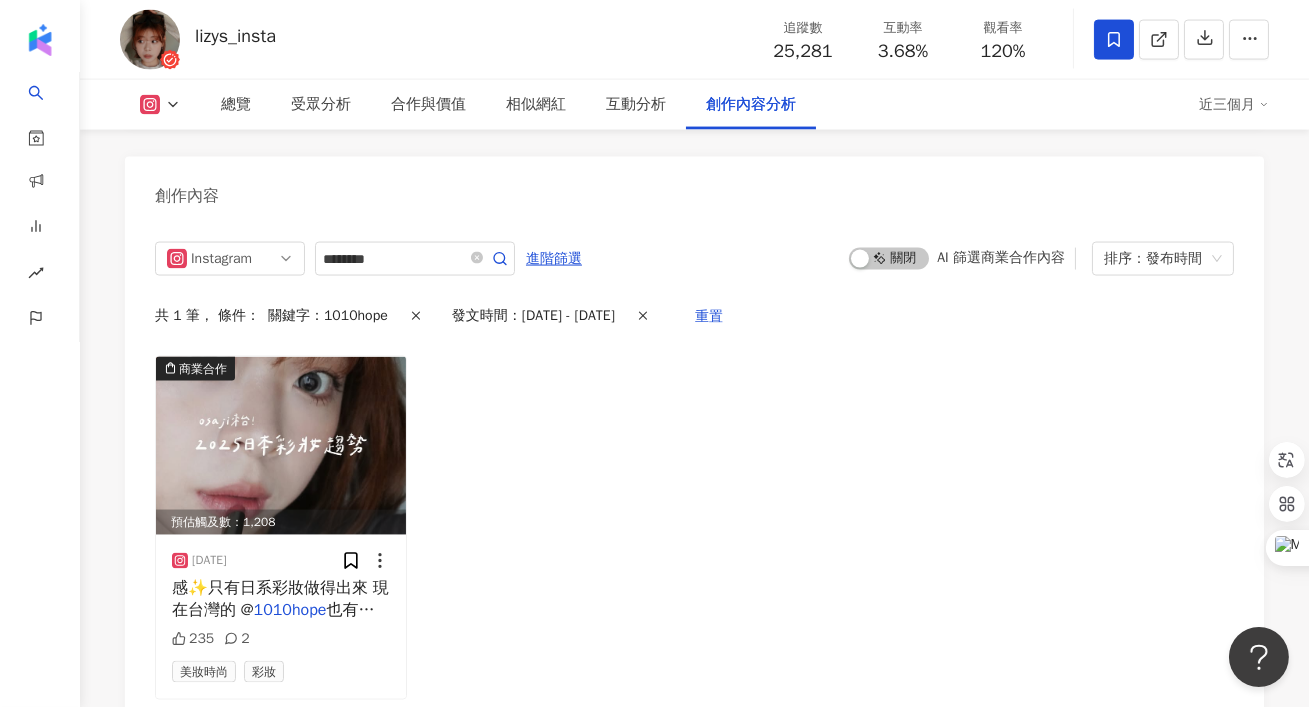 scroll, scrollTop: 6128, scrollLeft: 0, axis: vertical 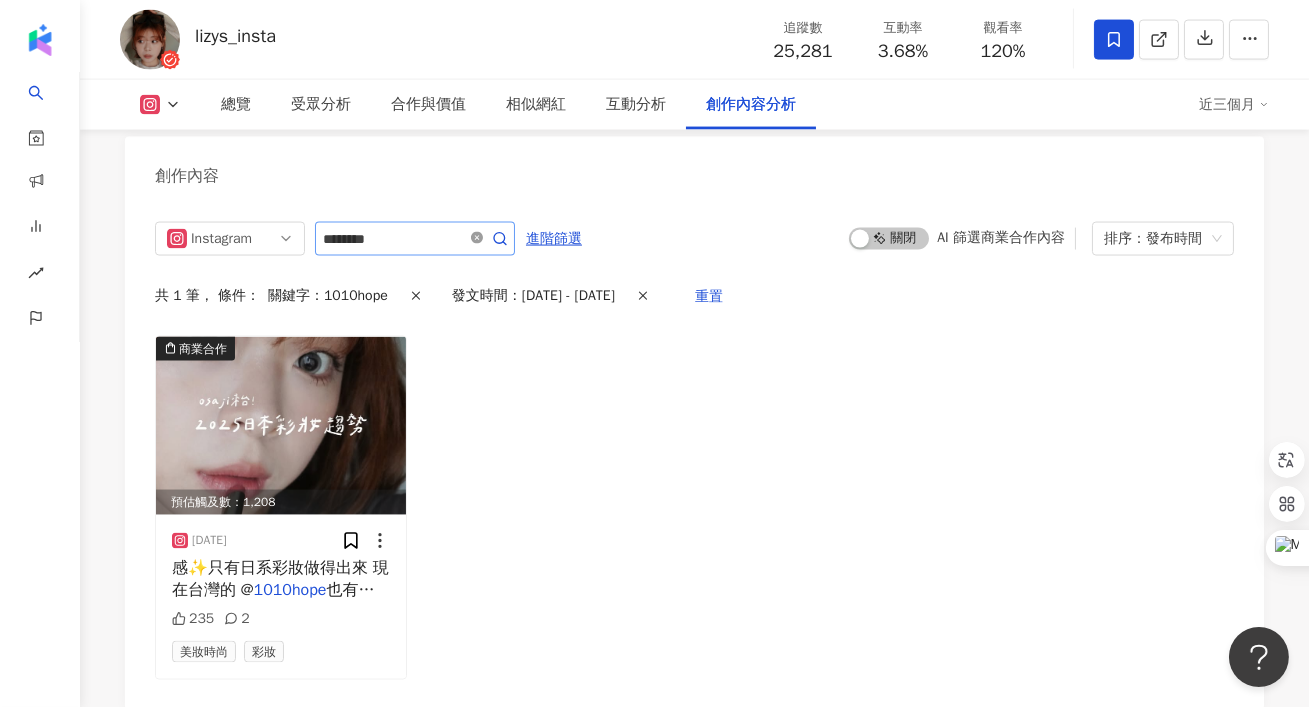 click 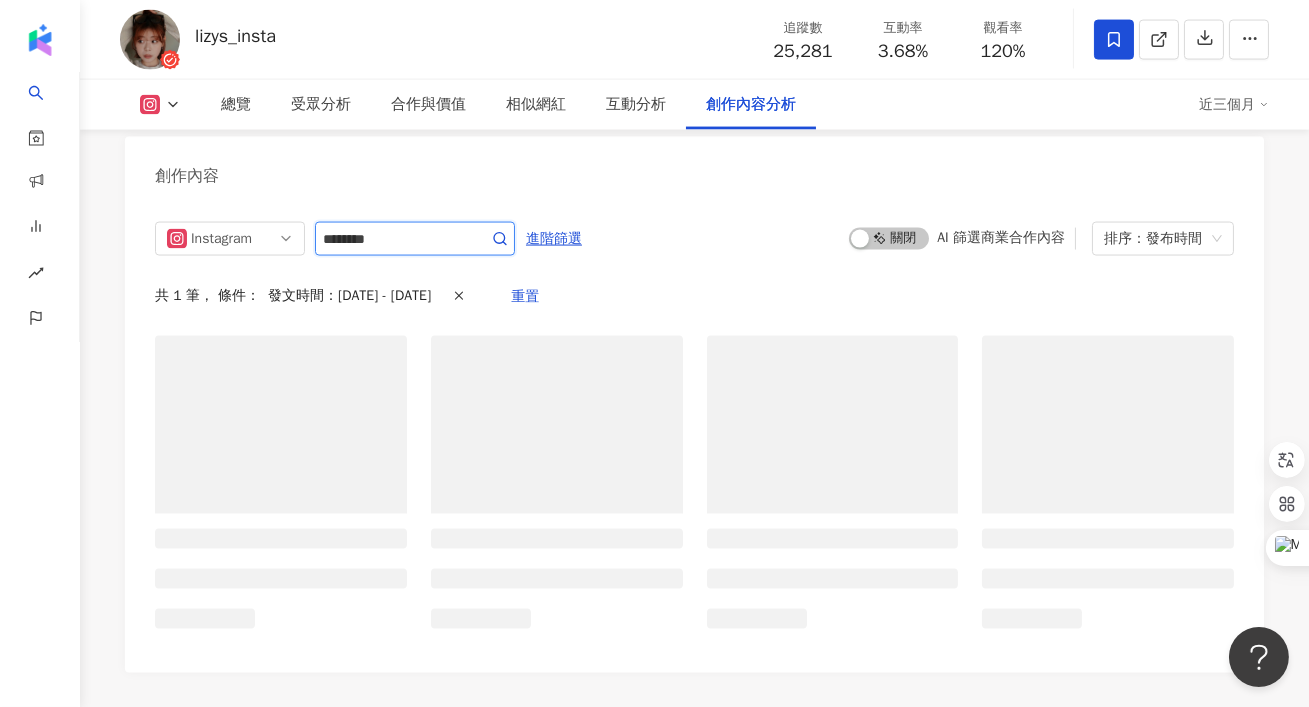 type 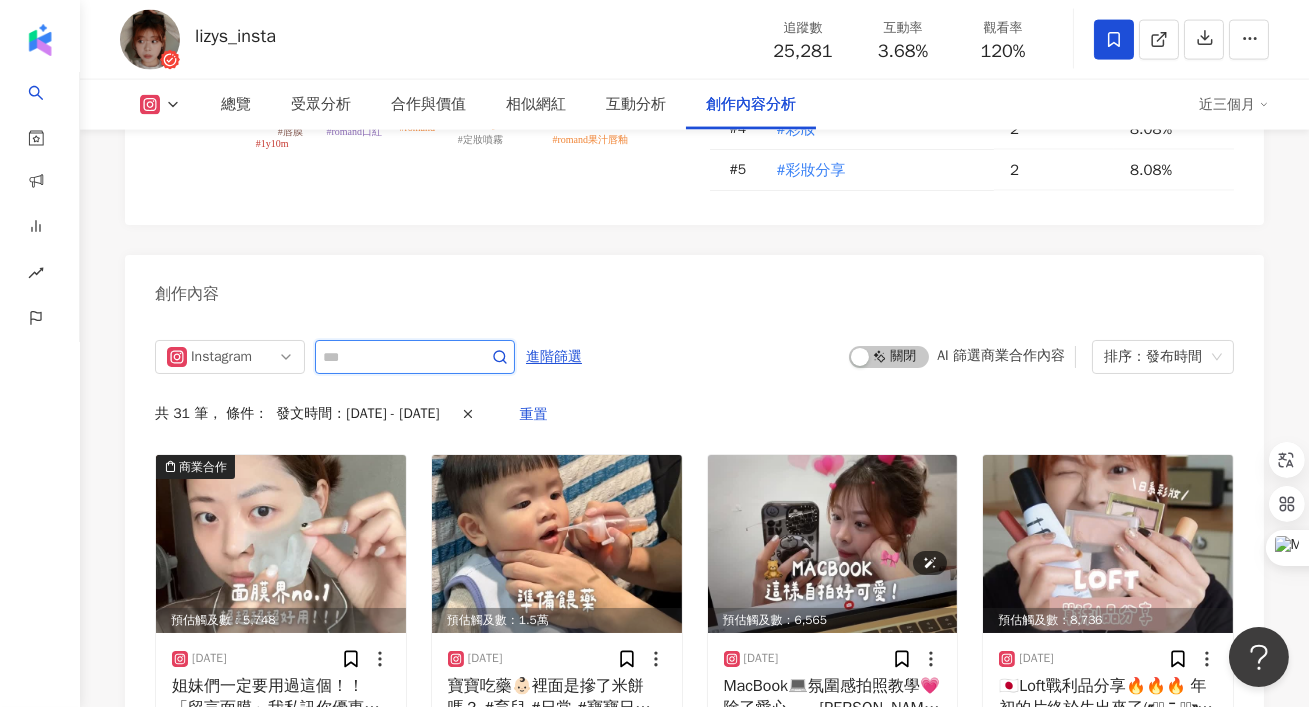 scroll, scrollTop: 6003, scrollLeft: 0, axis: vertical 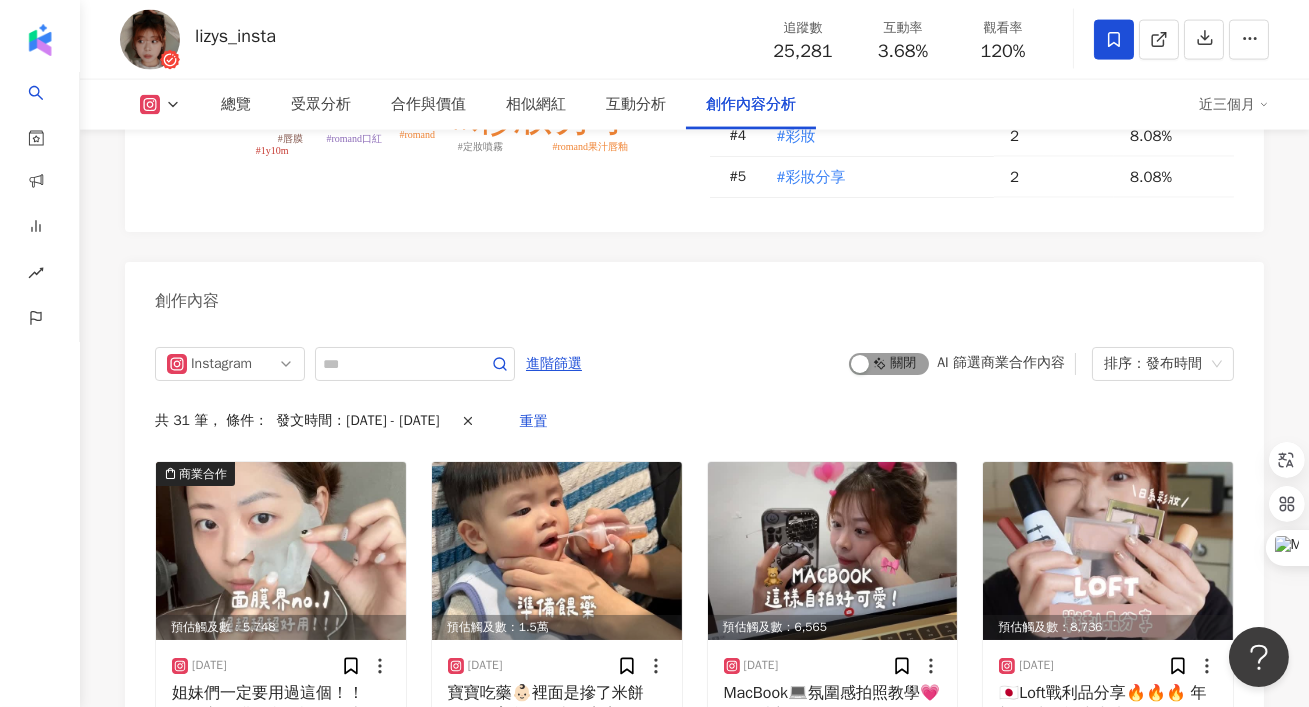 click on "啟動 關閉" at bounding box center [889, 364] 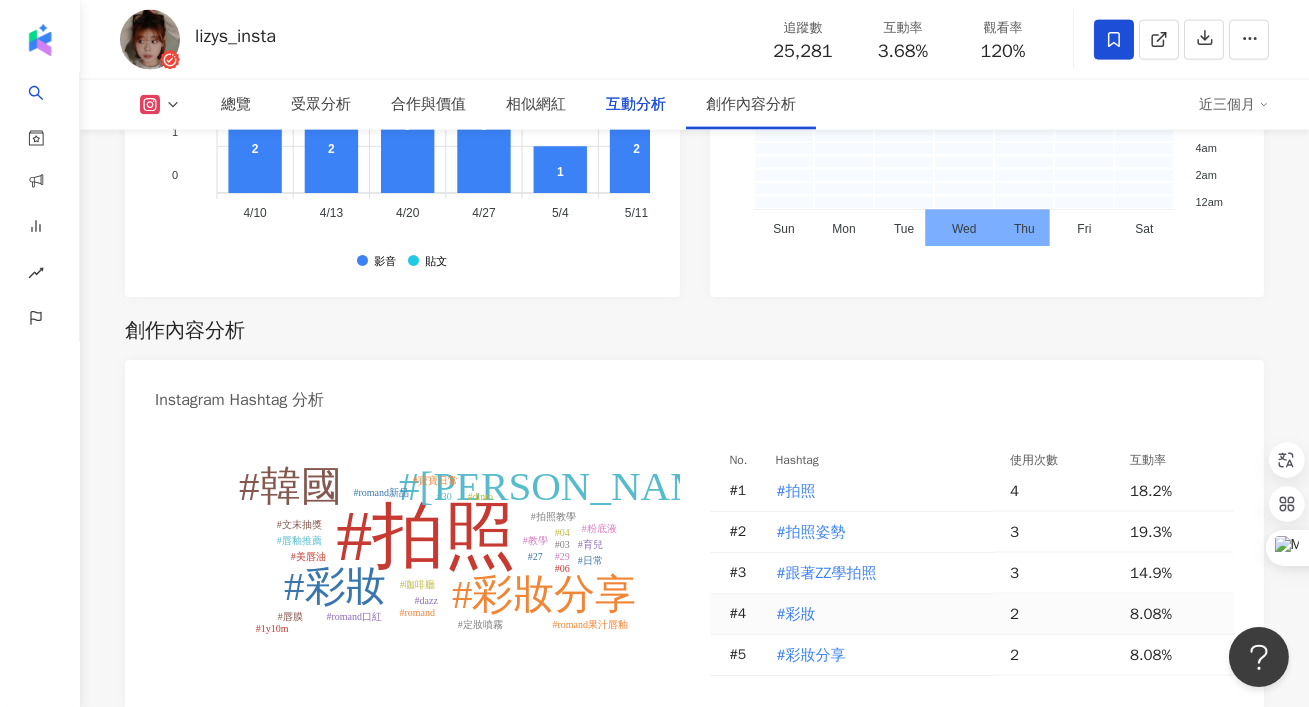 scroll, scrollTop: 5496, scrollLeft: 0, axis: vertical 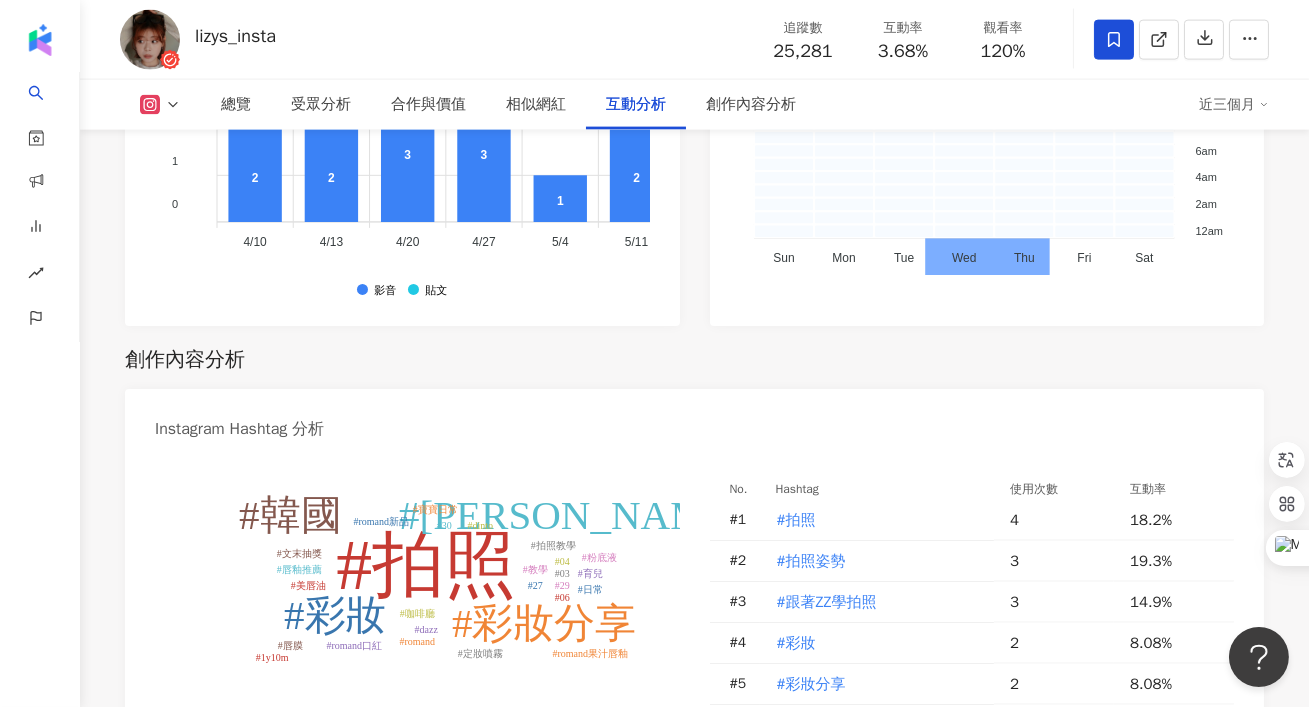 click at bounding box center [1114, 40] 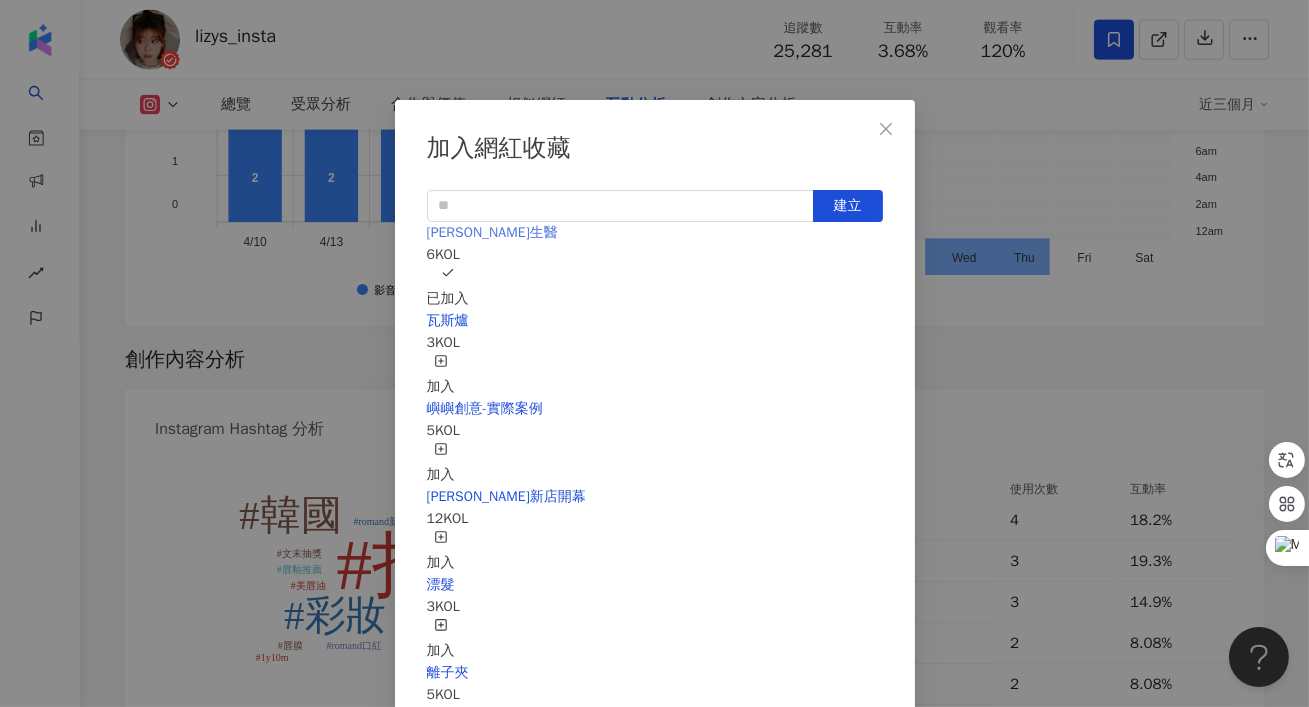 click on "[PERSON_NAME]生醫" at bounding box center [492, 232] 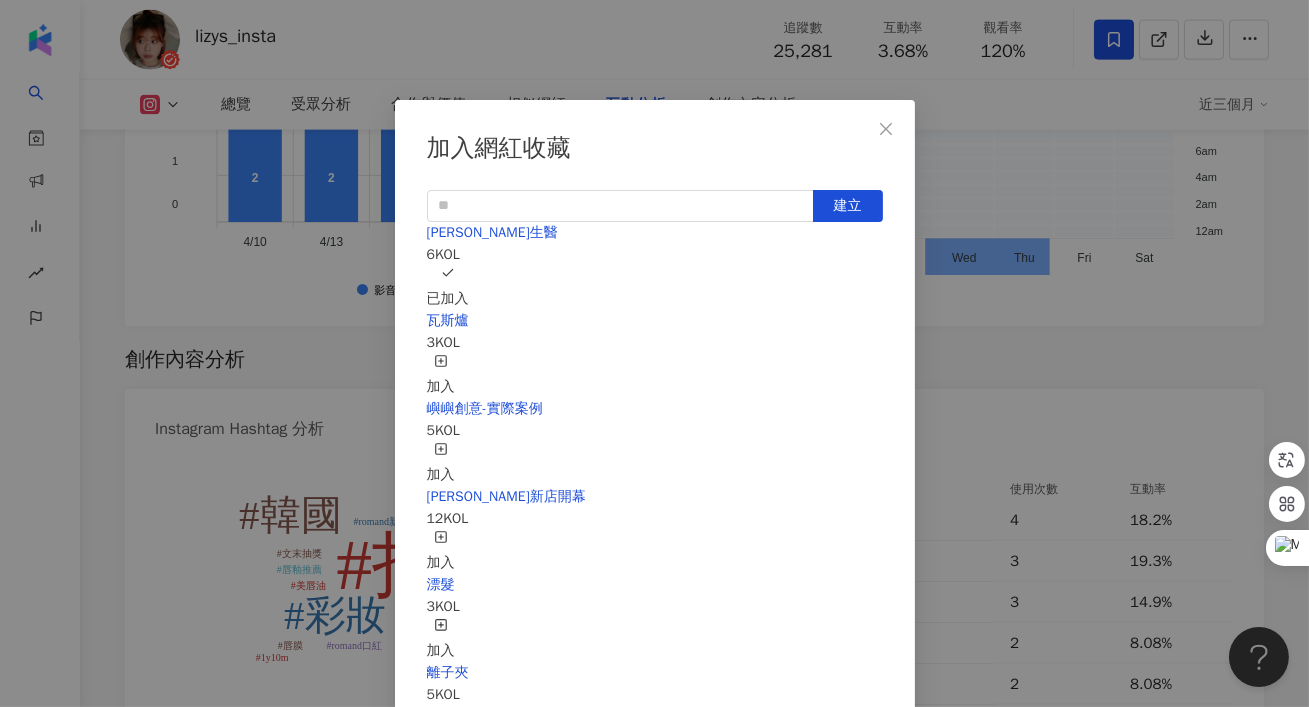 click on "加入網紅收藏 建立 [PERSON_NAME]生醫 6  KOL 已加入 瓦斯爐 3  KOL 加入 嶼嶼創意-實際案例 5  KOL 加入 [PERSON_NAME]新店開幕 12  KOL 加入 漂髮 3  KOL 加入 離子夾 5  KOL 加入 咖啡廳 2  KOL 加入 青鳥旅行 12  KOL 加入 DAISUKI 肉乾 中秋檔期 8  KOL 加入 日出茶太 1  KOL 加入" at bounding box center [654, 353] 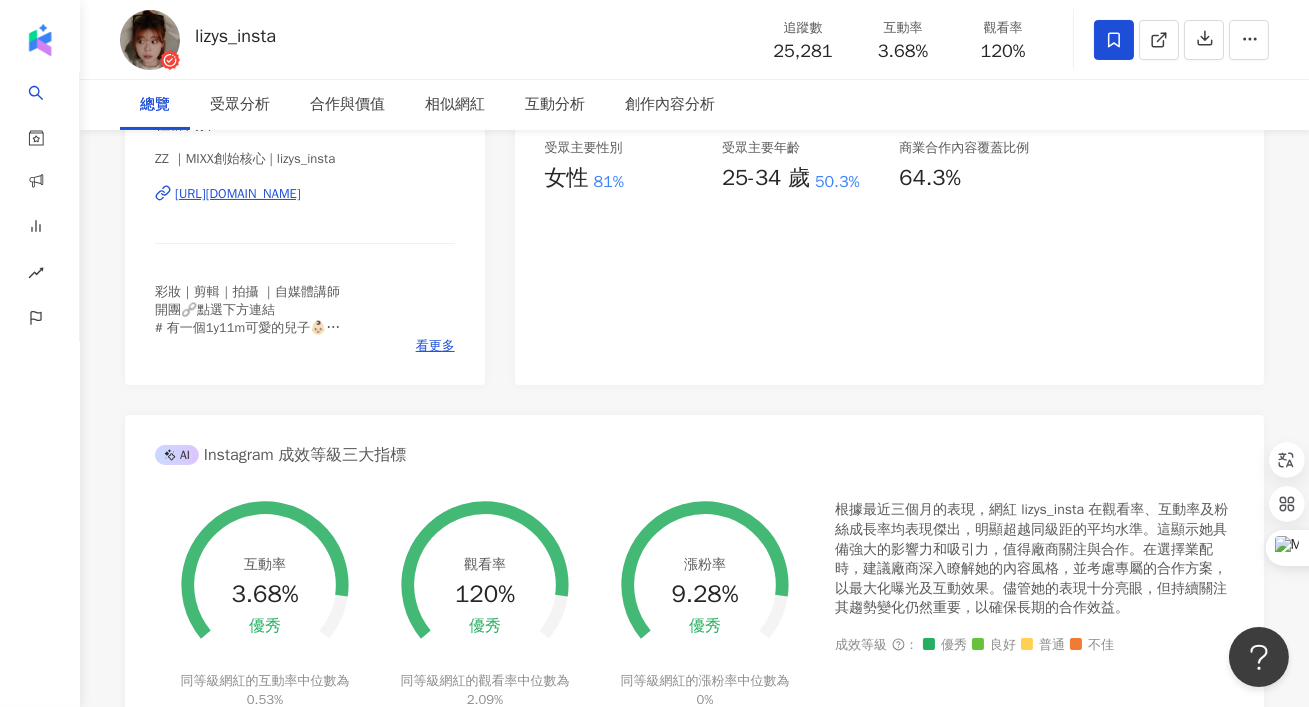 scroll, scrollTop: 0, scrollLeft: 0, axis: both 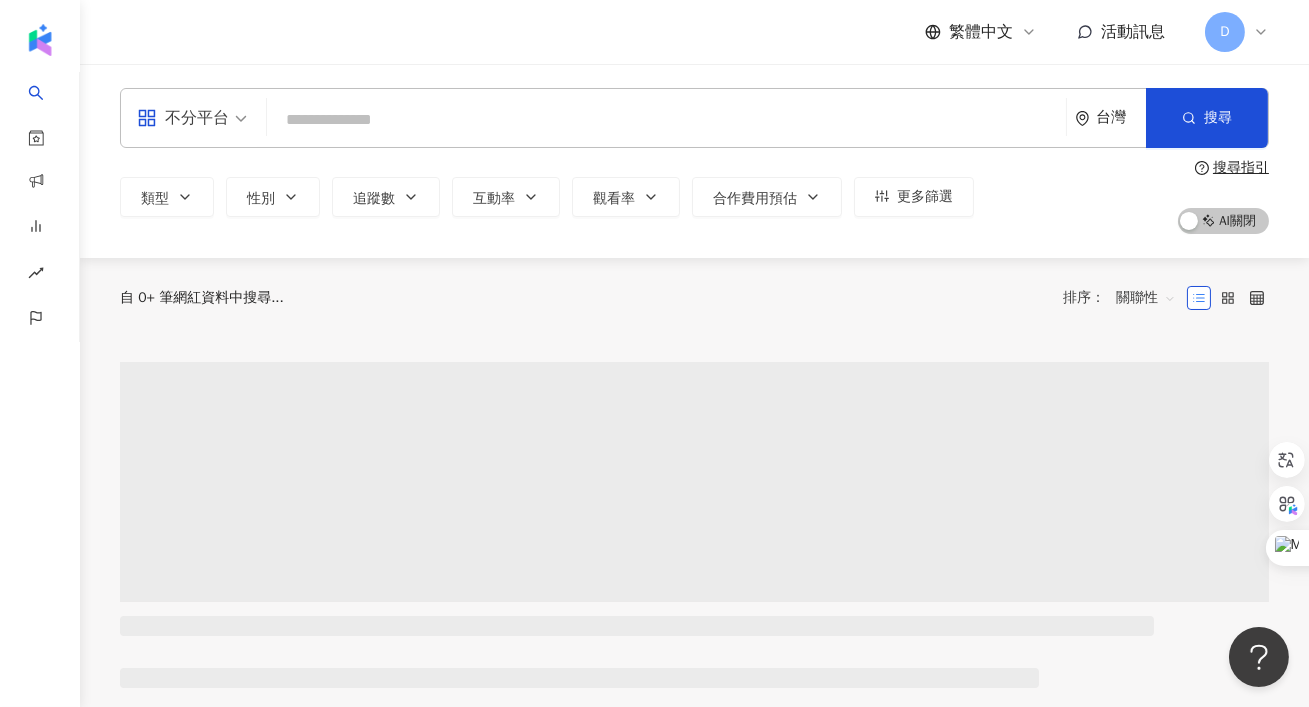 click at bounding box center [666, 120] 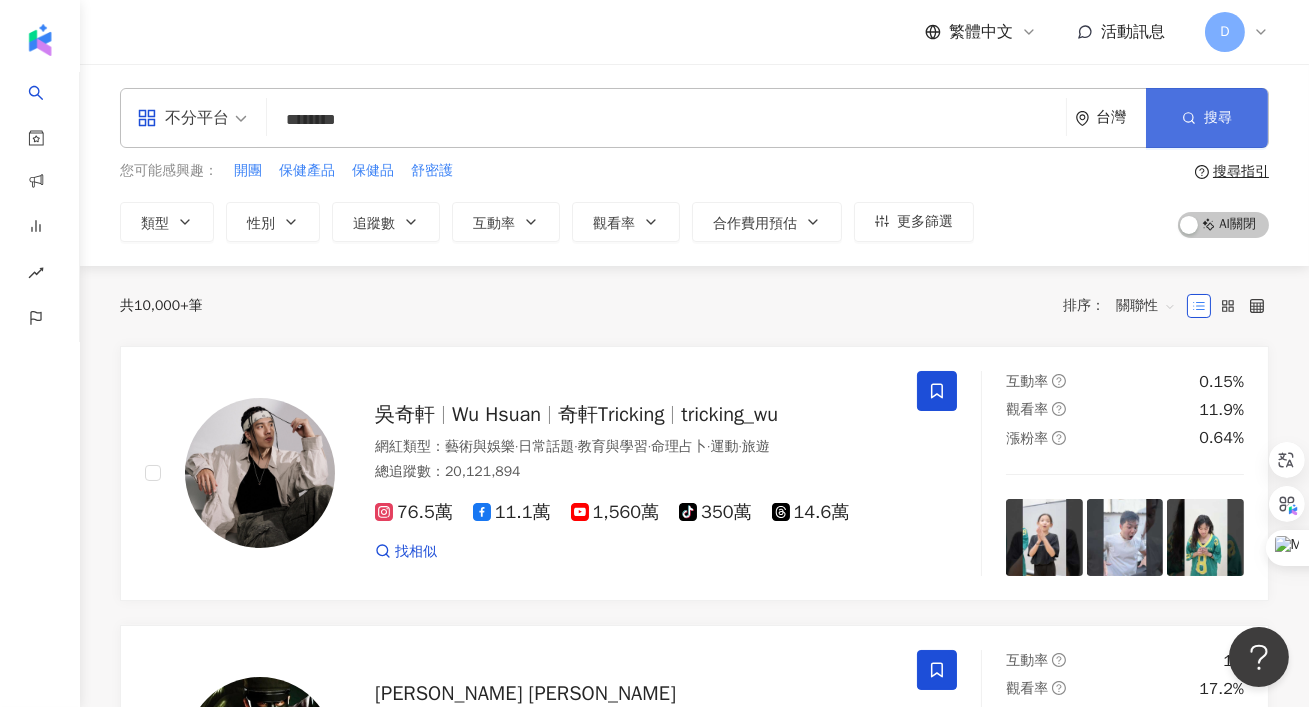 type on "********" 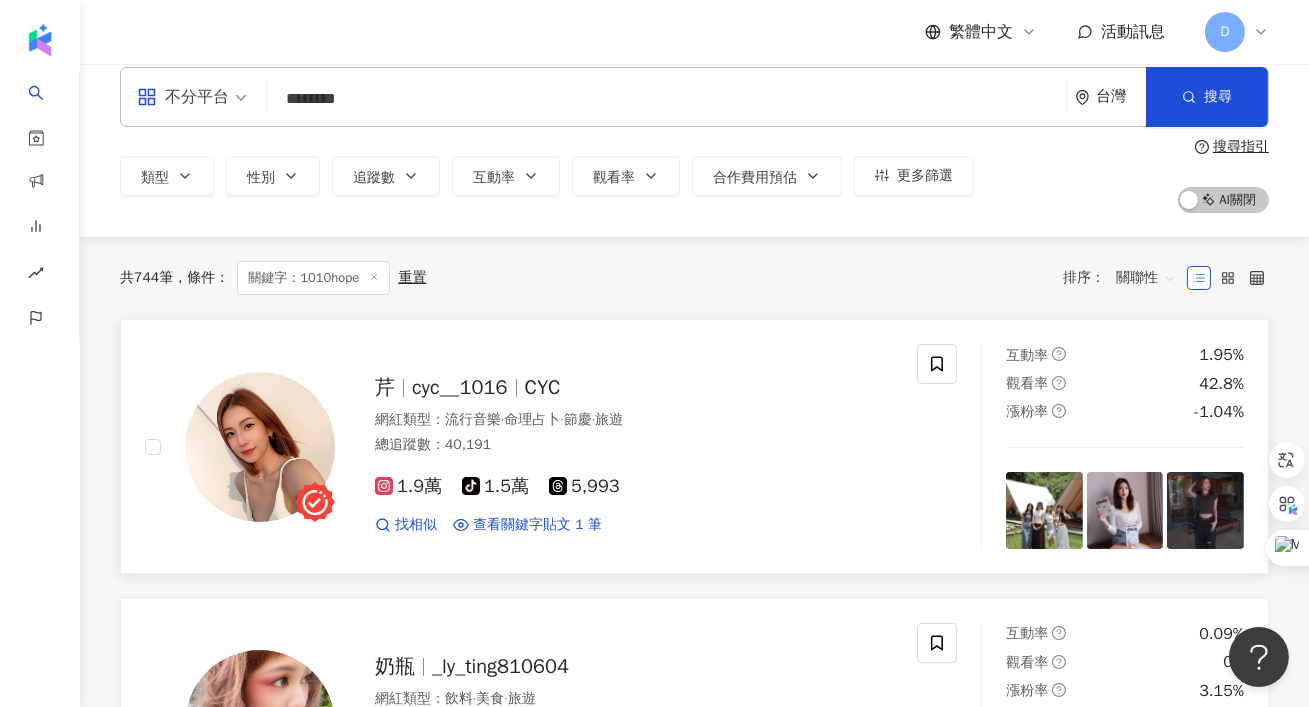 scroll, scrollTop: 0, scrollLeft: 0, axis: both 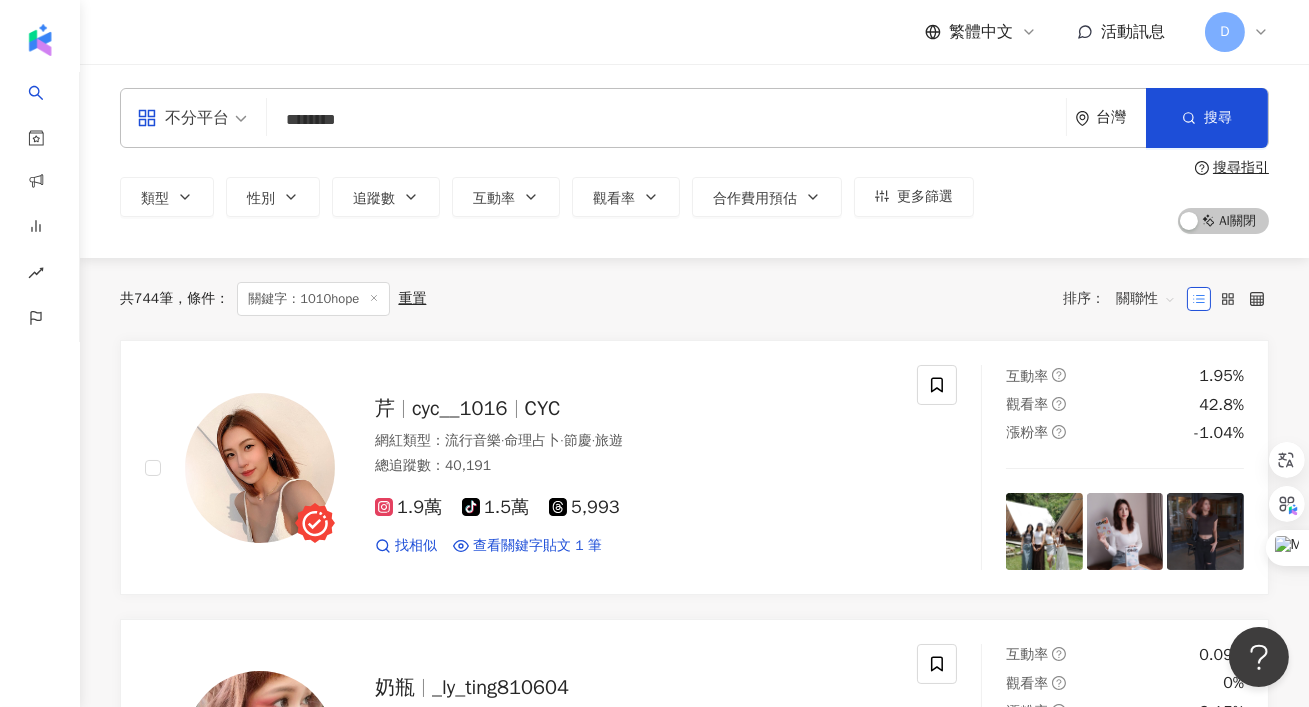 click on "********" at bounding box center [666, 120] 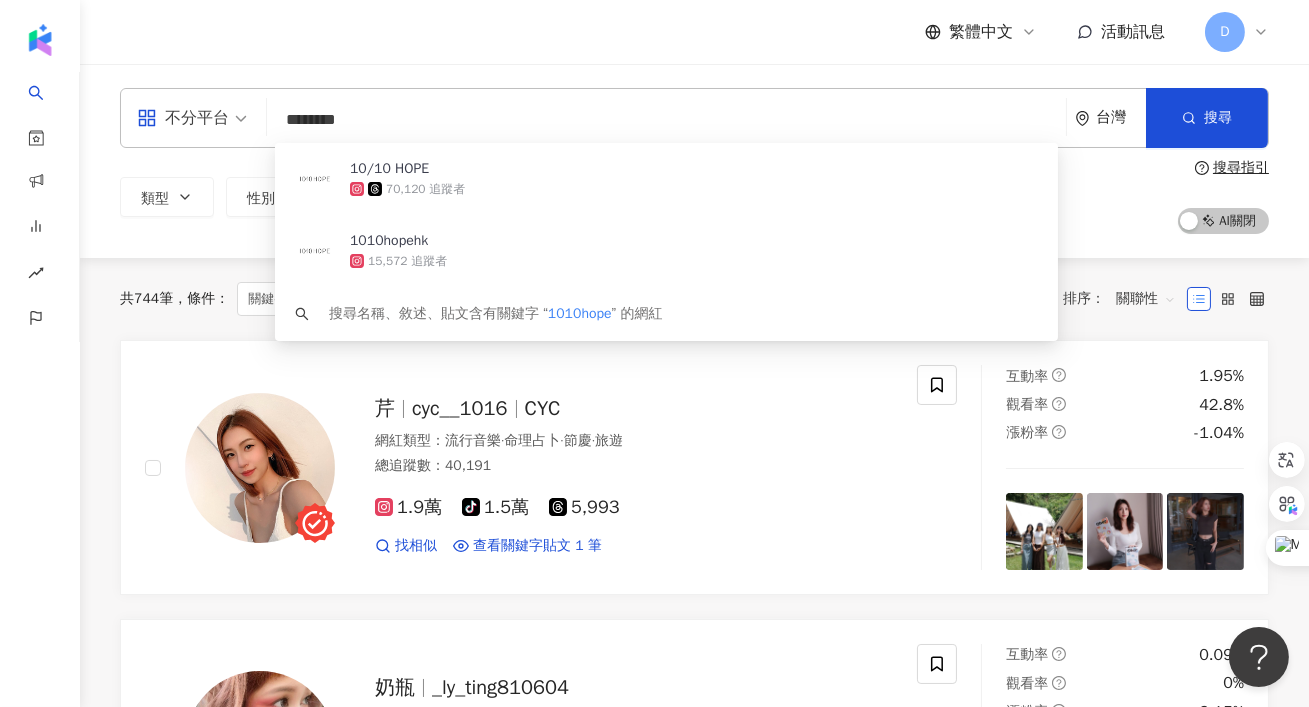 click on "不分平台 ******** 台灣 搜尋 9b14e77f-0f73-42f9-b8ef-86f1bcca933f 10/10 HOPE 70,120   追蹤者 1010hopehk 15,572   追蹤者 搜尋名稱、敘述、貼文含有關鍵字 “ 1010hope ” 的網紅 類型 性別 追蹤數 互動率 觀看率 合作費用預估  更多篩選 搜尋指引 AI  開啟 AI  關閉" at bounding box center (694, 161) 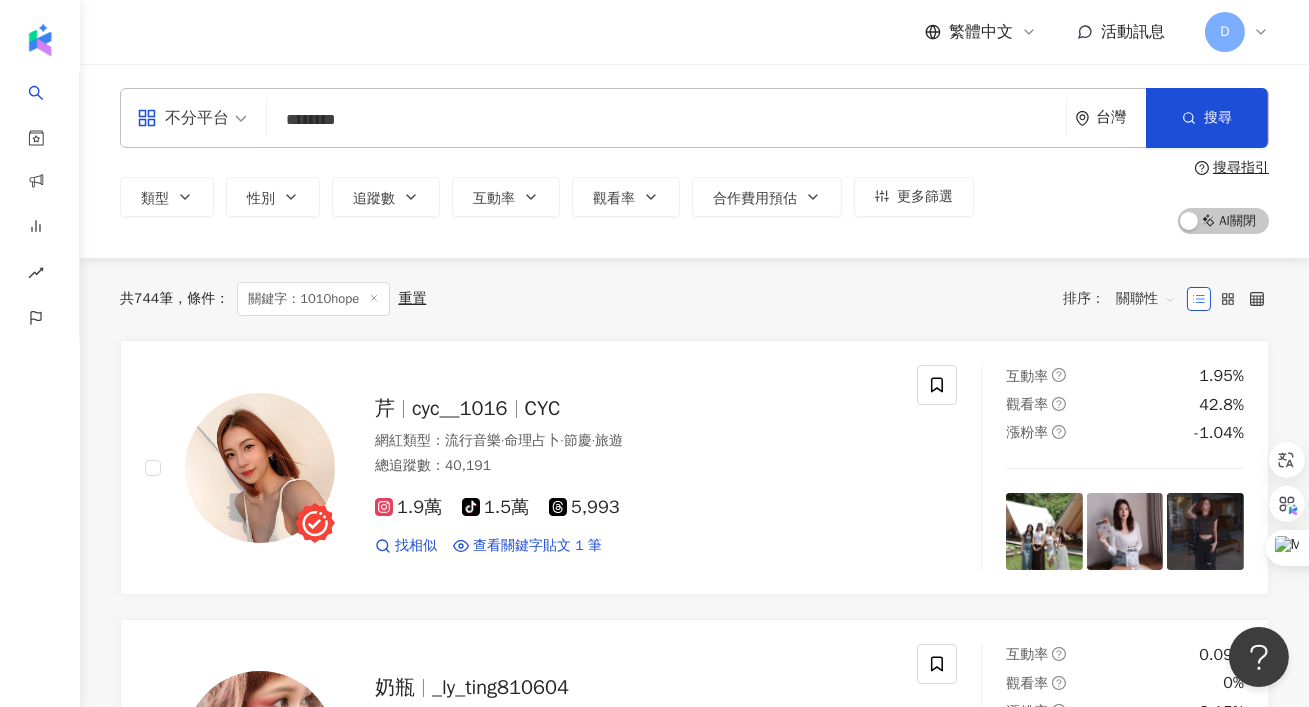 click on "********" at bounding box center [666, 120] 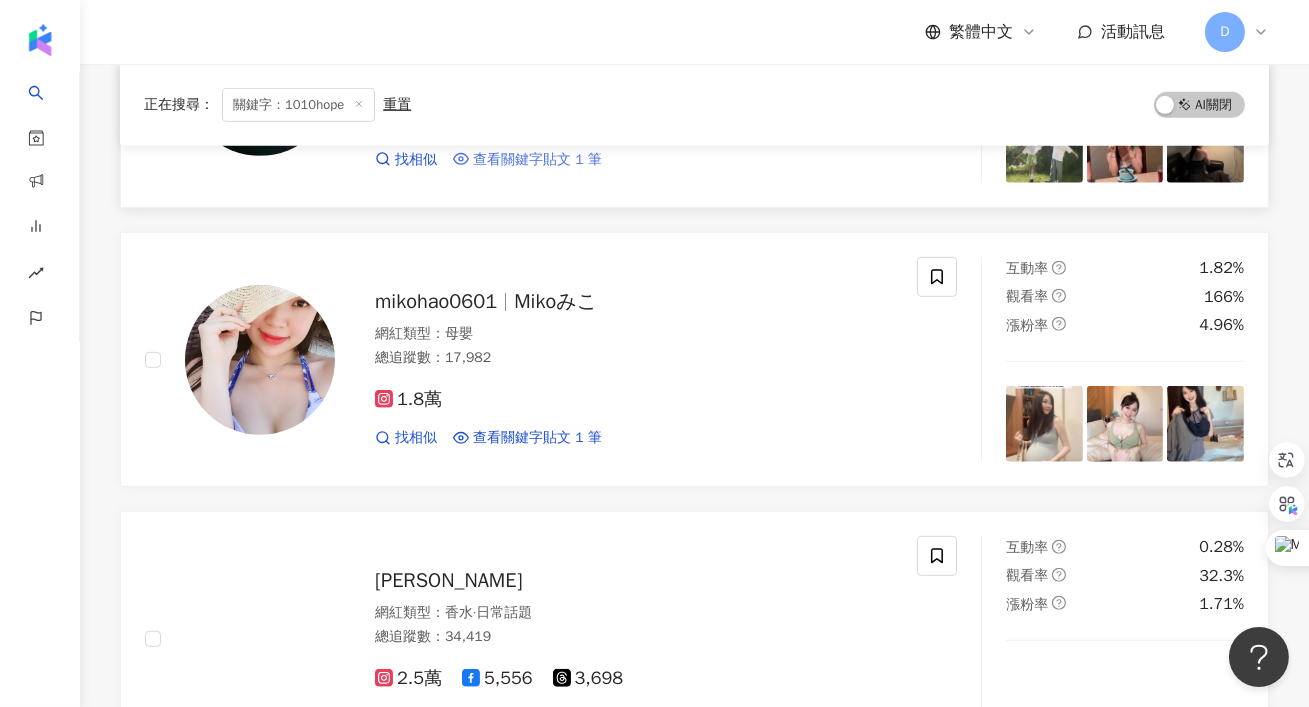 scroll, scrollTop: 2324, scrollLeft: 0, axis: vertical 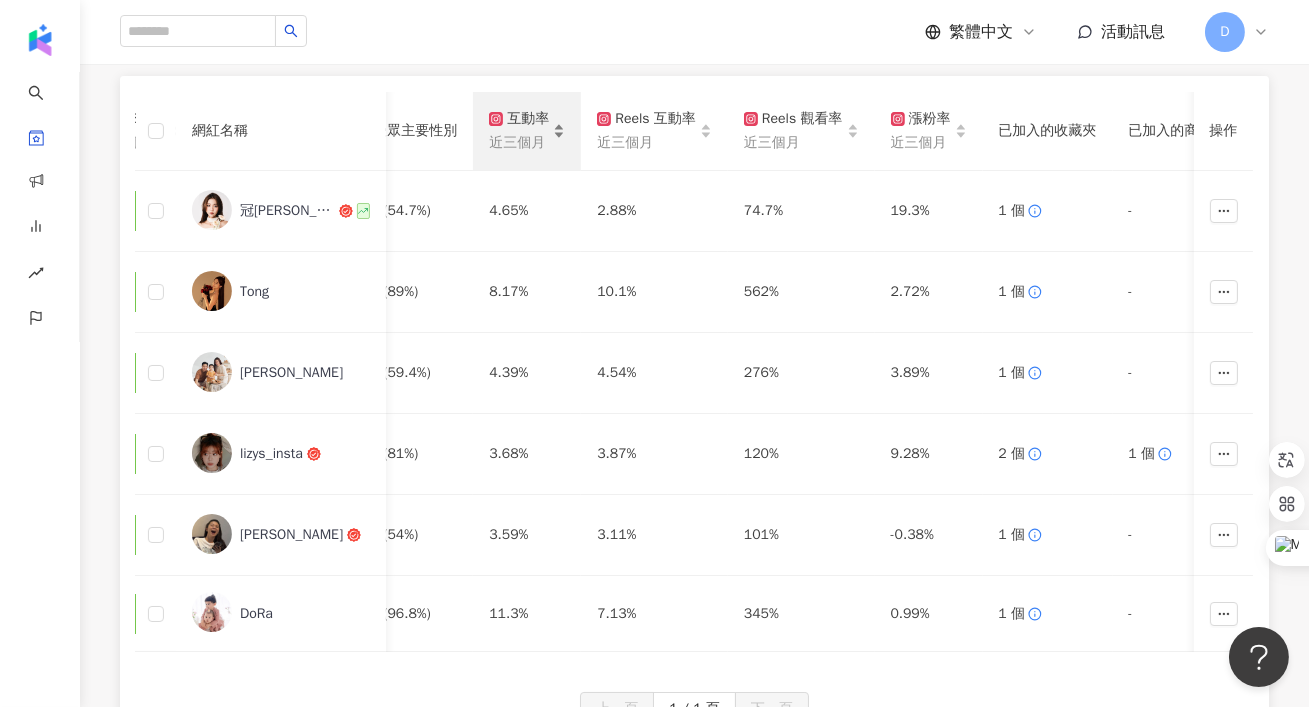 click on "互動率 近三個月" at bounding box center [527, 131] 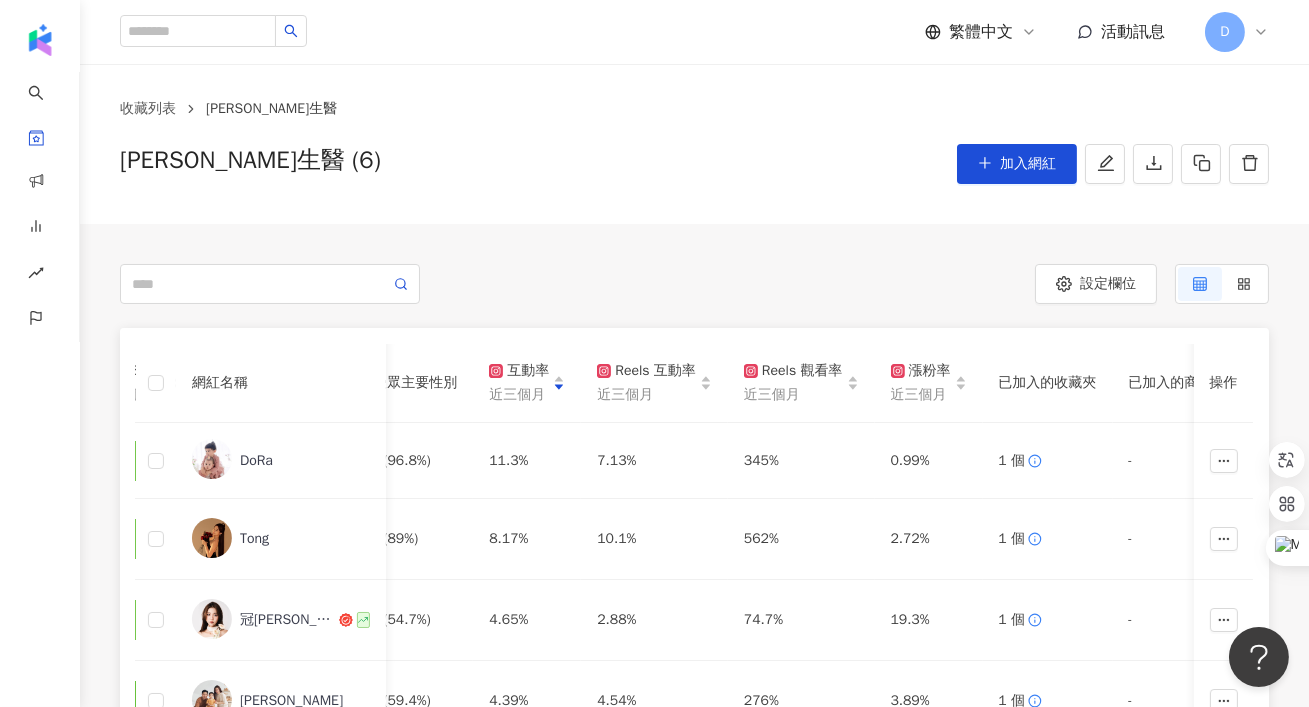 scroll, scrollTop: 0, scrollLeft: 0, axis: both 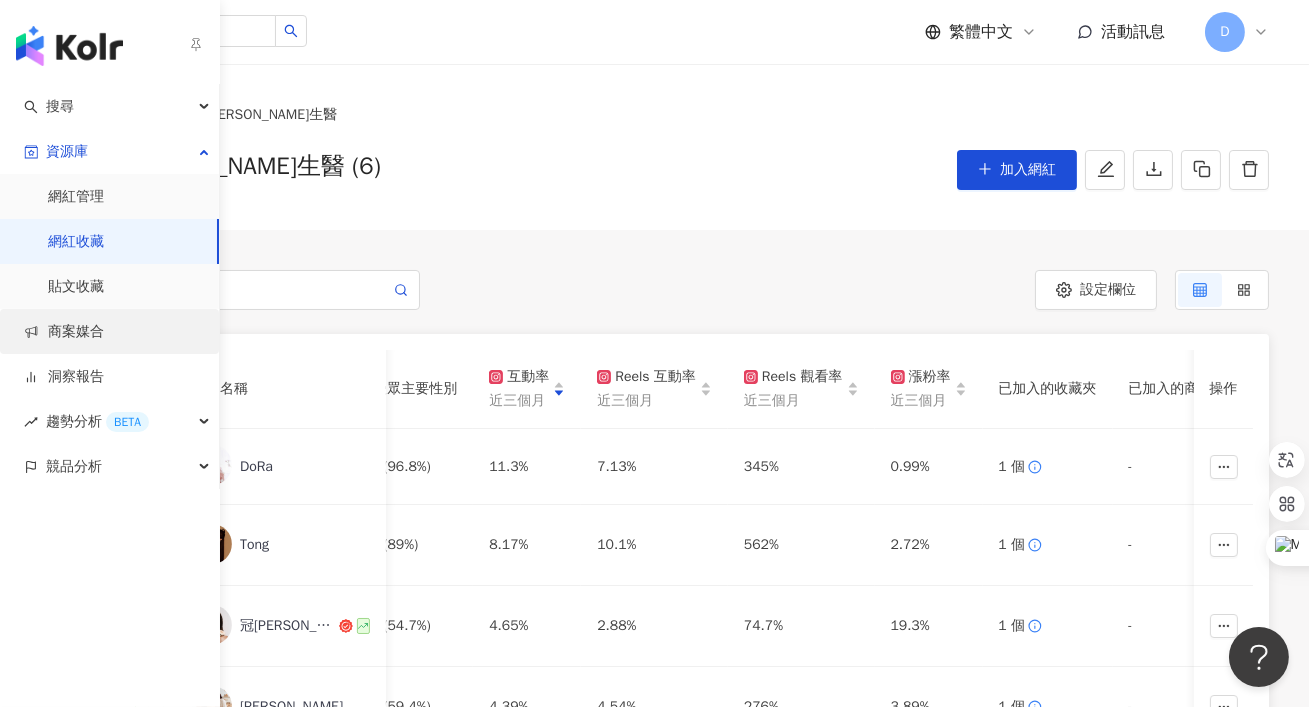 click on "商案媒合" at bounding box center (64, 332) 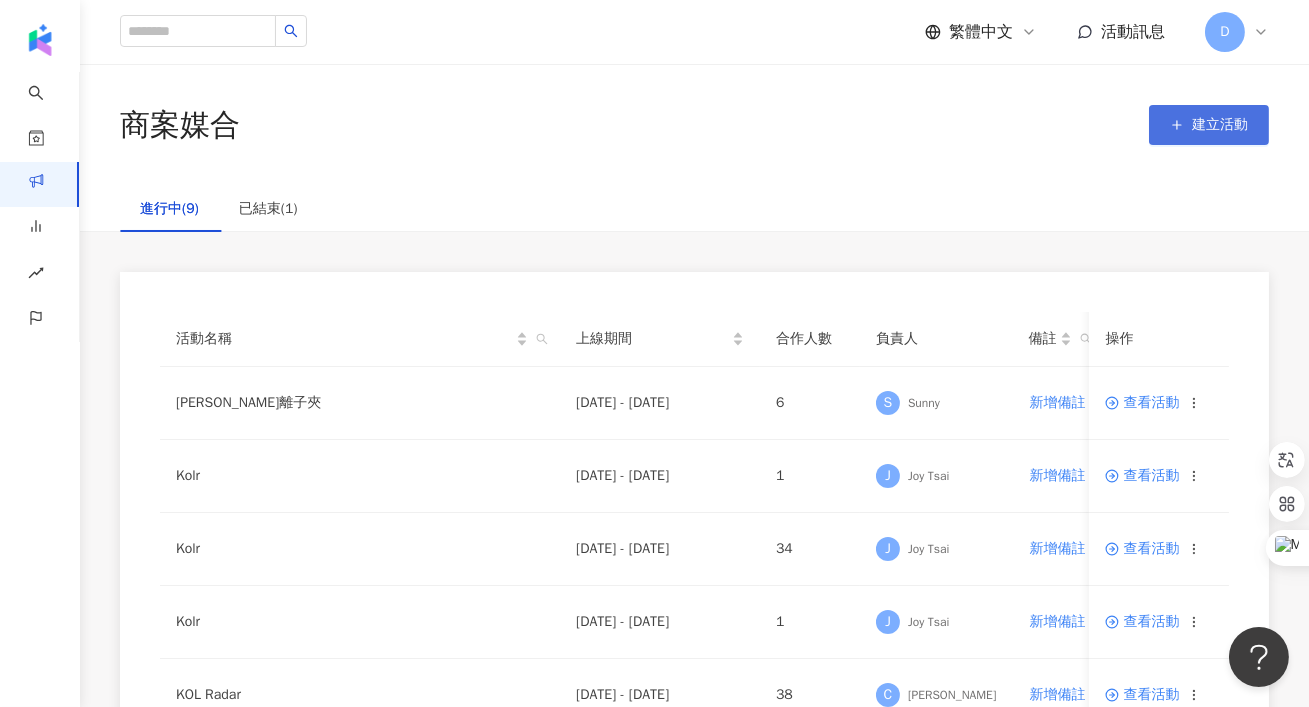 click on "建立活動" at bounding box center (1220, 125) 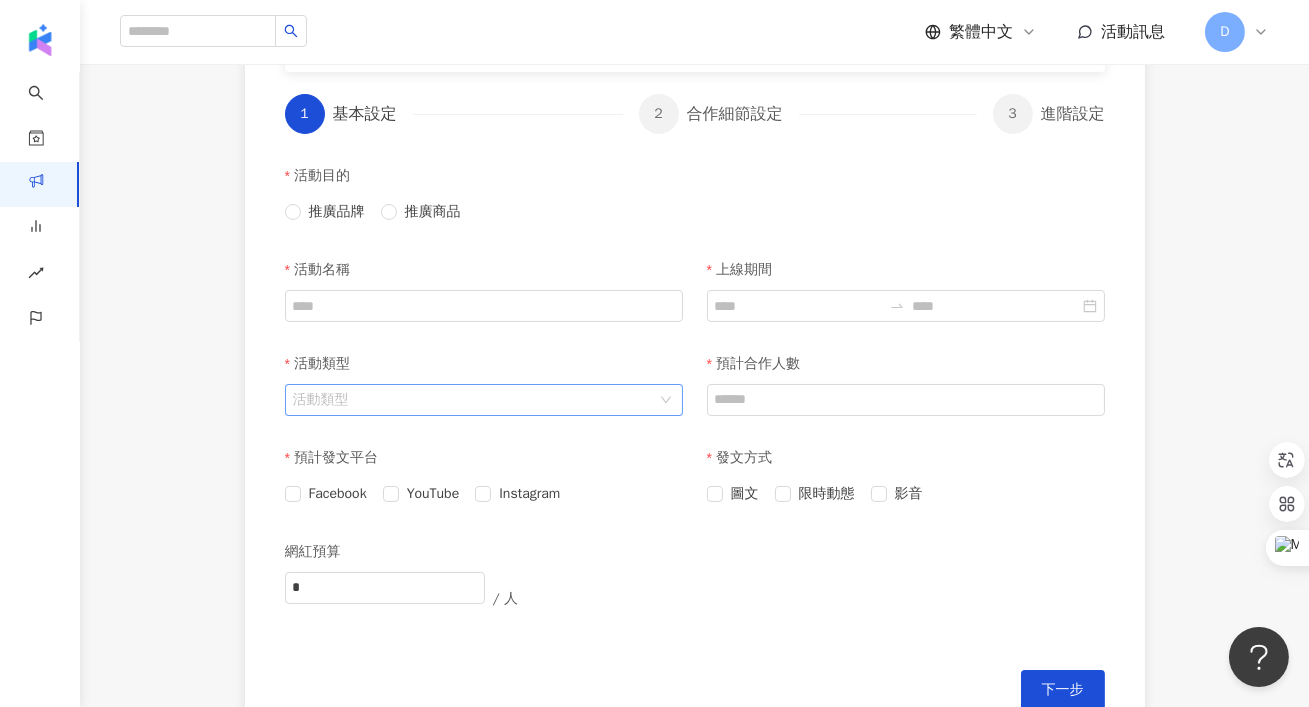 scroll, scrollTop: 412, scrollLeft: 0, axis: vertical 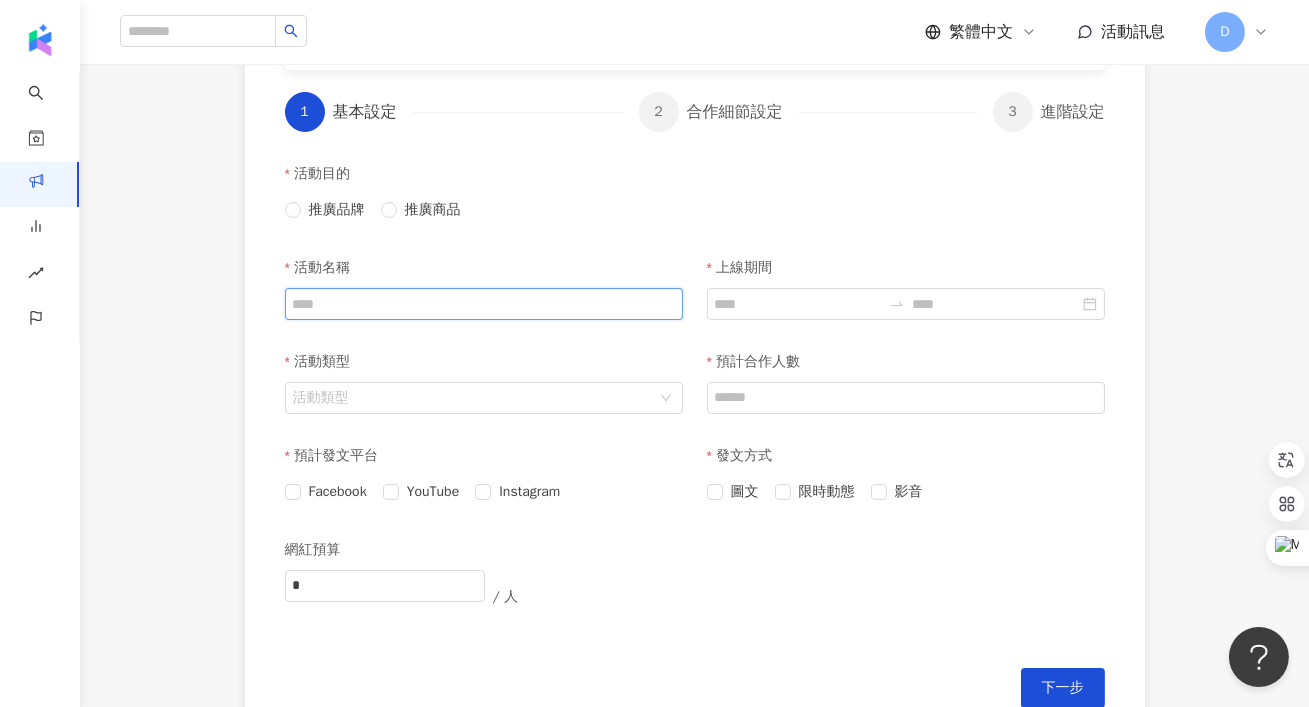 click on "活動名稱" at bounding box center [484, 304] 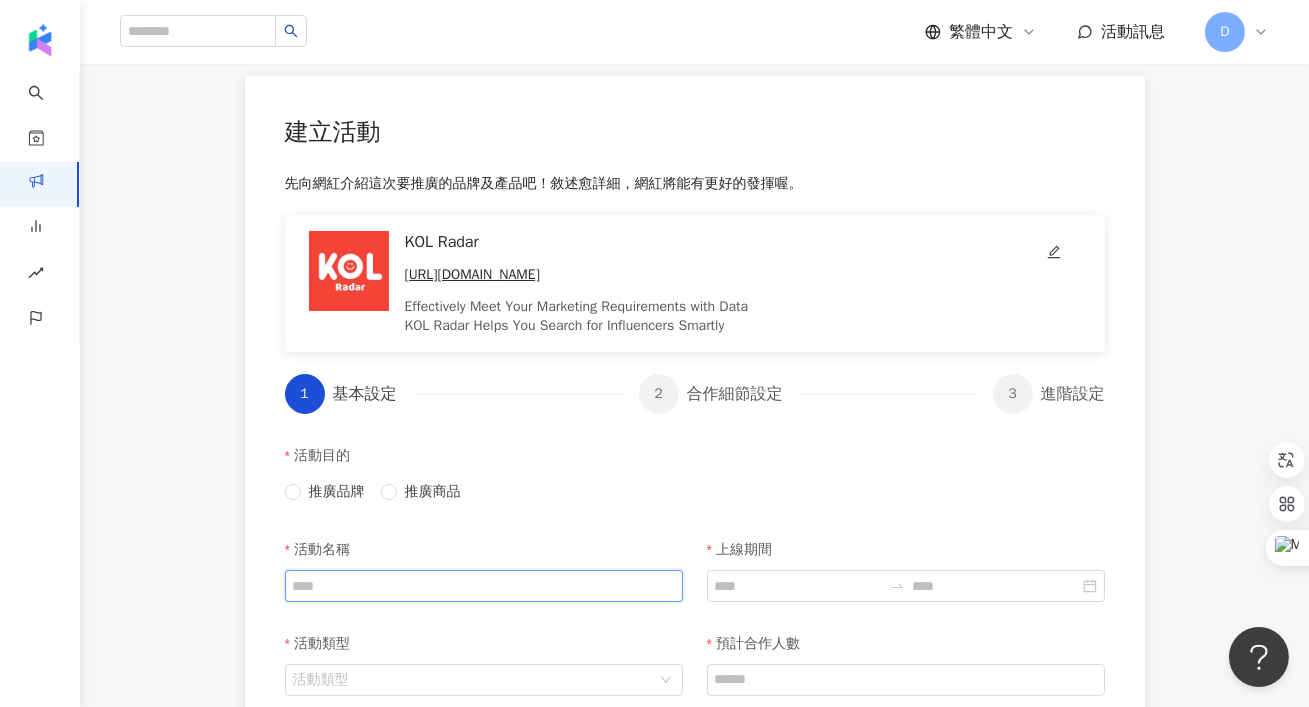 scroll, scrollTop: 0, scrollLeft: 0, axis: both 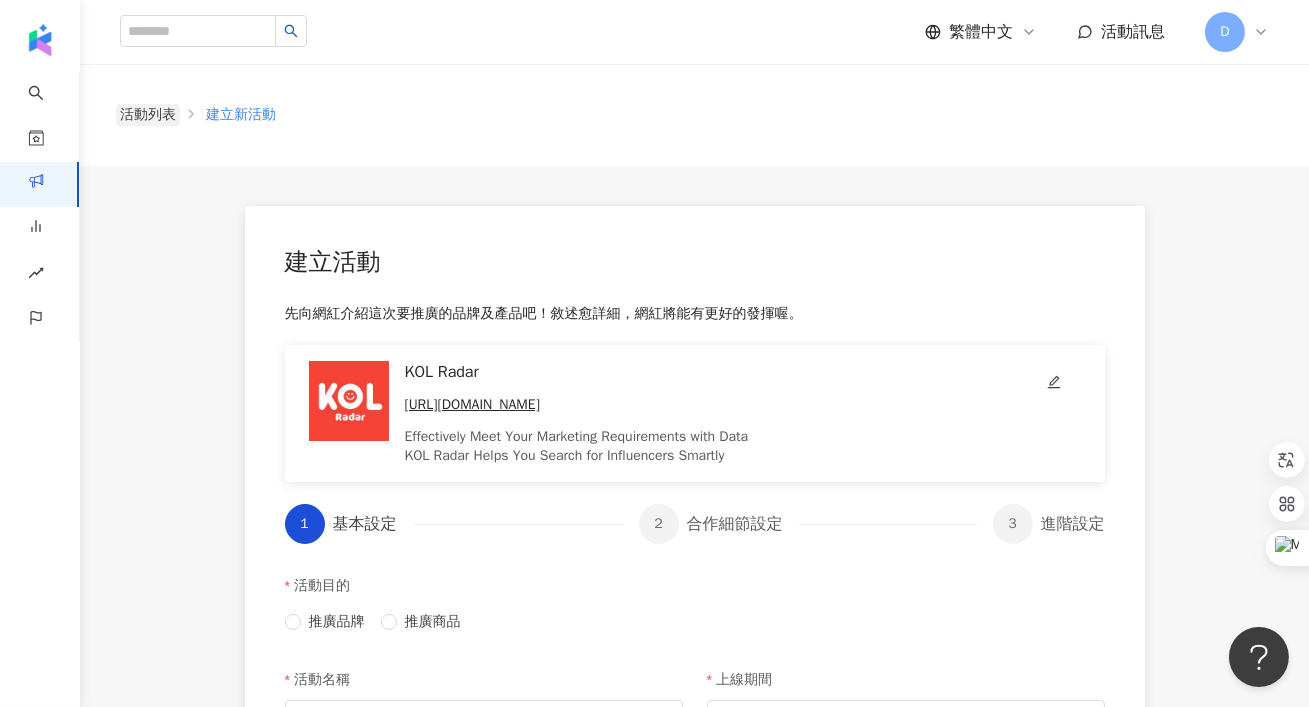 click on "活動列表" at bounding box center [148, 115] 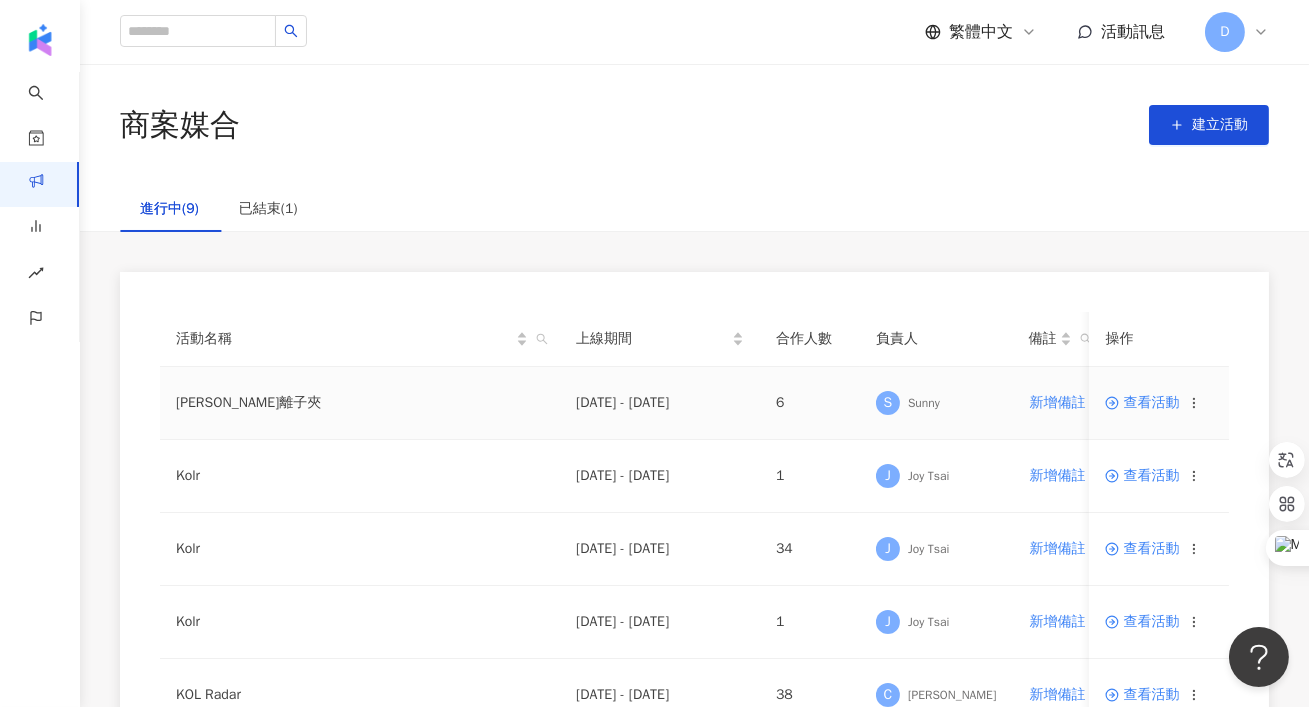 click on "查看活動" at bounding box center (1142, 403) 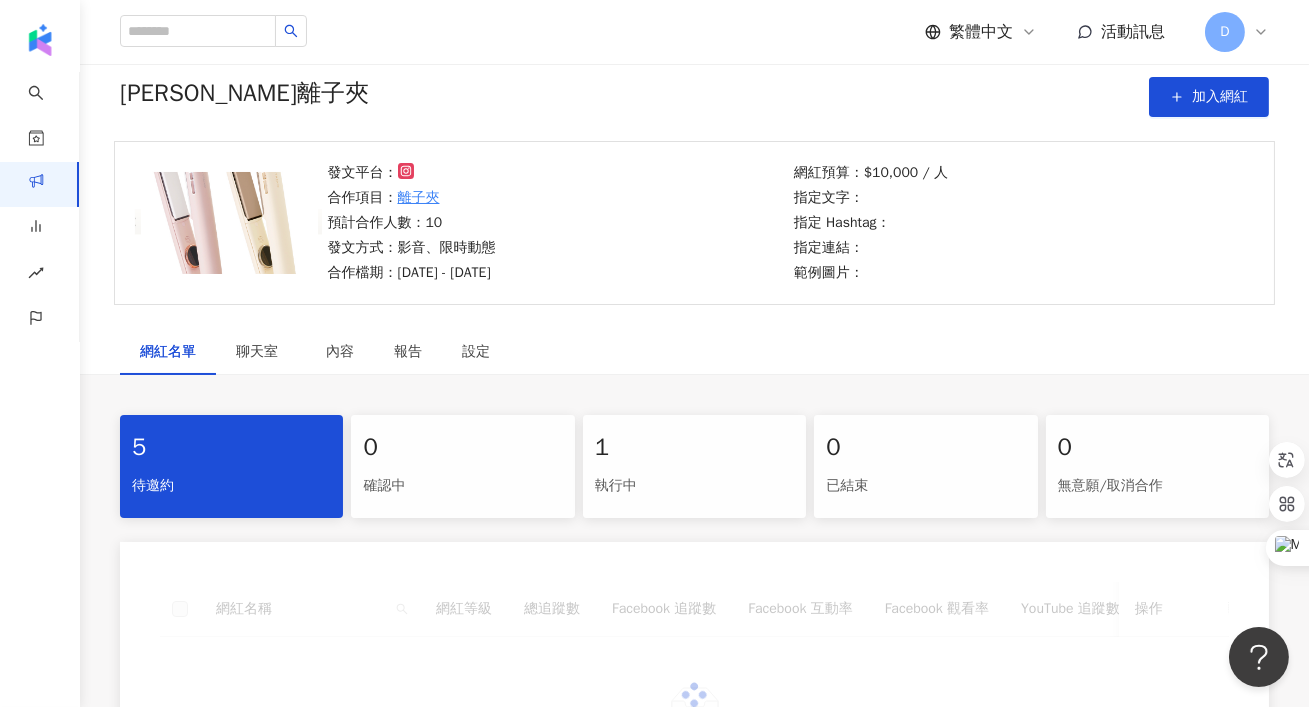 scroll, scrollTop: 75, scrollLeft: 0, axis: vertical 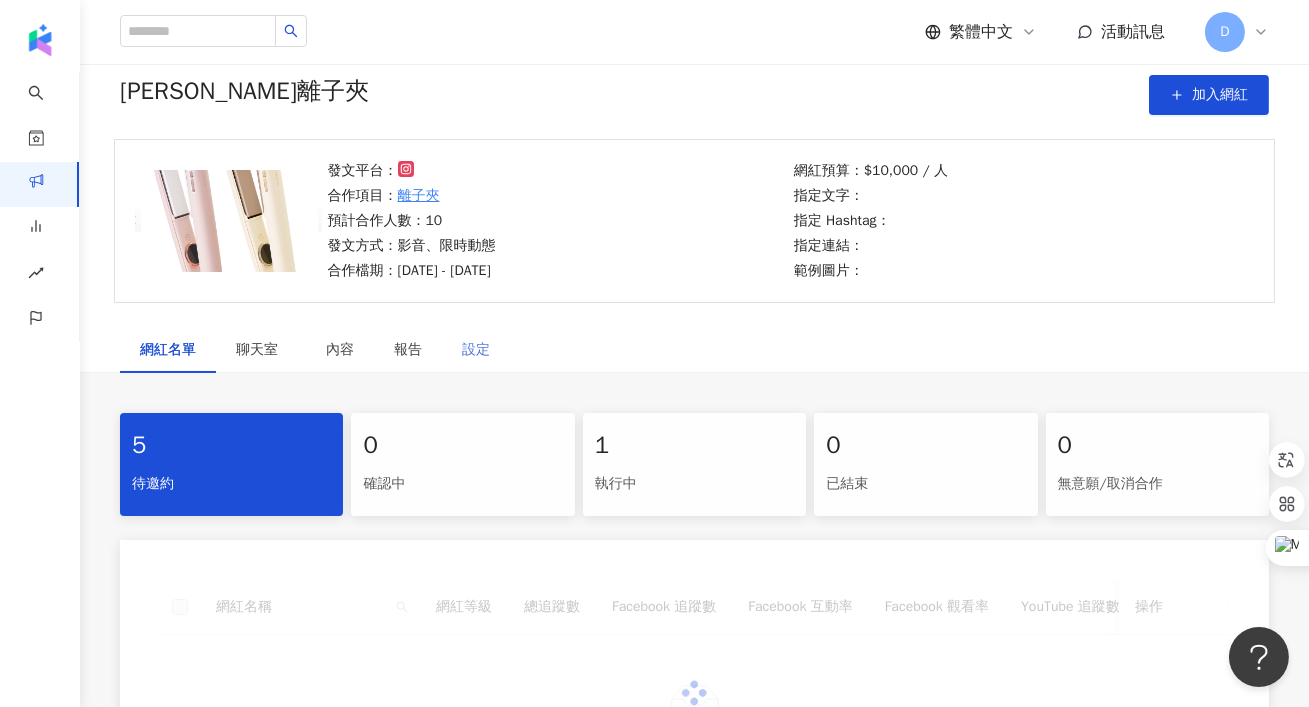 click on "設定" at bounding box center (476, 350) 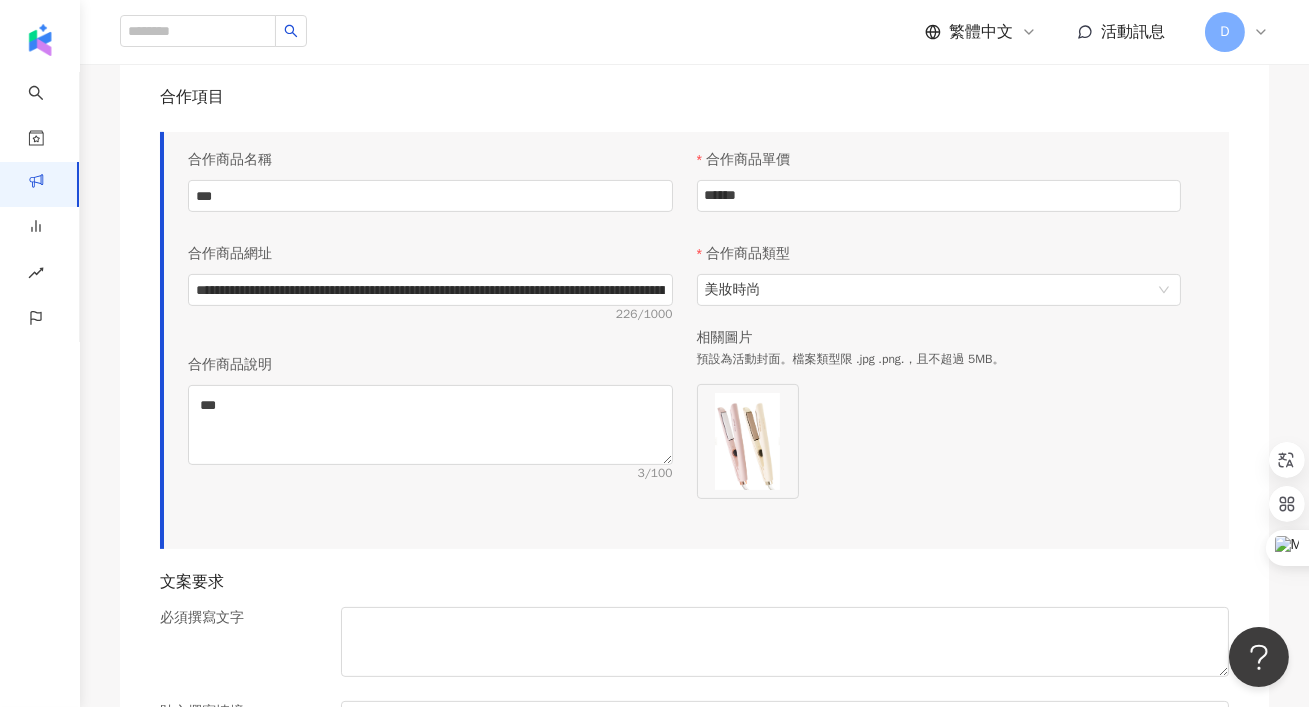 scroll, scrollTop: 1166, scrollLeft: 0, axis: vertical 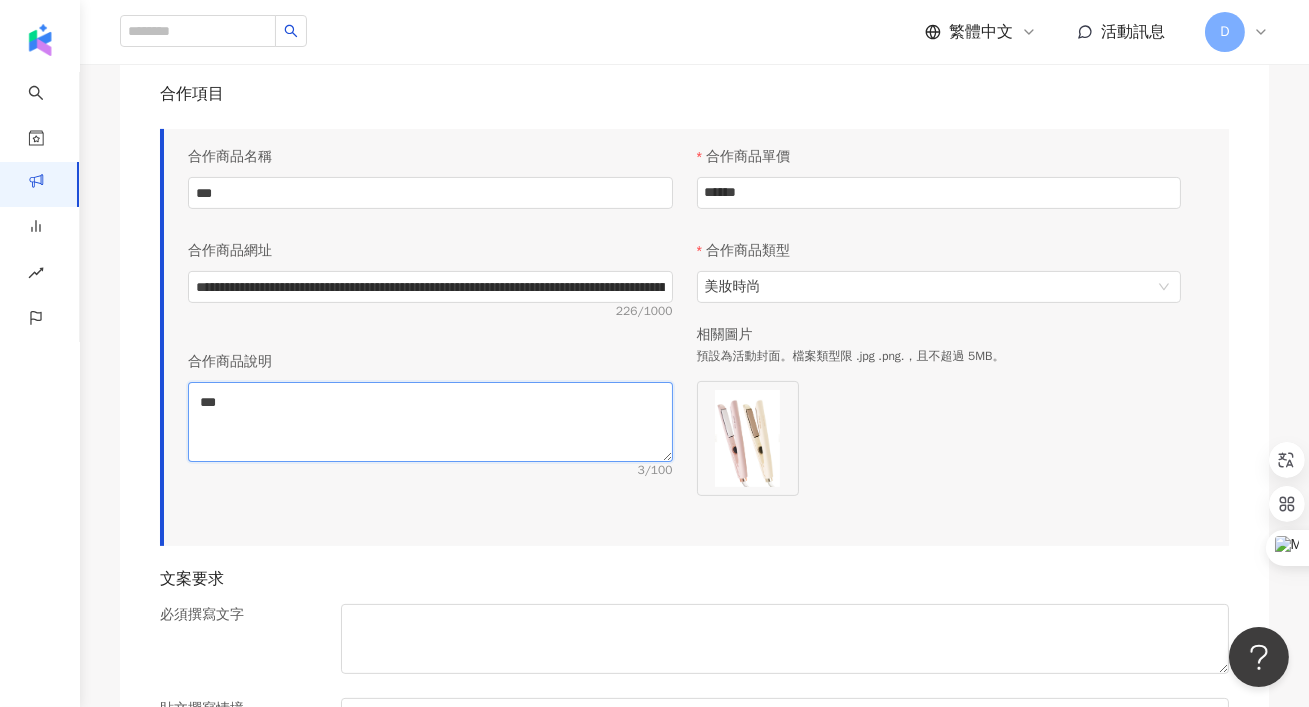 click on "***" at bounding box center [430, 422] 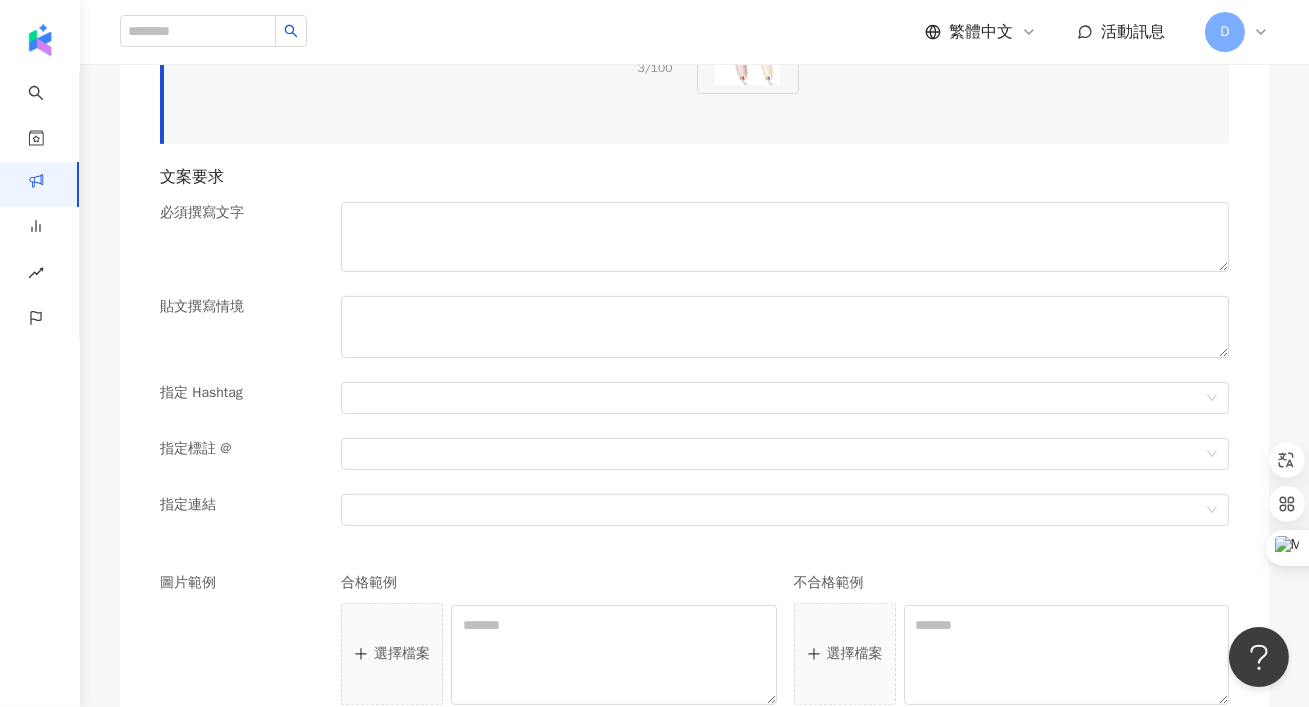 scroll, scrollTop: 1576, scrollLeft: 0, axis: vertical 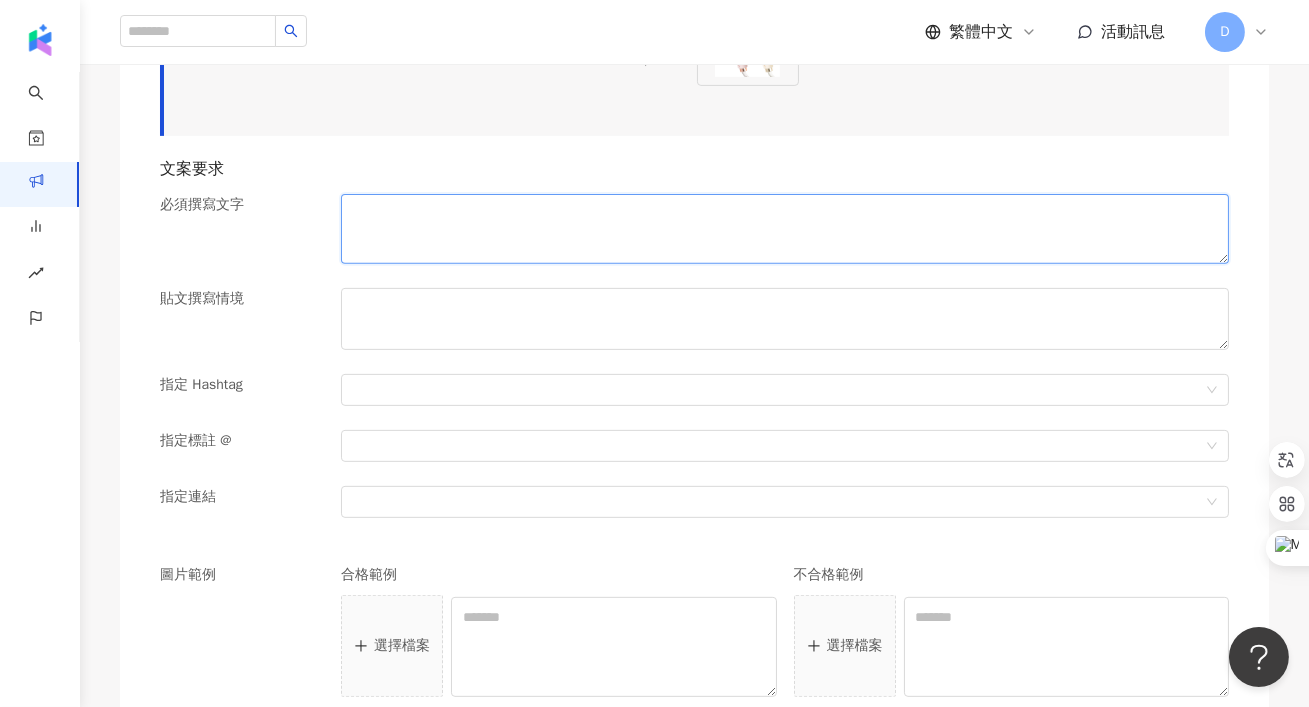 click at bounding box center (785, 229) 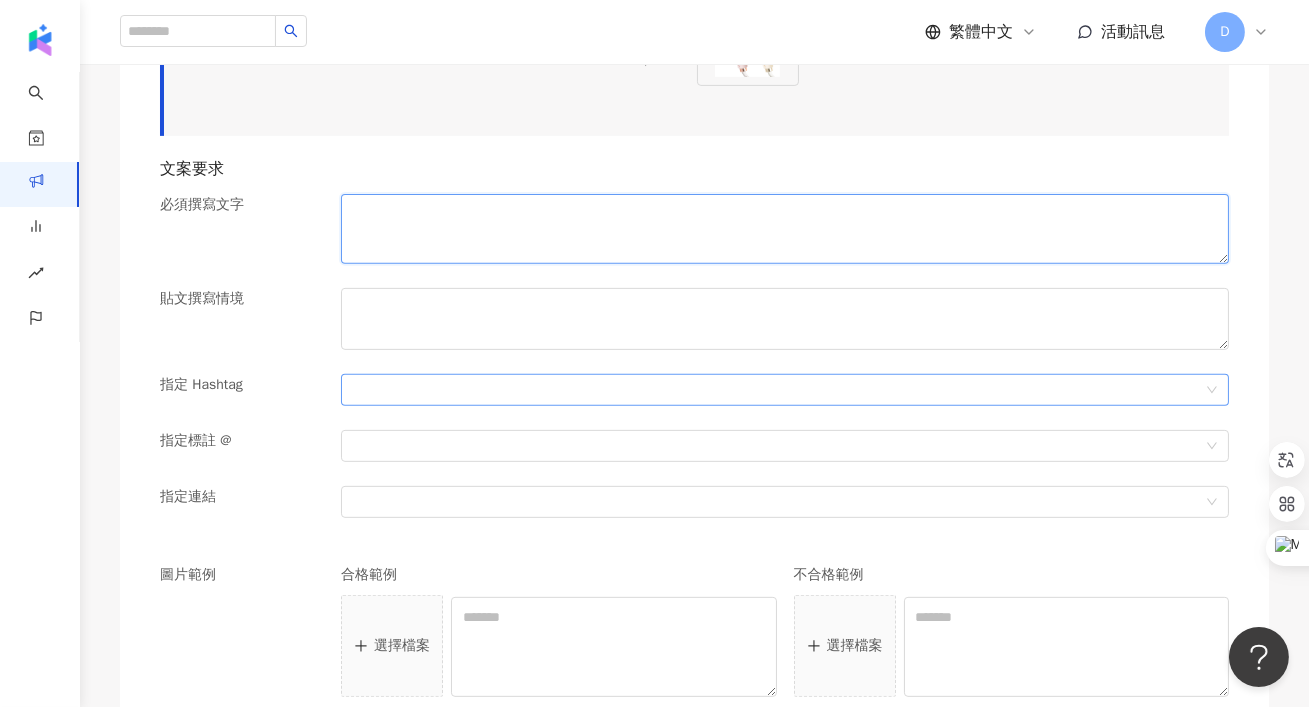 click at bounding box center [785, 390] 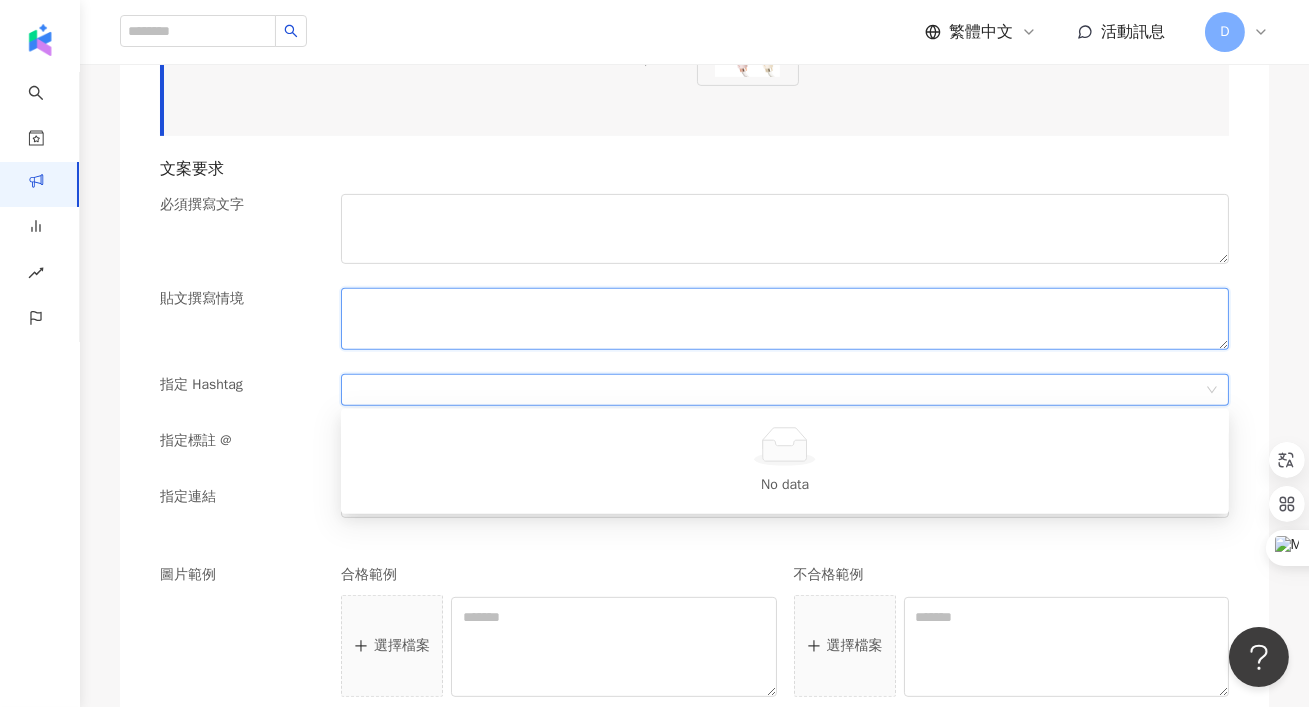 click at bounding box center [785, 319] 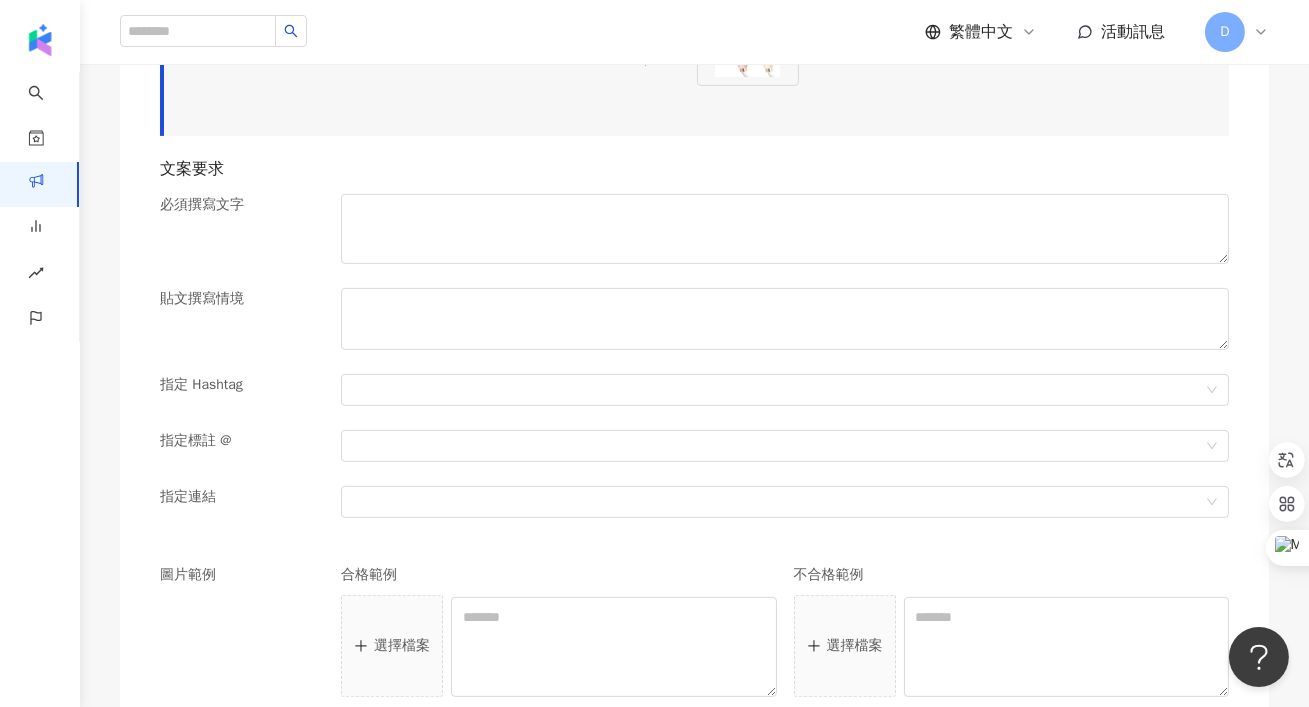 click on "必須撰寫文字" at bounding box center [242, 241] 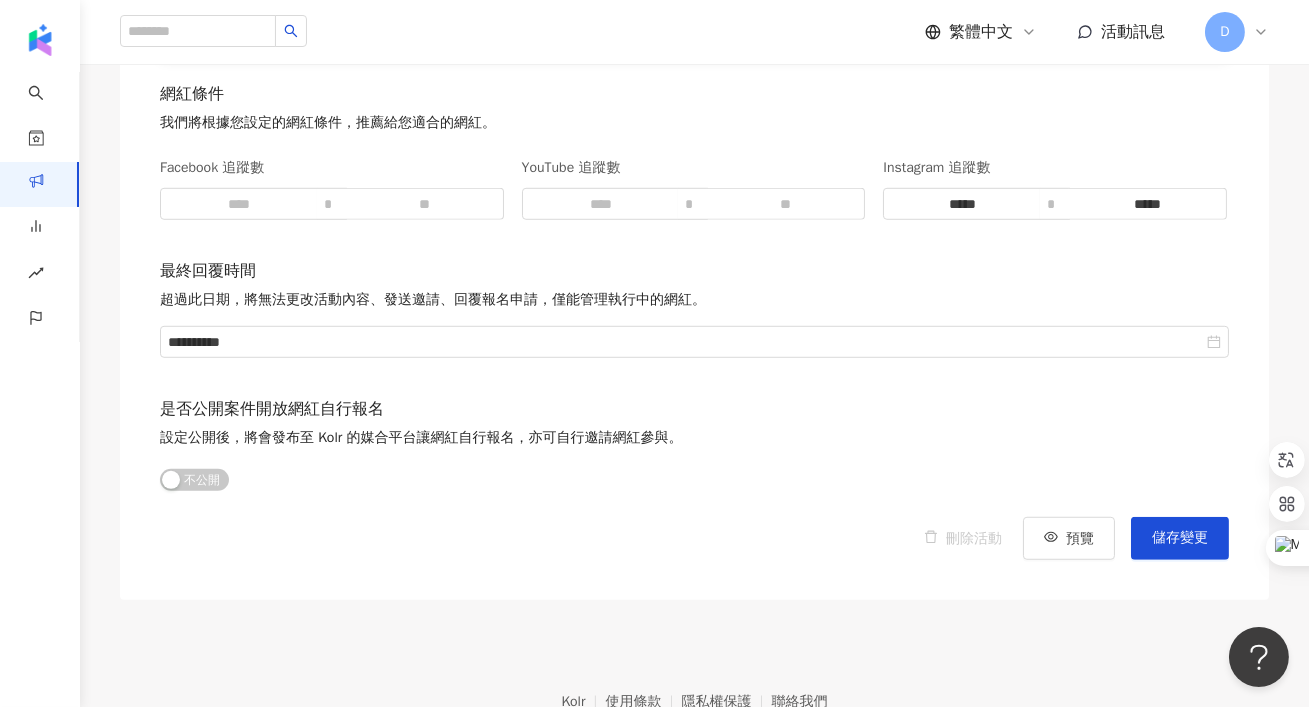 scroll, scrollTop: 2724, scrollLeft: 0, axis: vertical 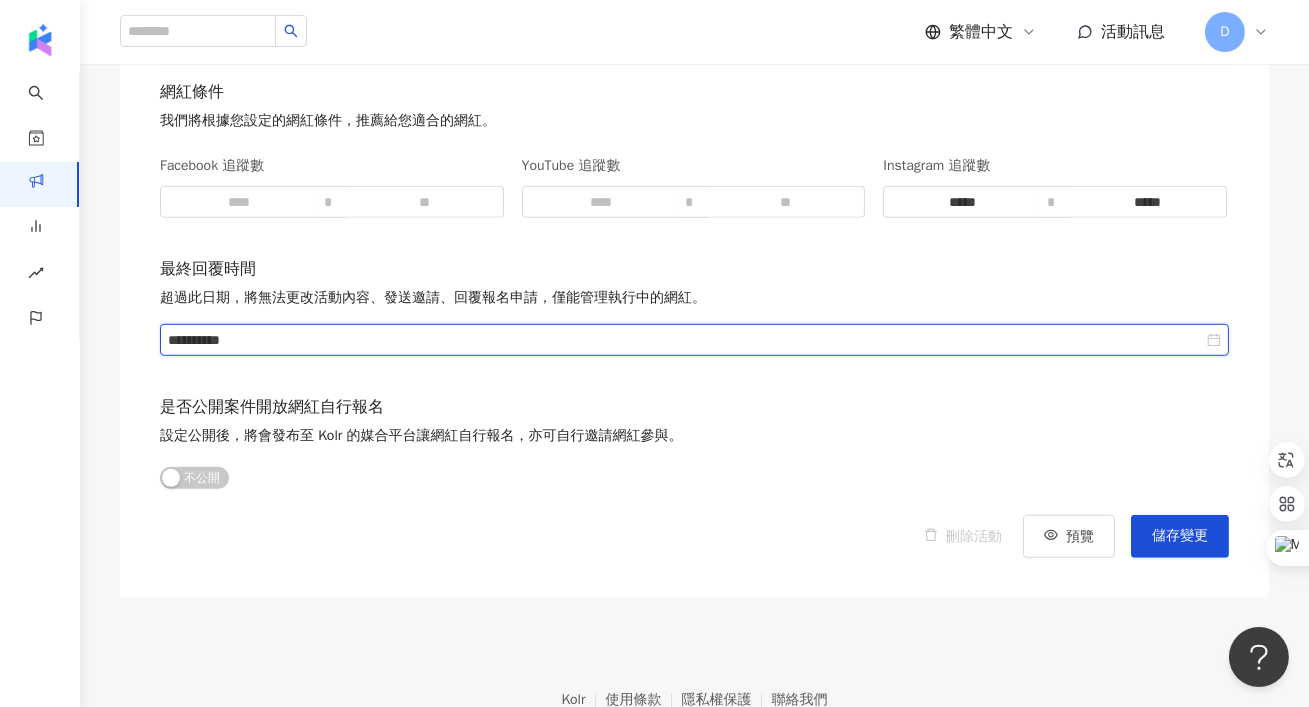 click on "**********" at bounding box center (685, 340) 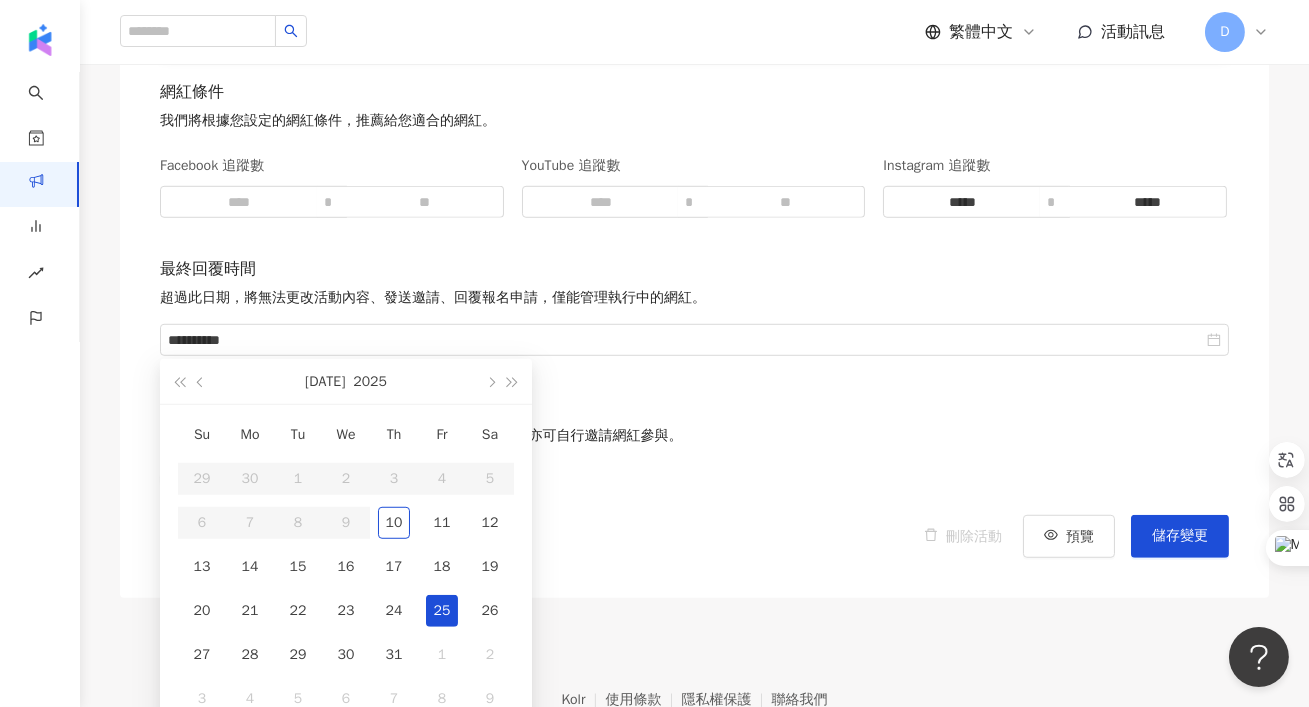 click on "是否公開案件開放網紅自行報名" at bounding box center (421, 407) 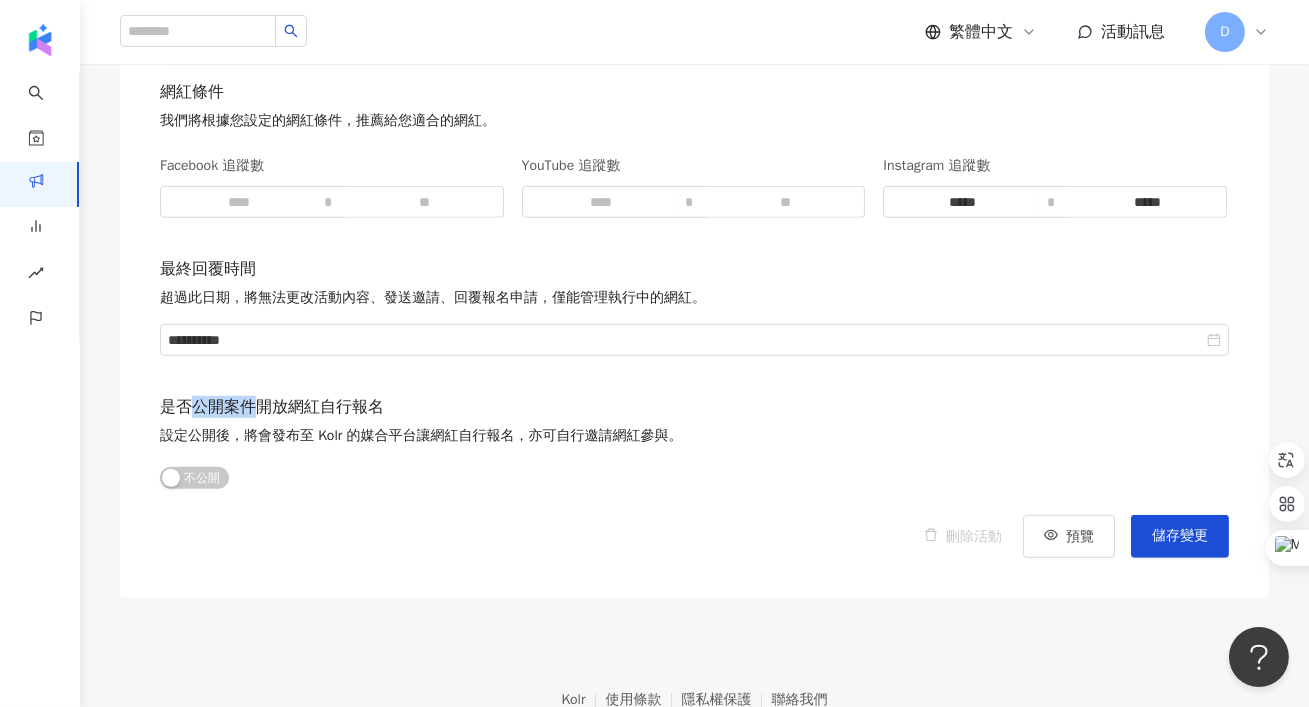 drag, startPoint x: 193, startPoint y: 411, endPoint x: 253, endPoint y: 406, distance: 60.207973 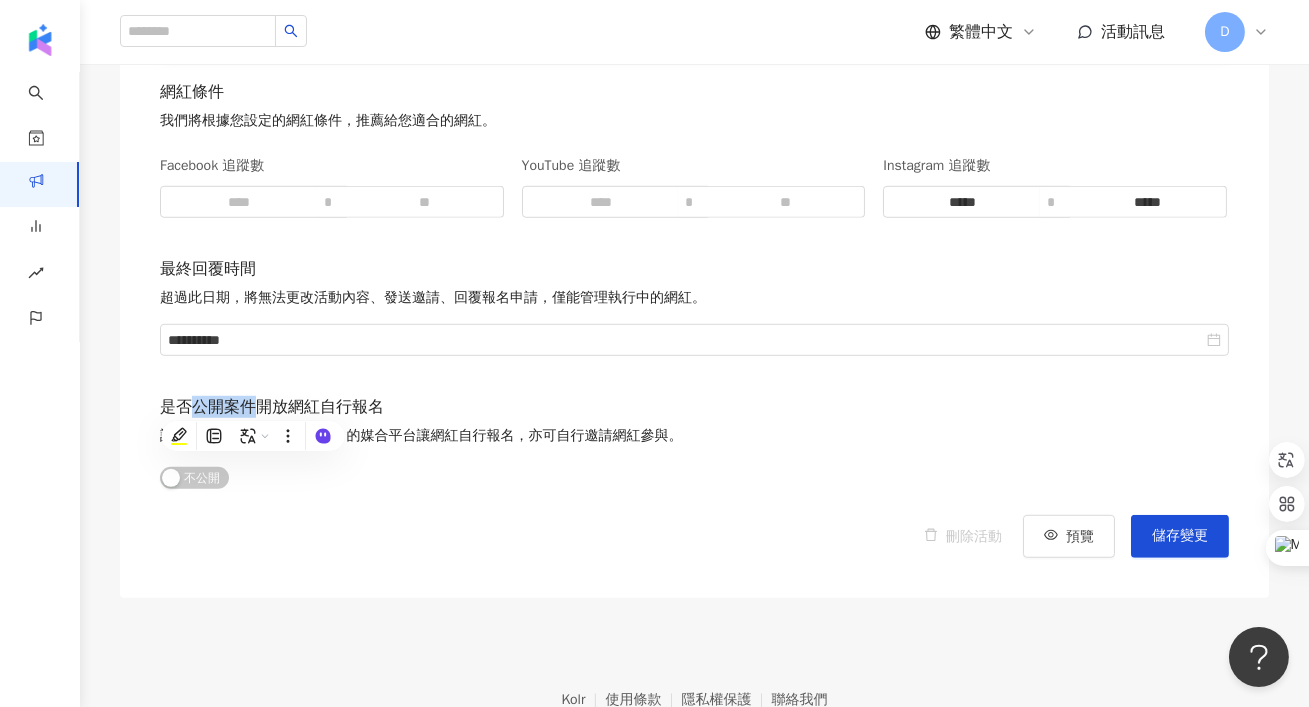 click on "是否公開案件開放網紅自行報名" at bounding box center (421, 407) 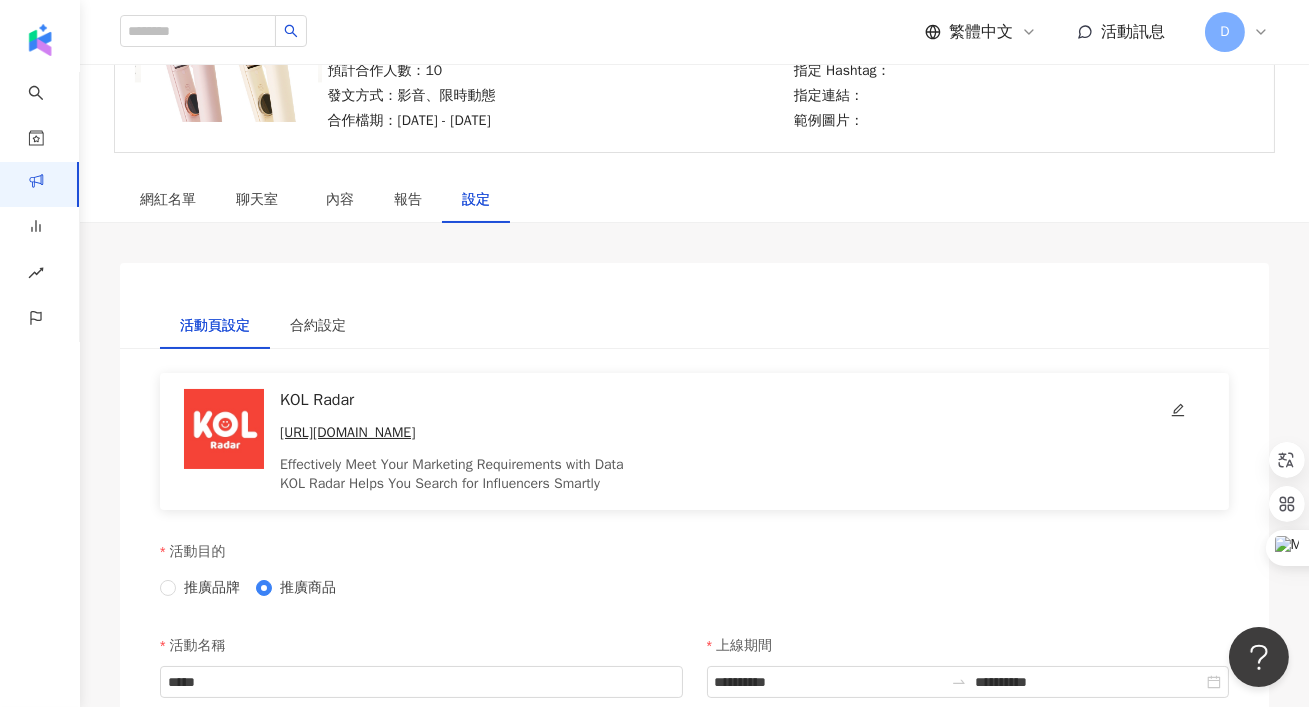 scroll, scrollTop: 194, scrollLeft: 0, axis: vertical 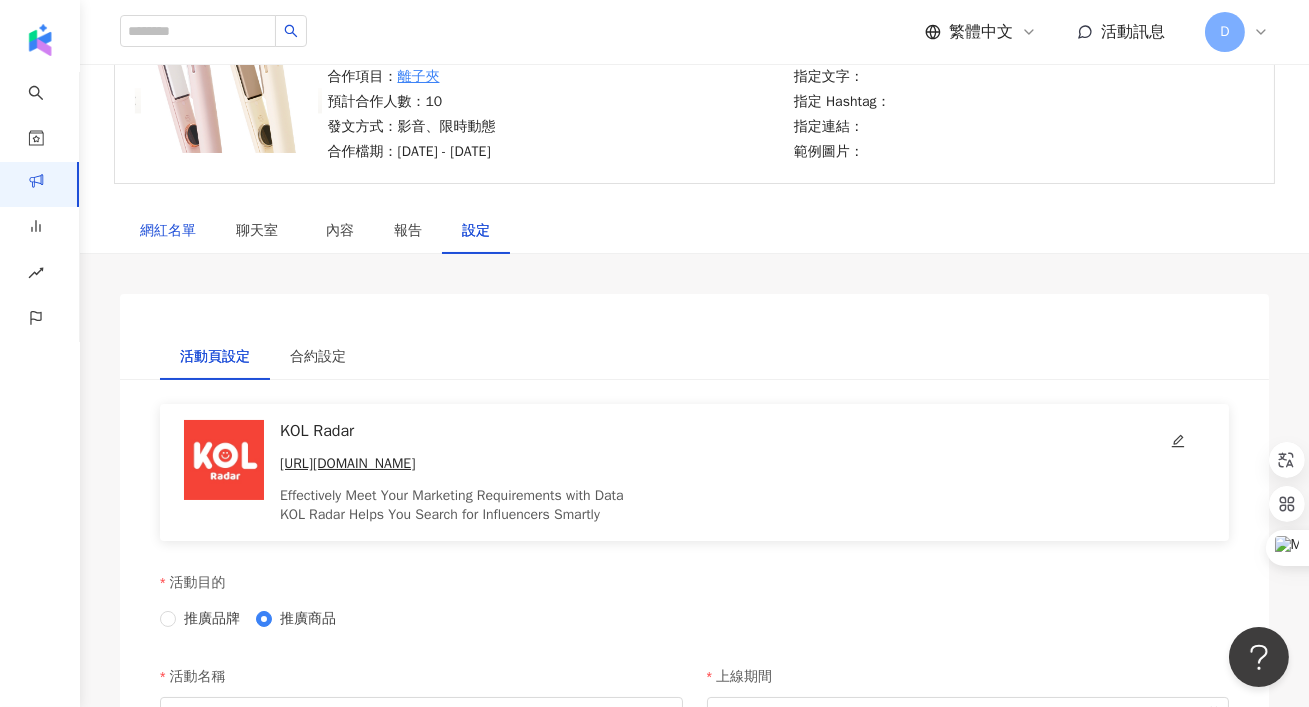 click on "網紅名單" at bounding box center (168, 231) 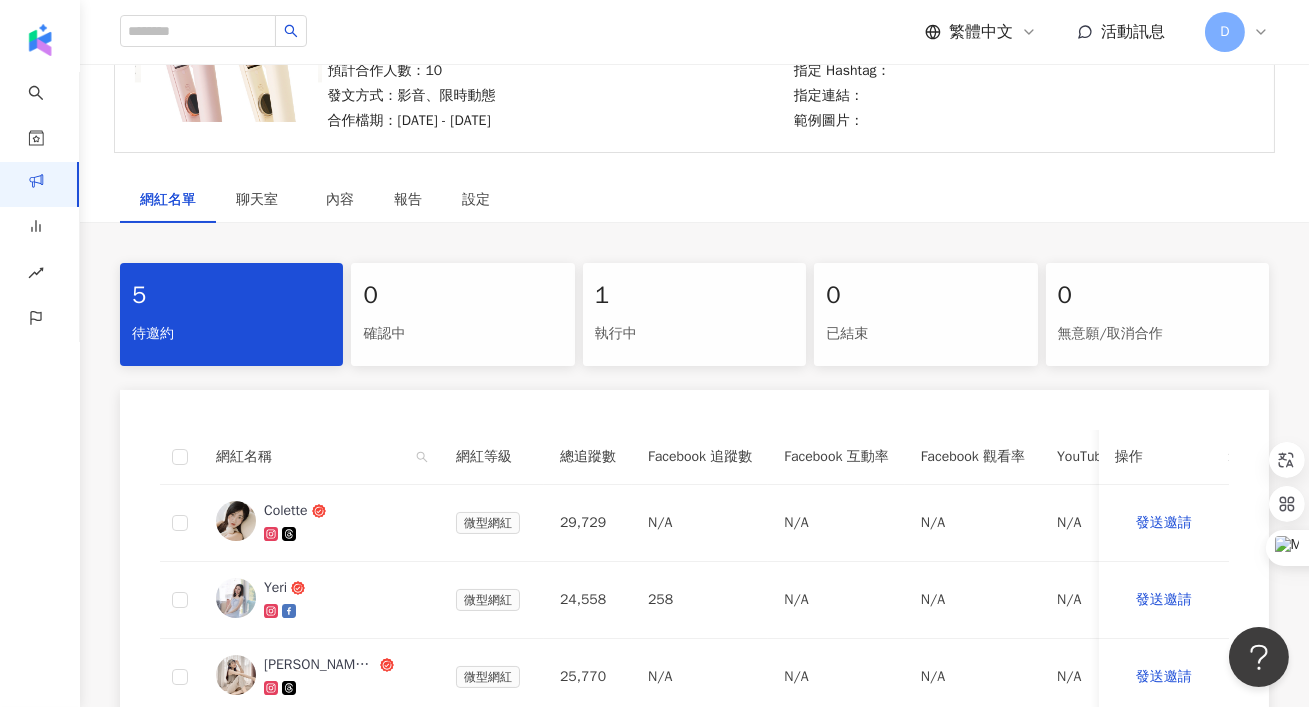 scroll, scrollTop: 223, scrollLeft: 0, axis: vertical 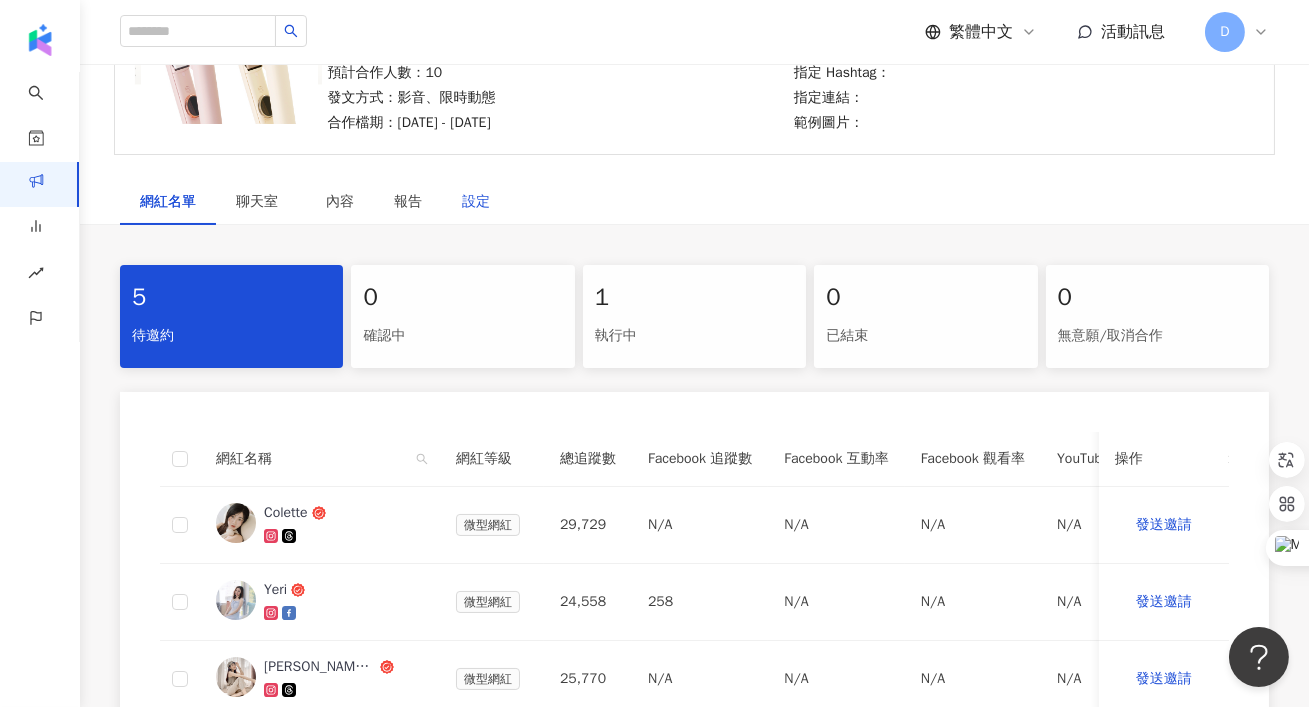 click on "設定" at bounding box center (476, 202) 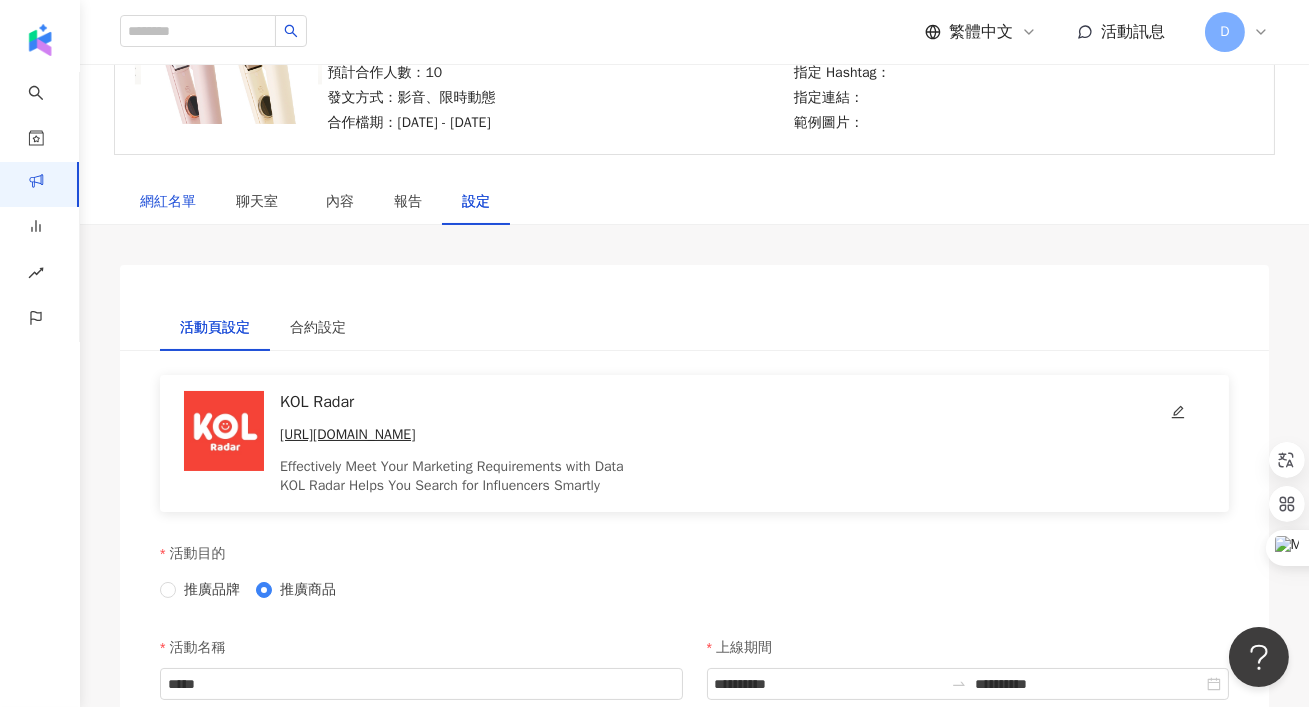 click on "網紅名單" at bounding box center (168, 202) 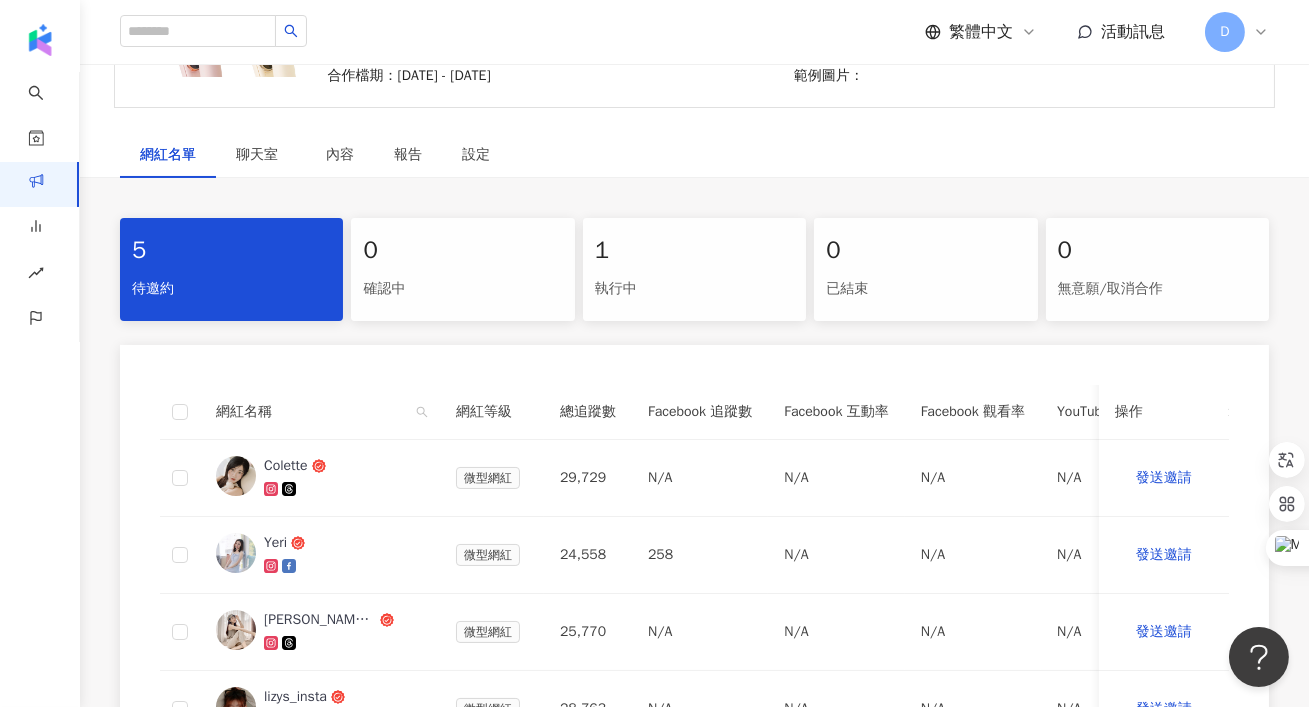 scroll, scrollTop: 273, scrollLeft: 0, axis: vertical 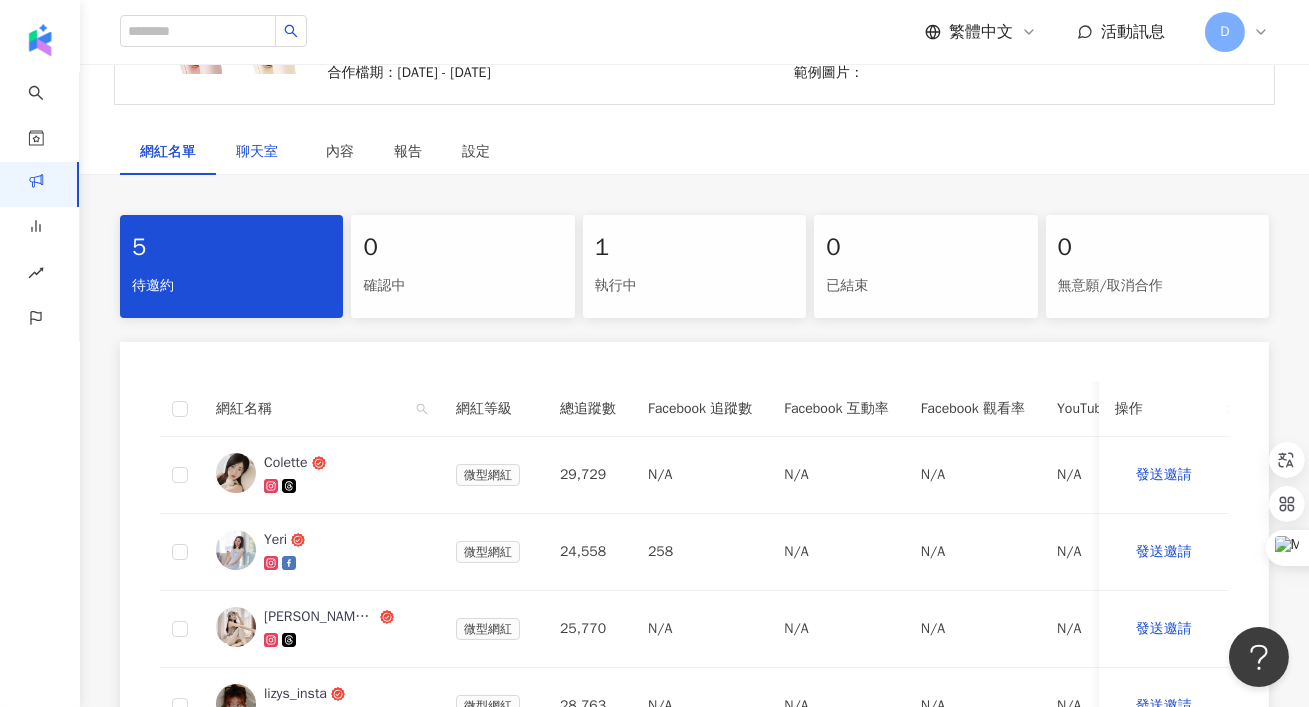click on "聊天室" at bounding box center (261, 152) 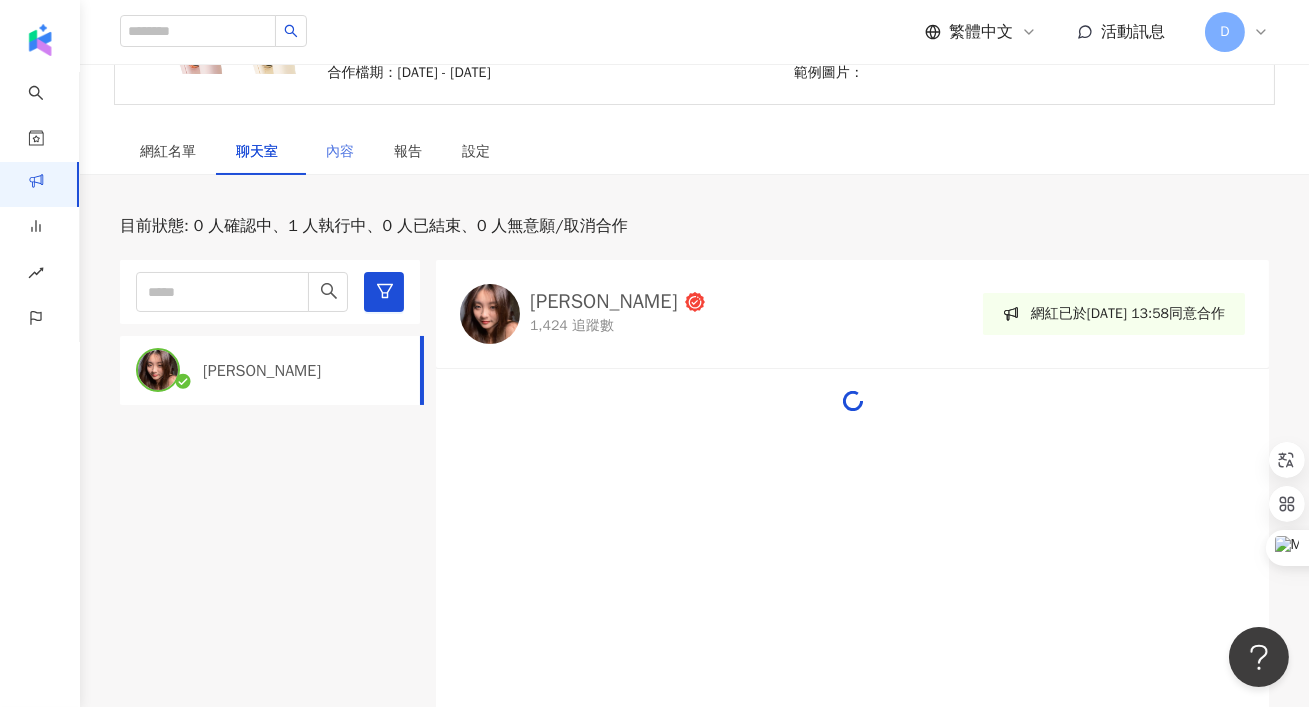click on "內容" at bounding box center (340, 152) 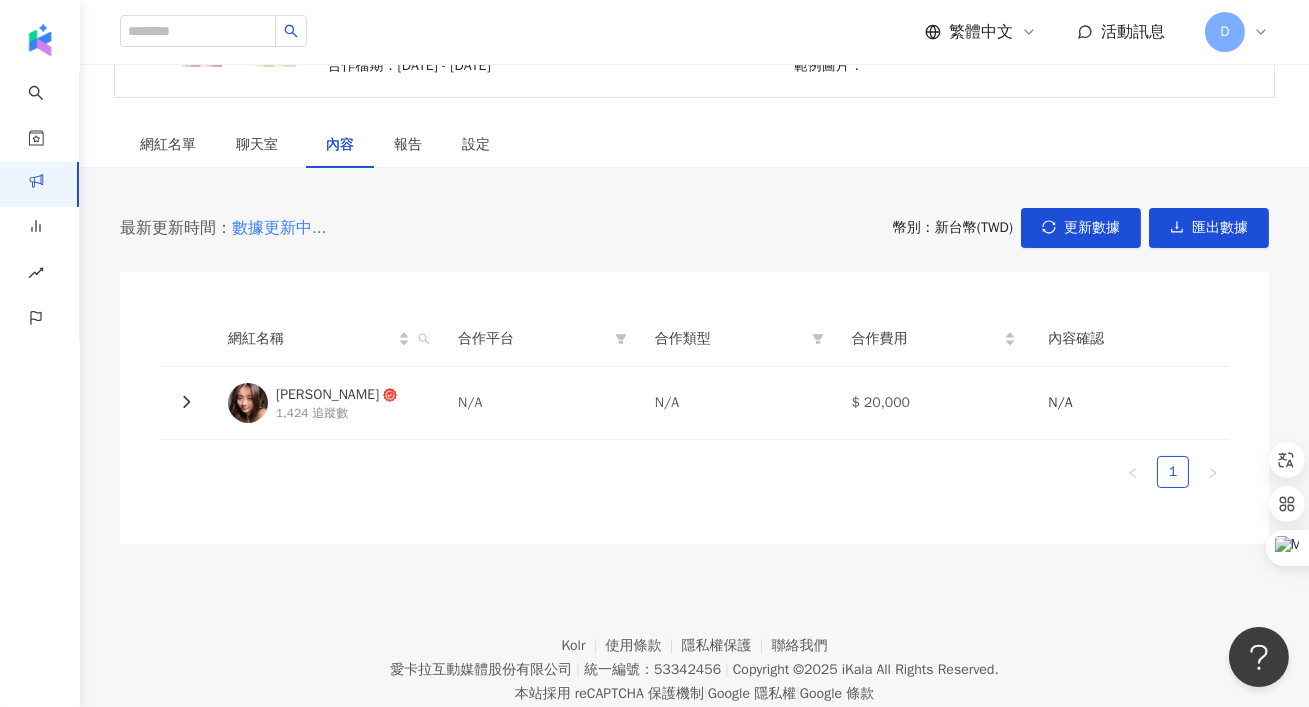 scroll, scrollTop: 299, scrollLeft: 0, axis: vertical 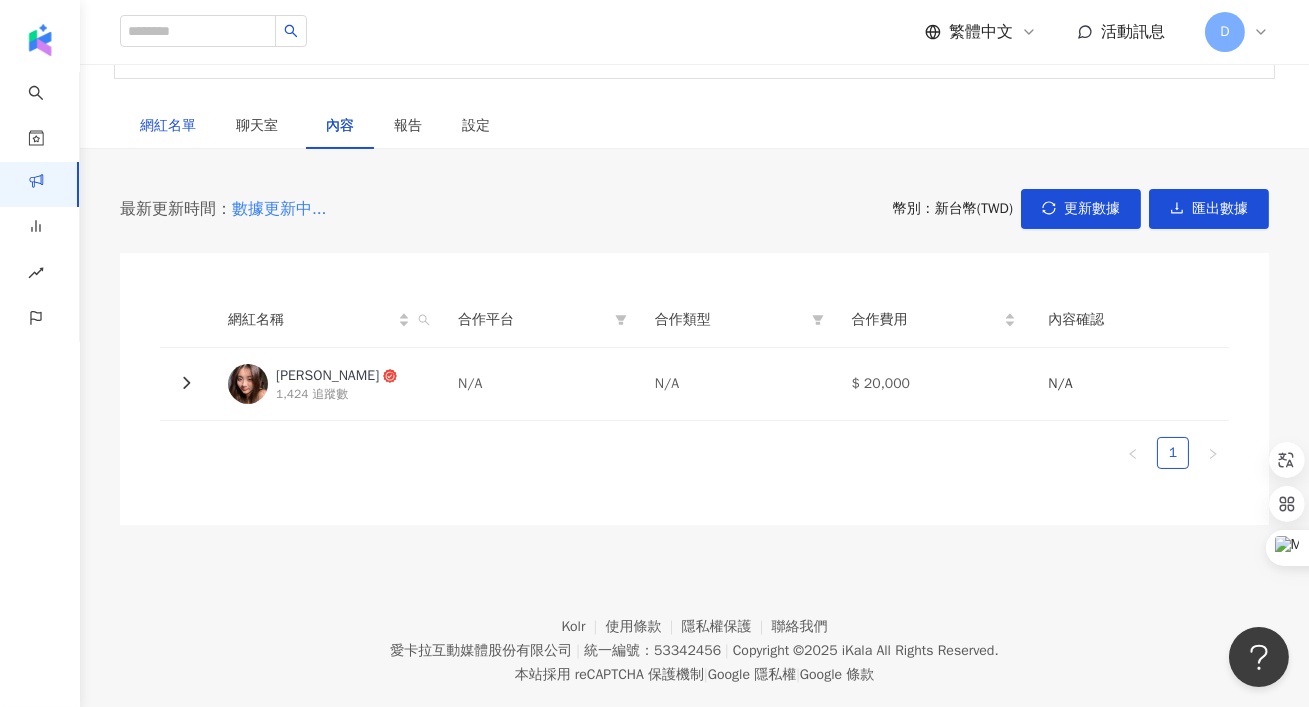 click on "網紅名單" at bounding box center [168, 126] 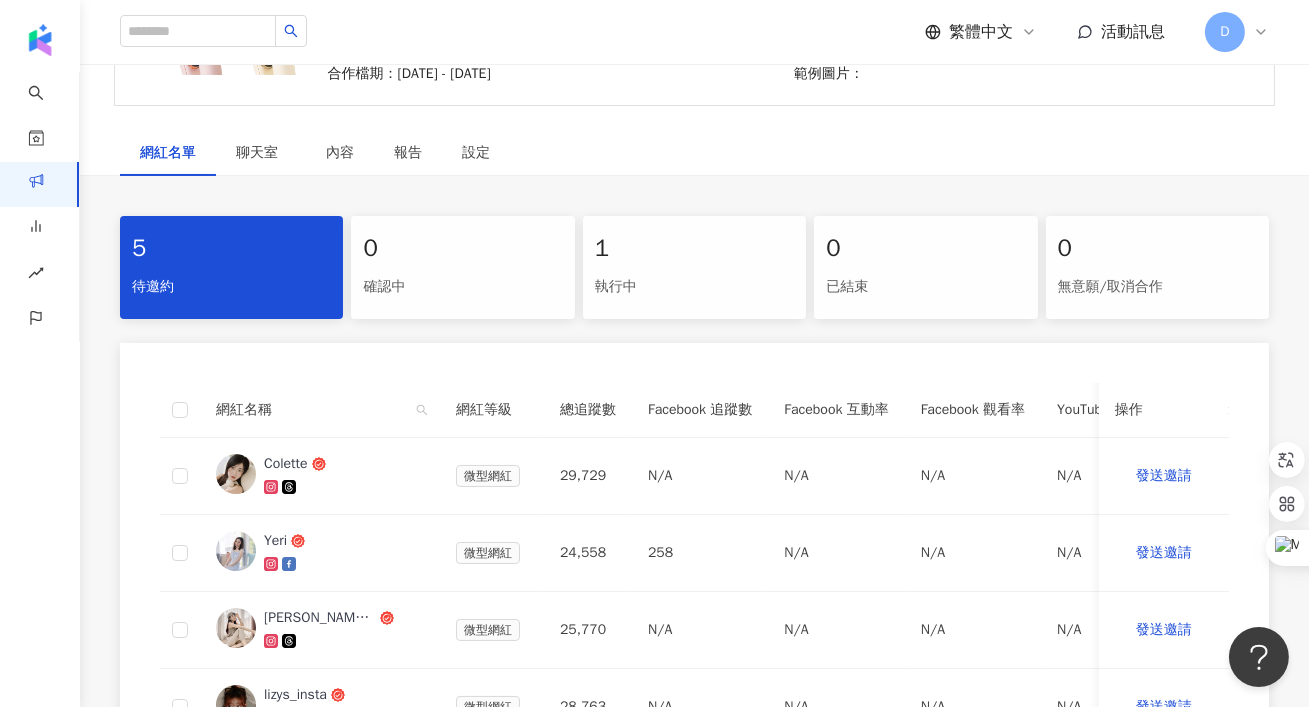 scroll, scrollTop: 0, scrollLeft: 0, axis: both 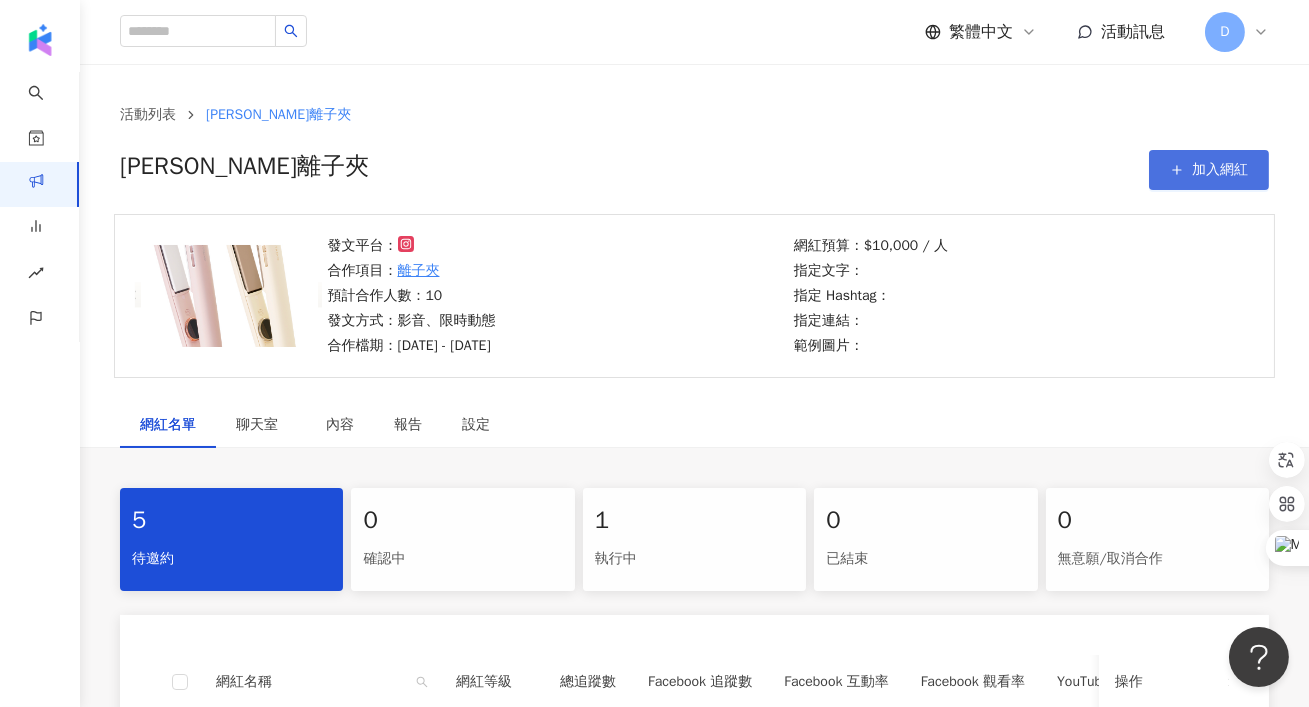 click on "加入網紅" at bounding box center (1220, 170) 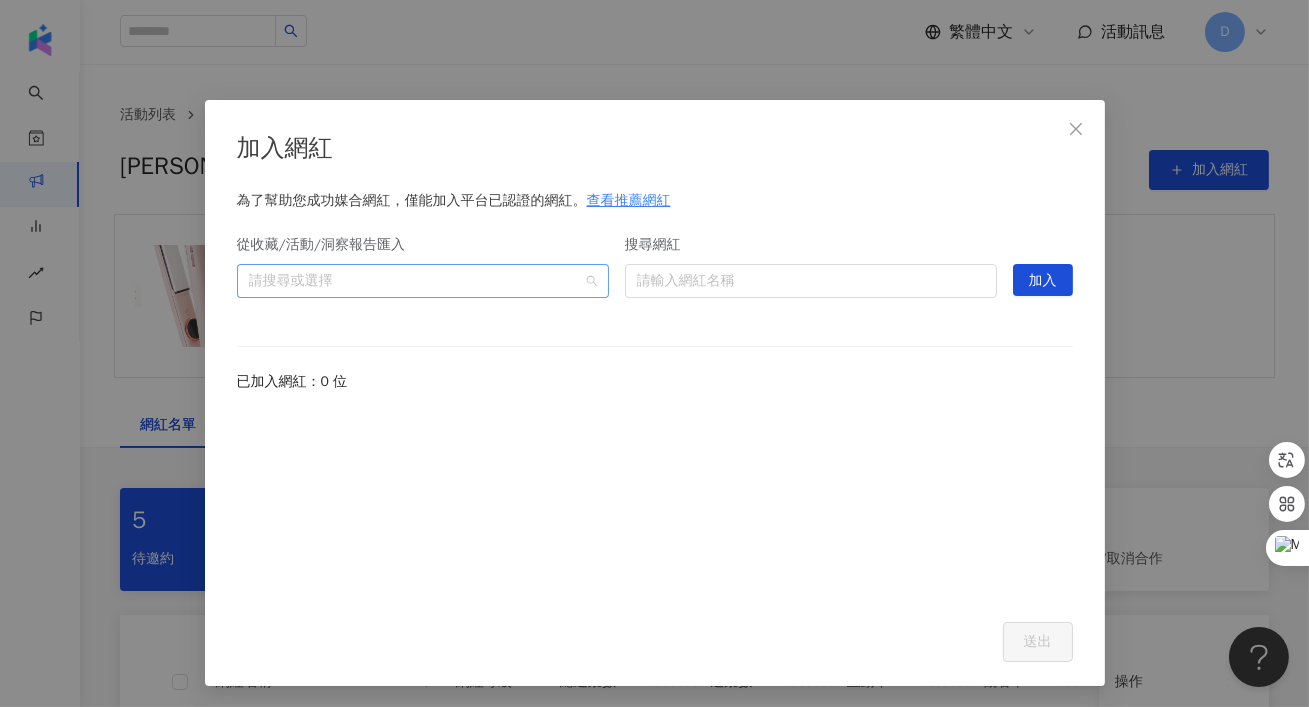 click at bounding box center [412, 280] 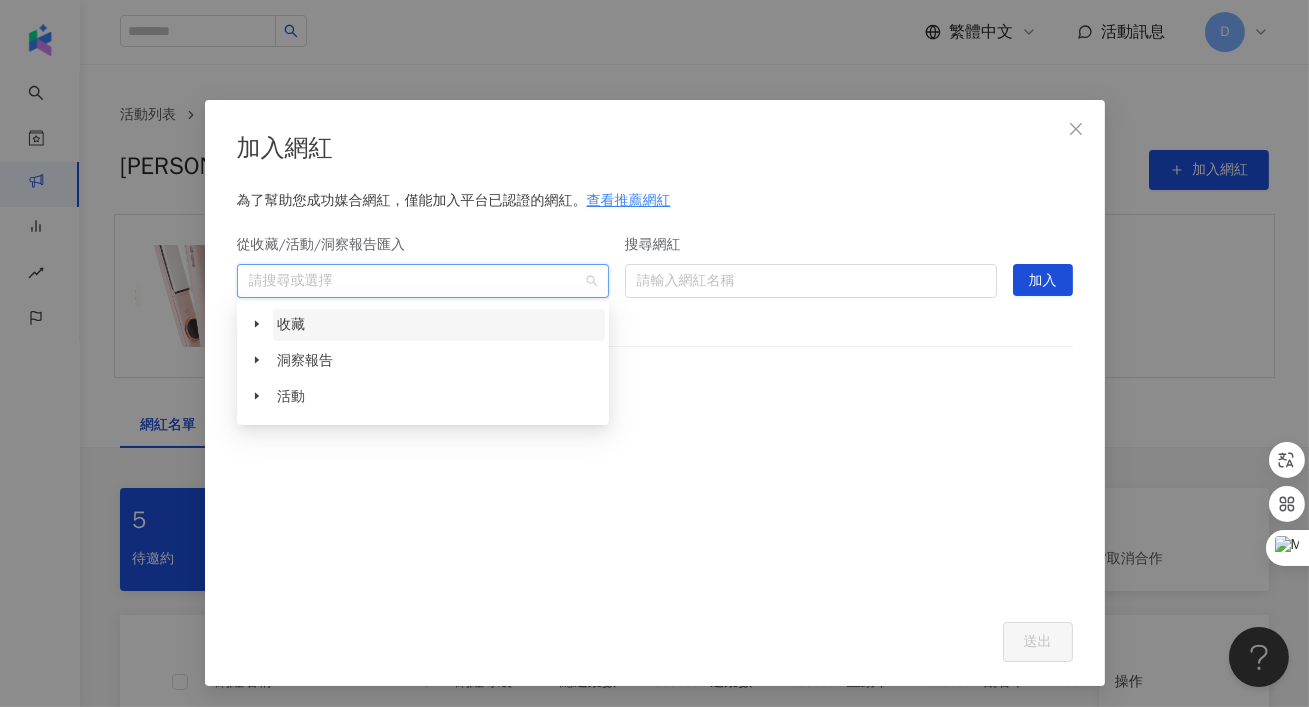 click on "收藏" at bounding box center (291, 324) 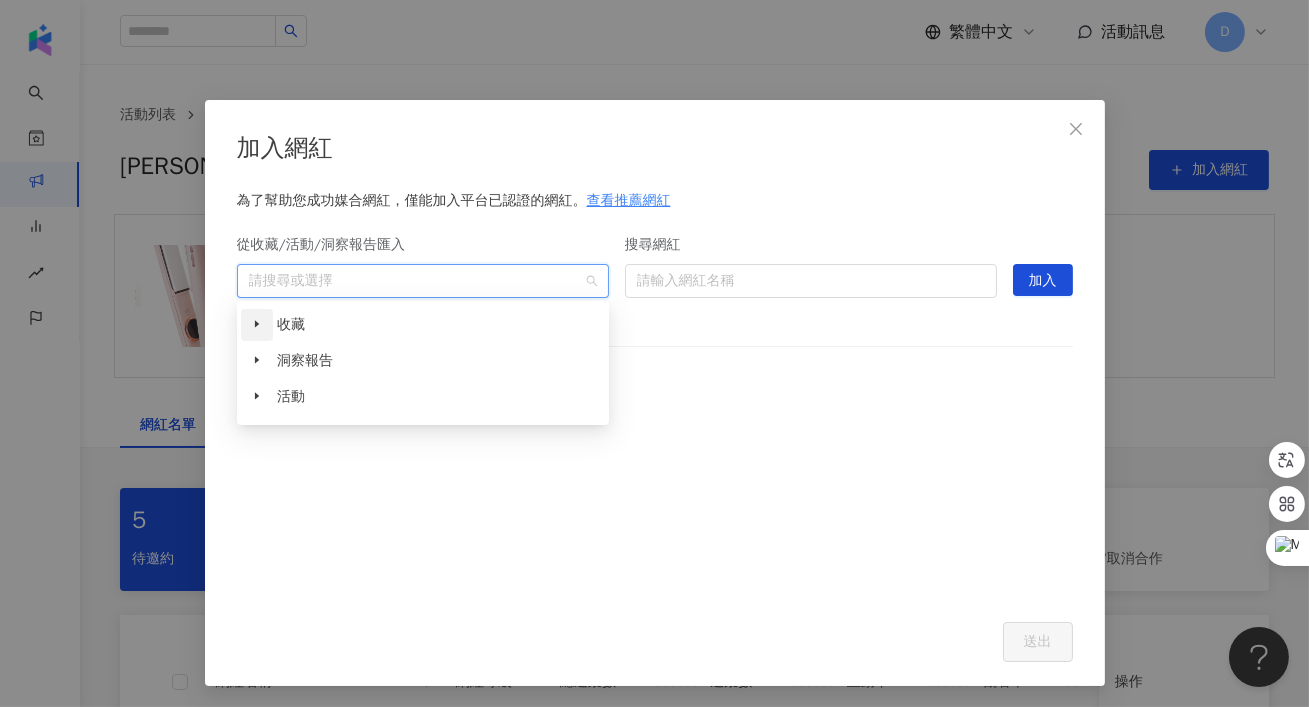 click at bounding box center [257, 325] 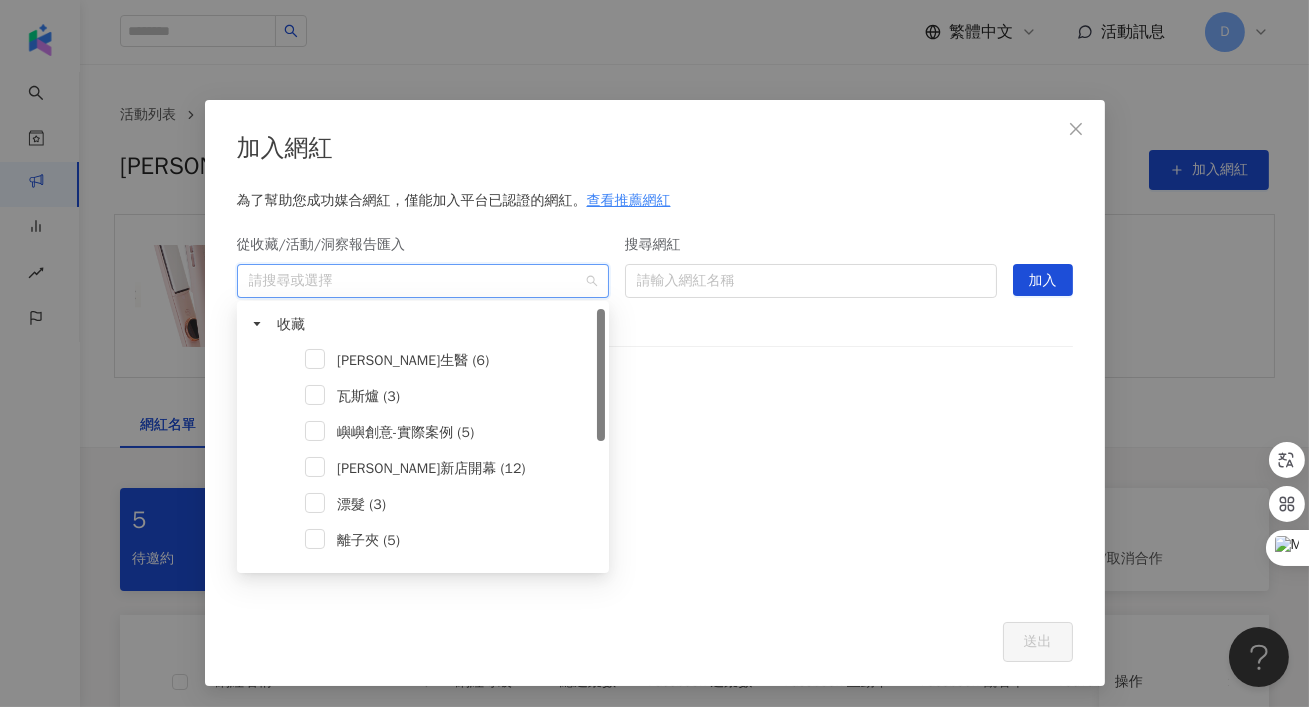 click on "宇晟生醫 (6)" at bounding box center [423, 363] 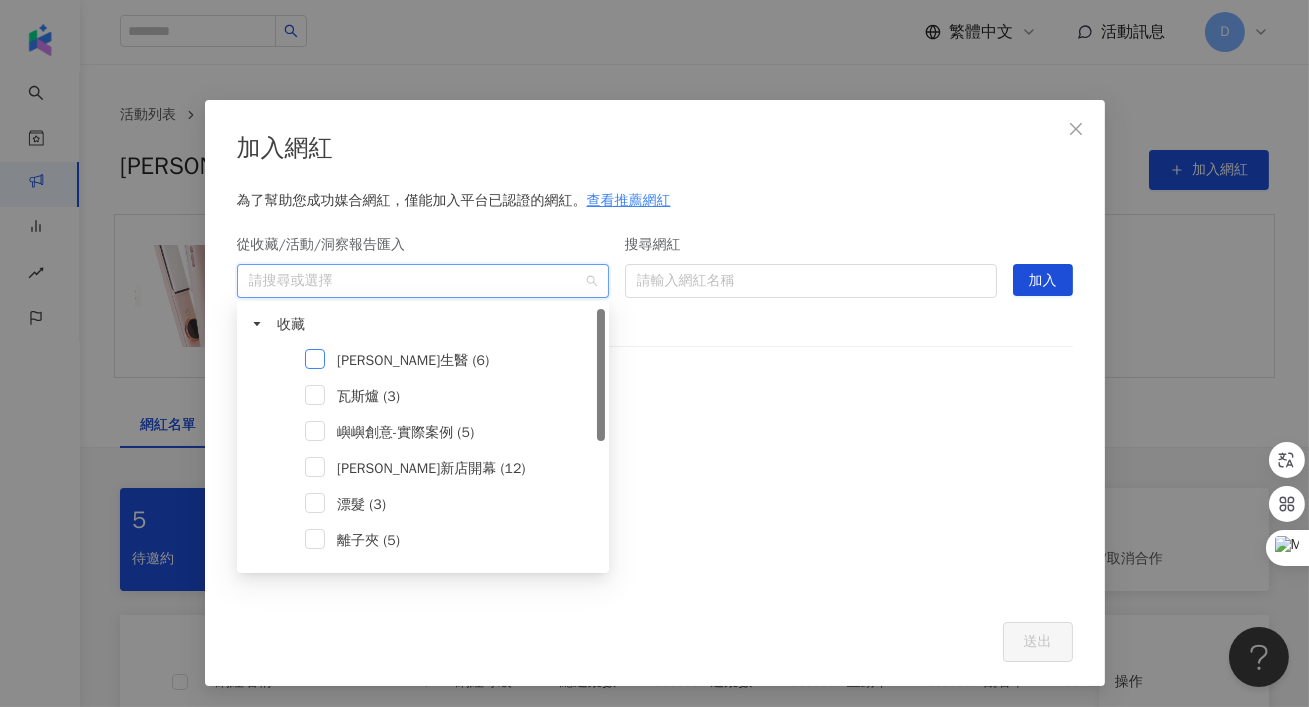 click at bounding box center (315, 359) 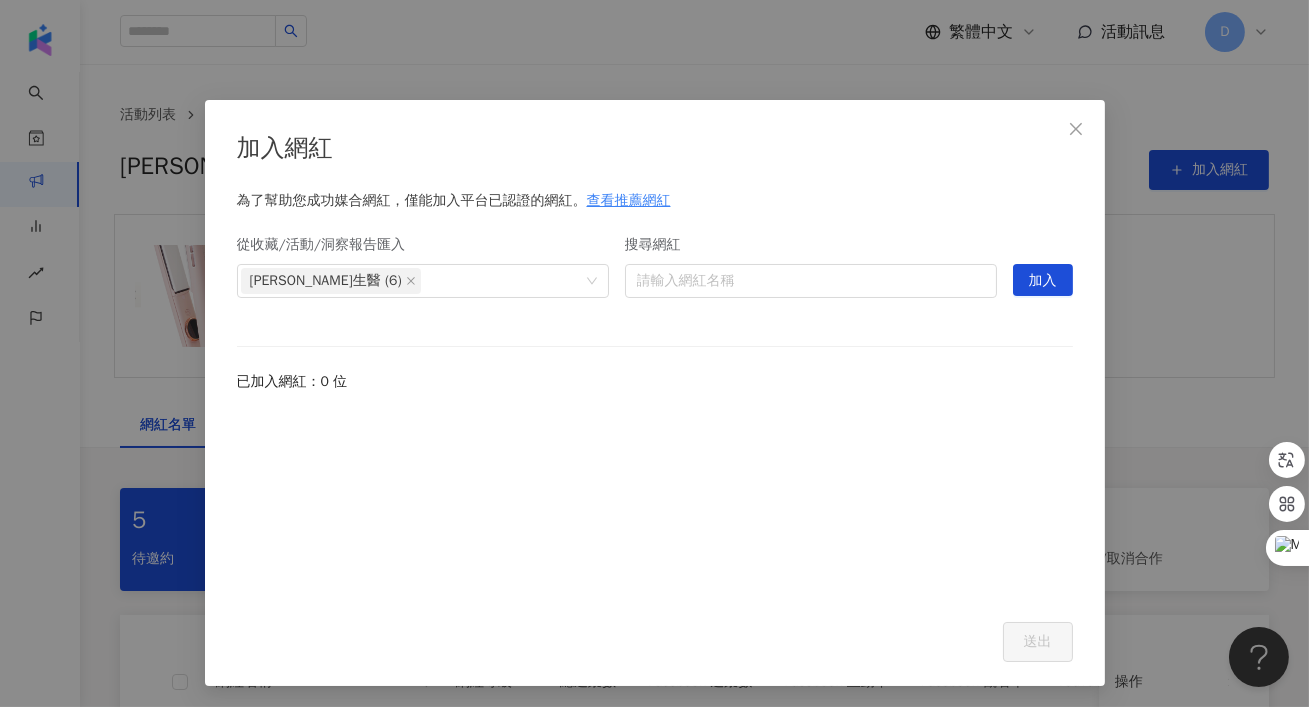 click on "為了幫助您成功媒合網紅，僅能加入平台已認證的網紅。 查看推薦網紅 從收藏/活動/洞察報告匯入 宇晟生醫 (6)    搜尋網紅 請輸入網紅名稱 hidden 加入 已加入網紅：0 位" at bounding box center (655, 394) 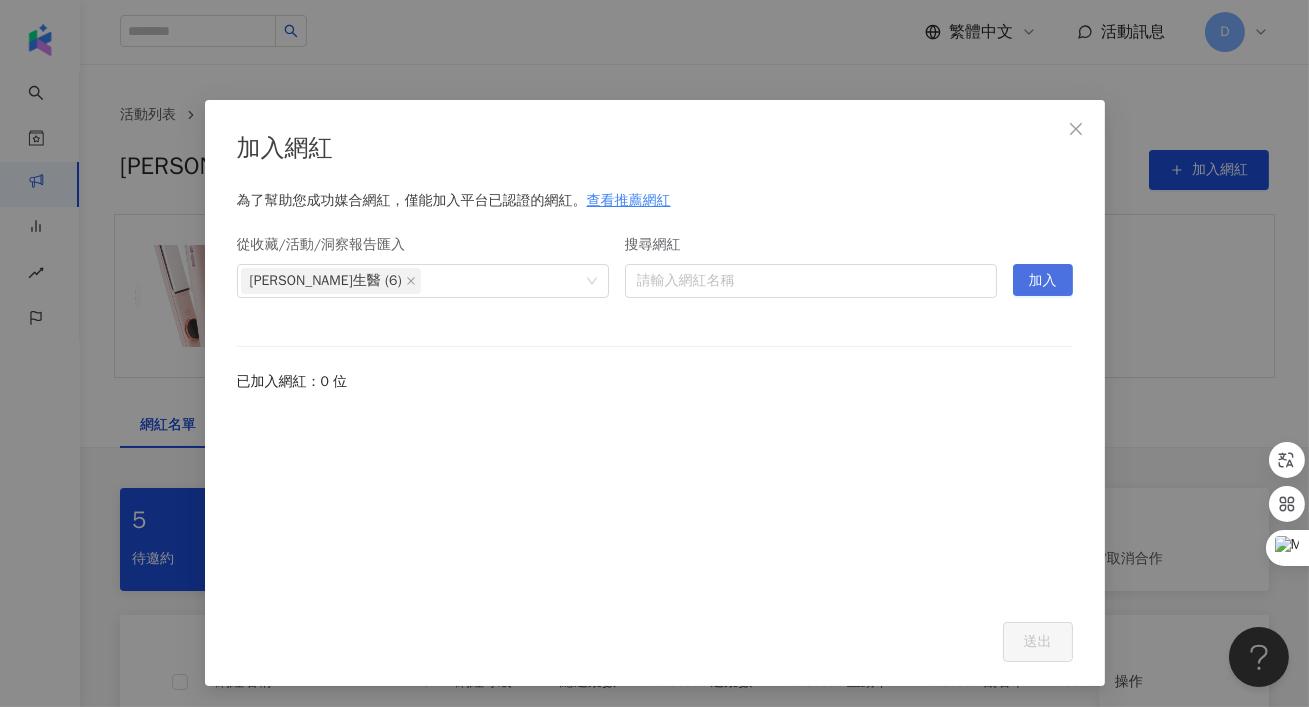 click on "加入" at bounding box center (1043, 281) 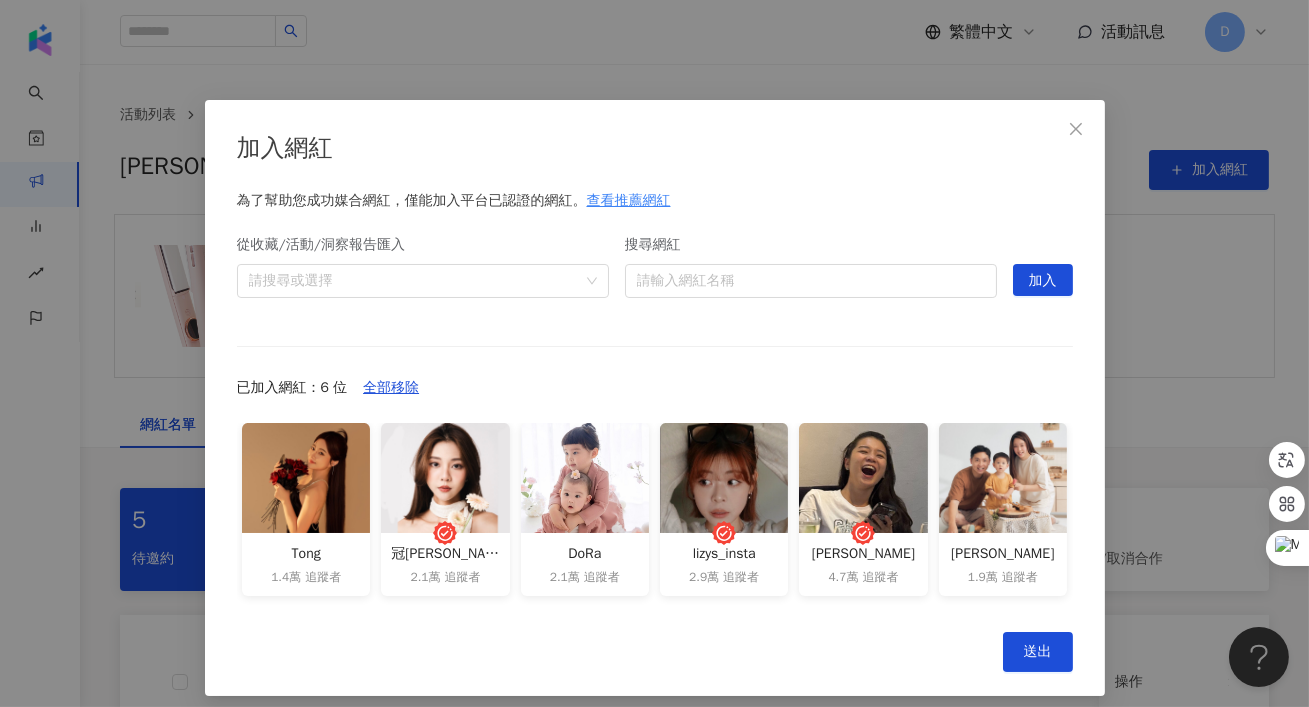 scroll, scrollTop: 12, scrollLeft: 0, axis: vertical 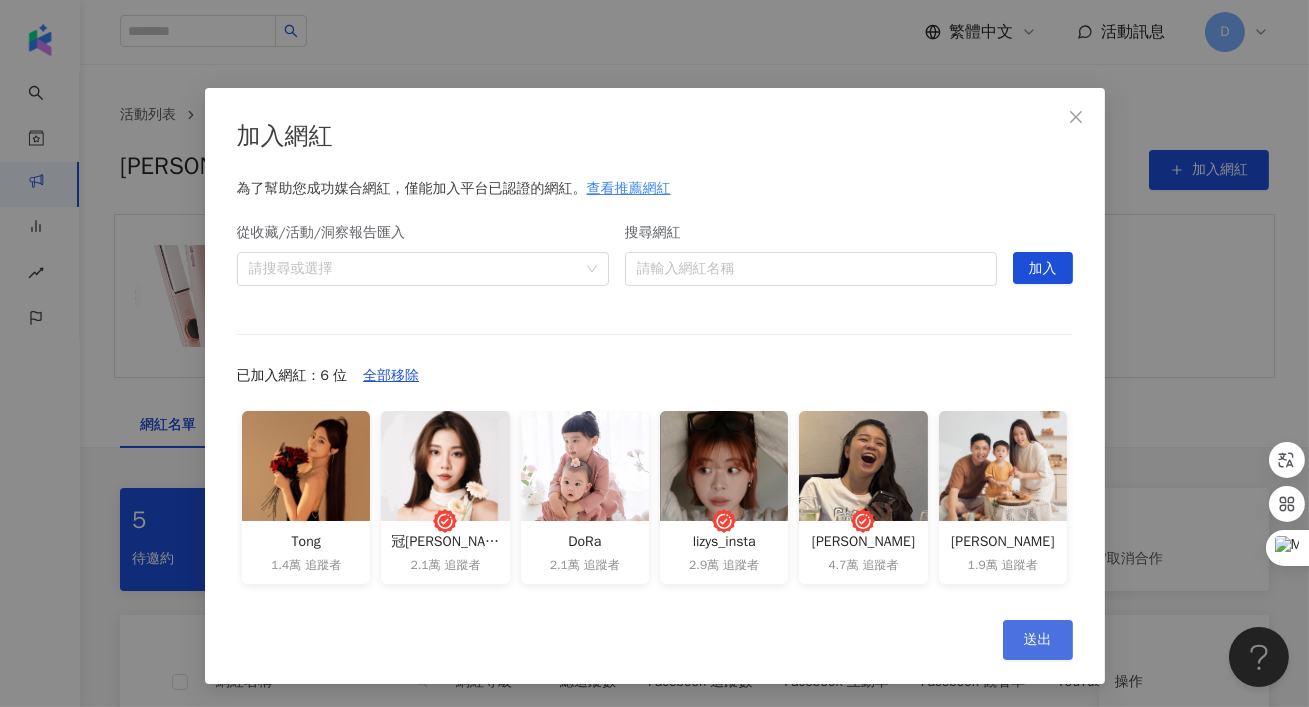 click on "送出" at bounding box center (1038, 640) 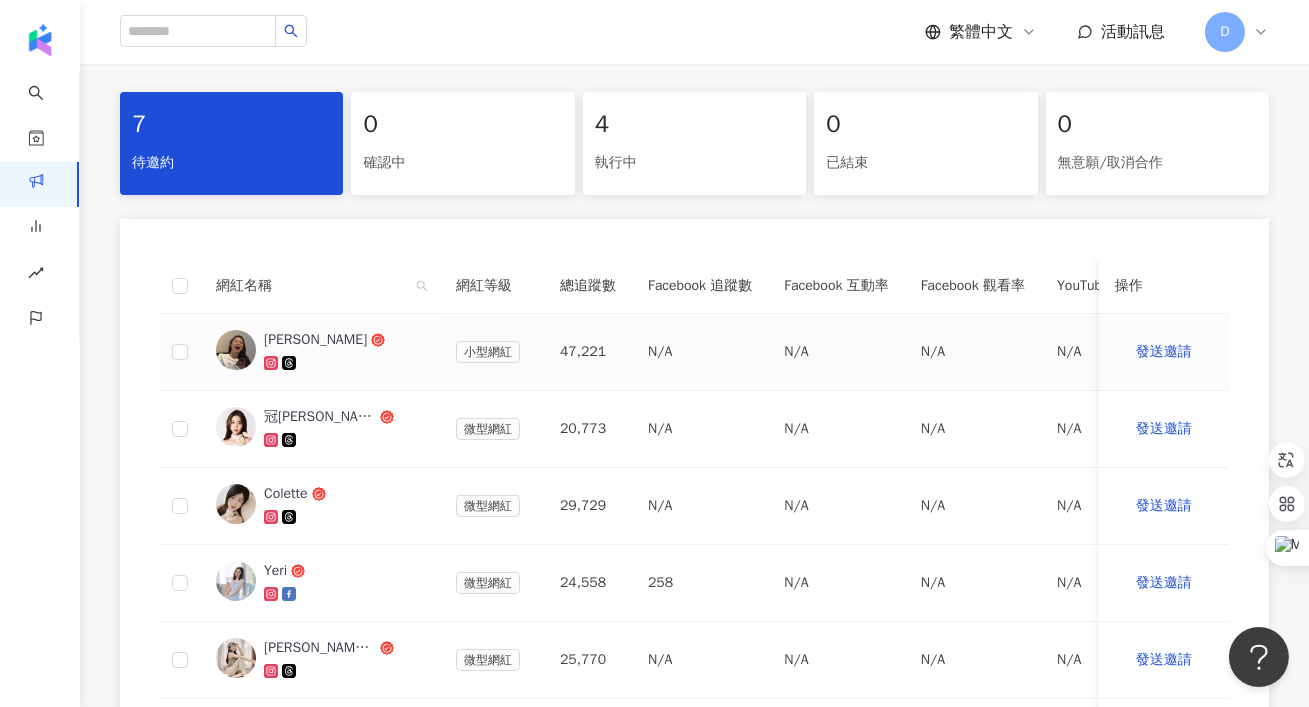 scroll, scrollTop: 394, scrollLeft: 0, axis: vertical 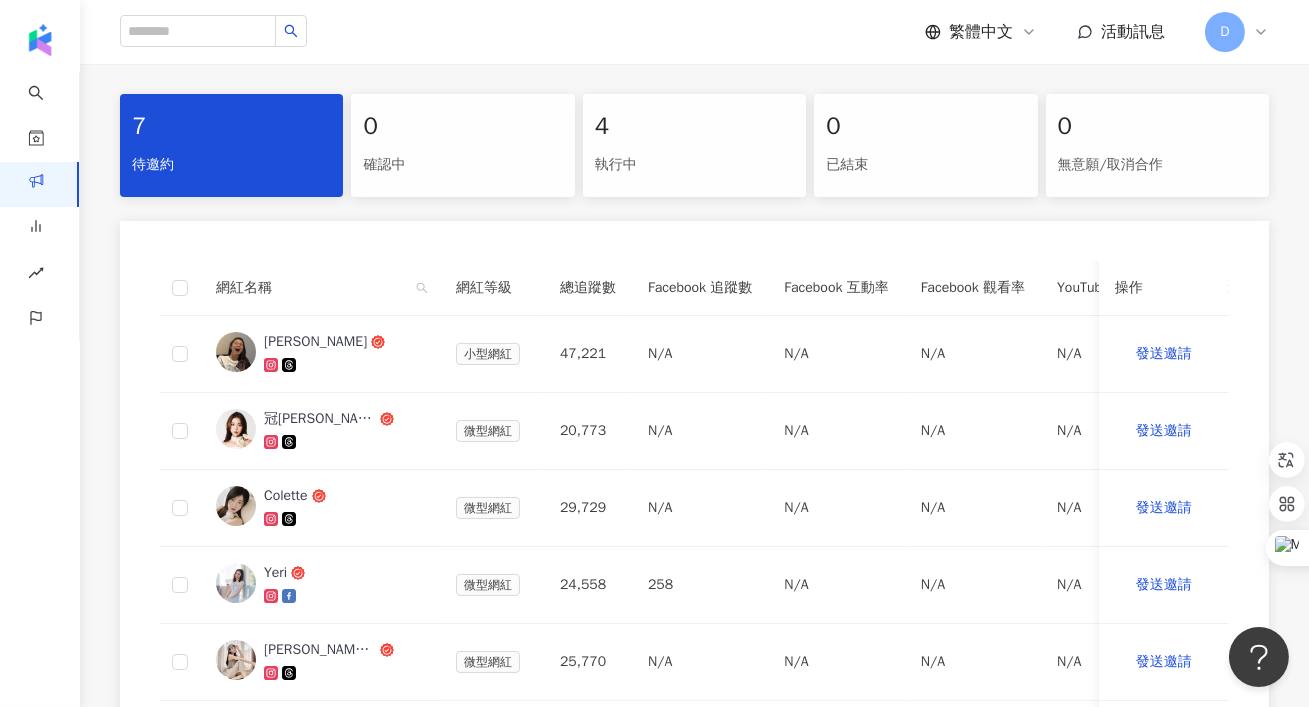 click on "0 確認中" at bounding box center (462, 145) 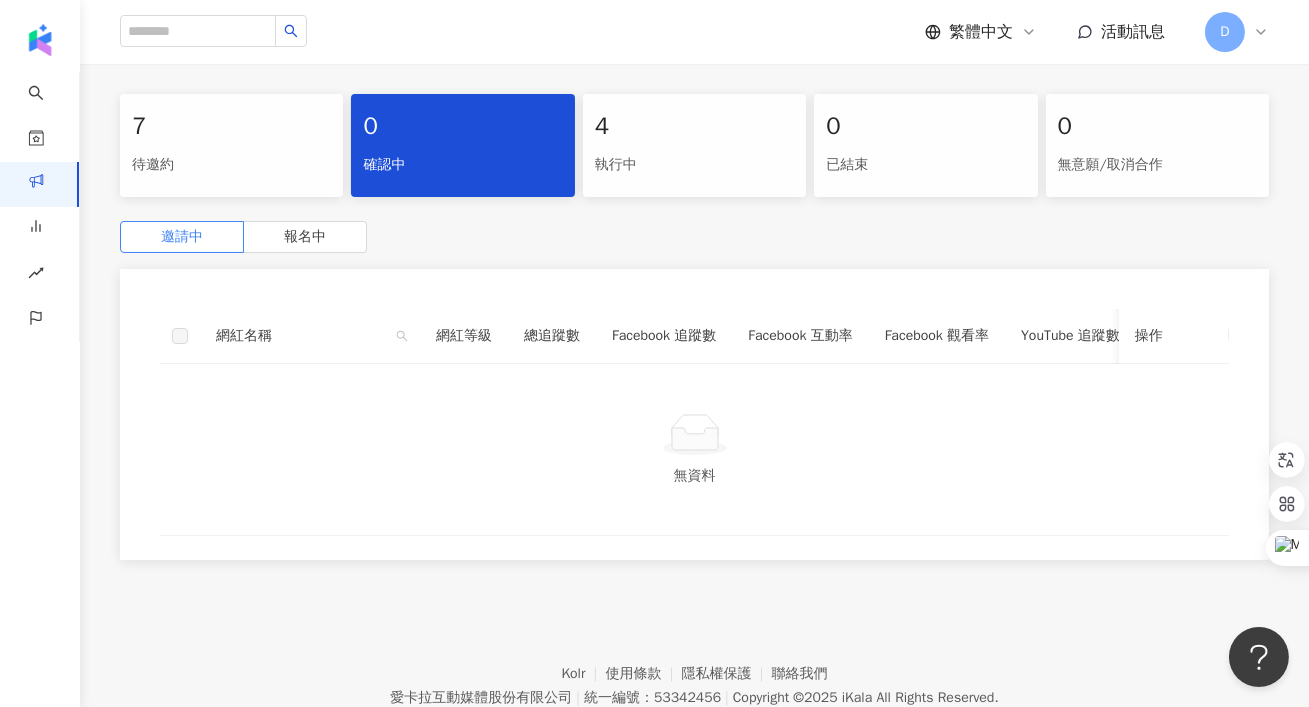 click on "執行中" at bounding box center [694, 165] 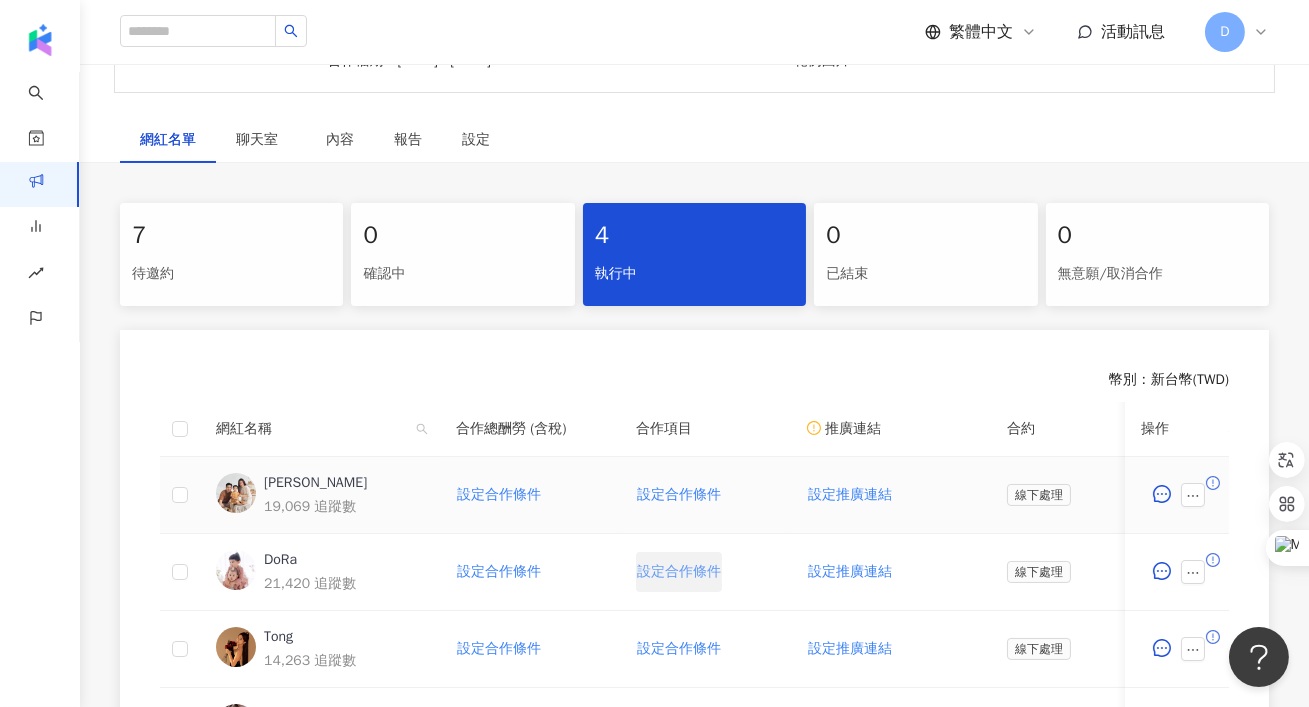 scroll, scrollTop: 281, scrollLeft: 0, axis: vertical 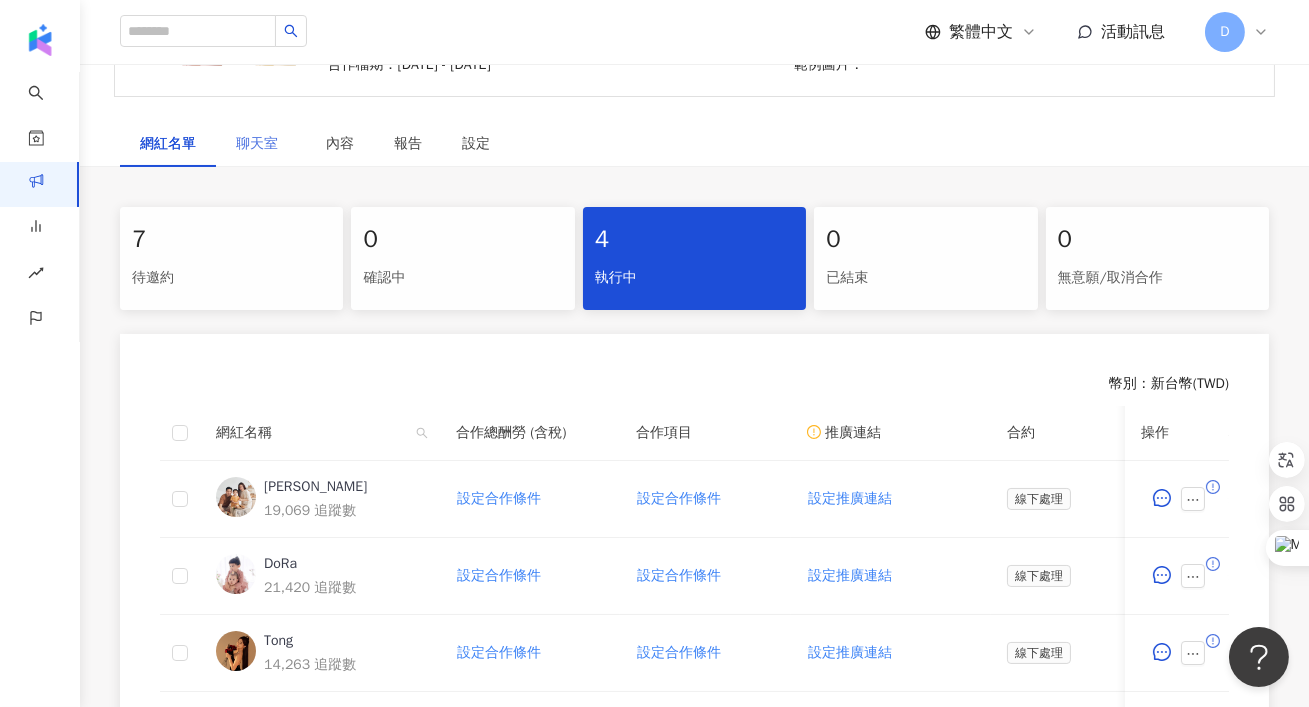 click on "聊天室" at bounding box center [261, 144] 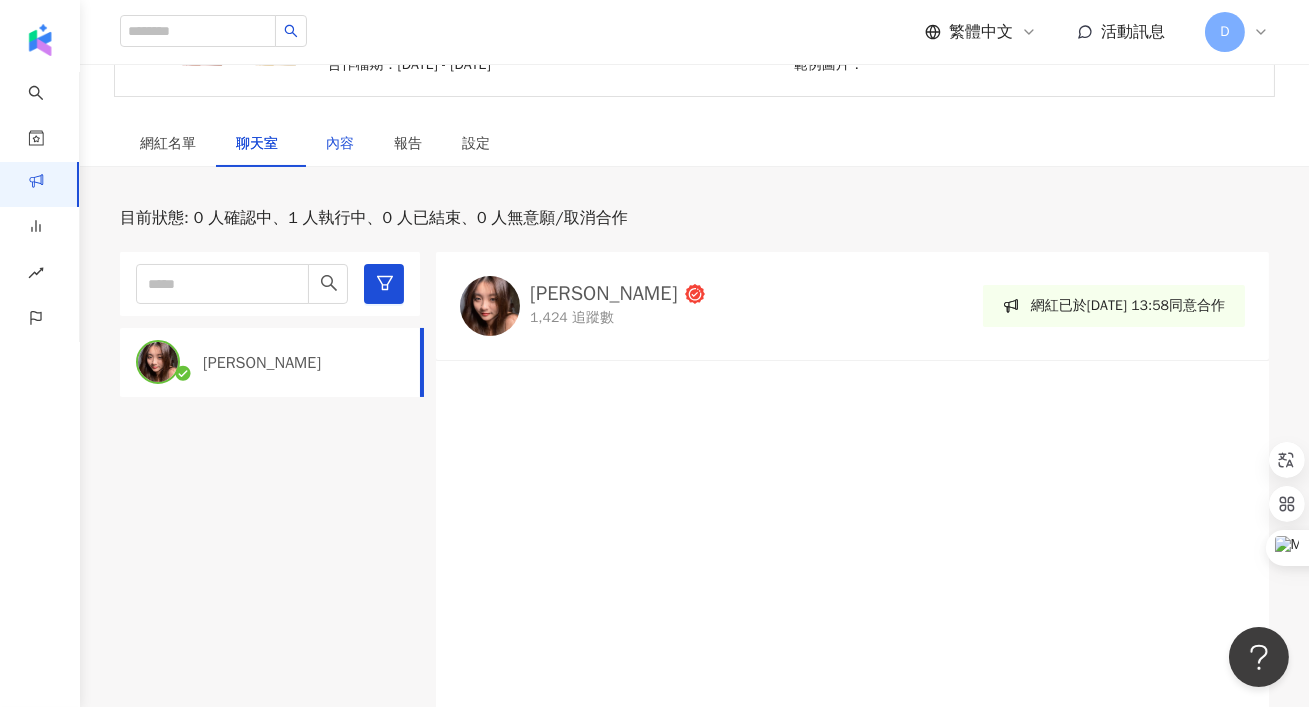 click on "內容" at bounding box center (340, 144) 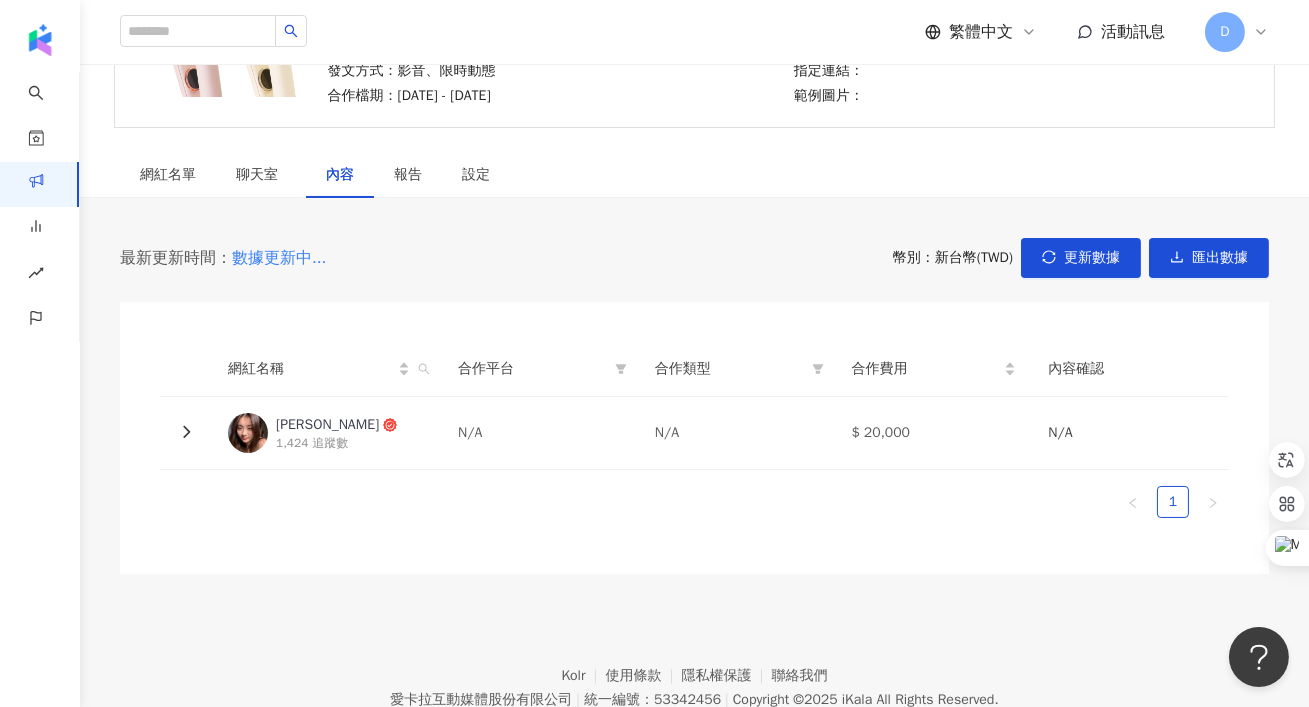 scroll, scrollTop: 242, scrollLeft: 0, axis: vertical 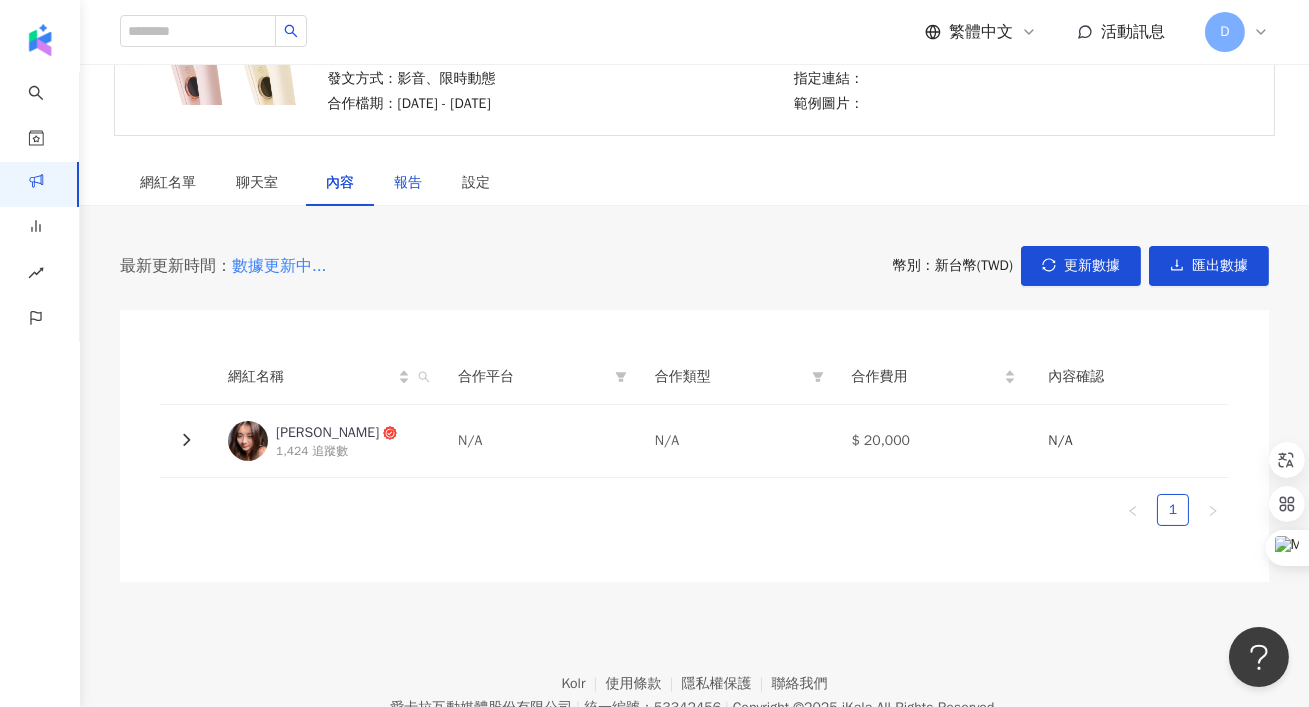 click on "報告" at bounding box center [408, 183] 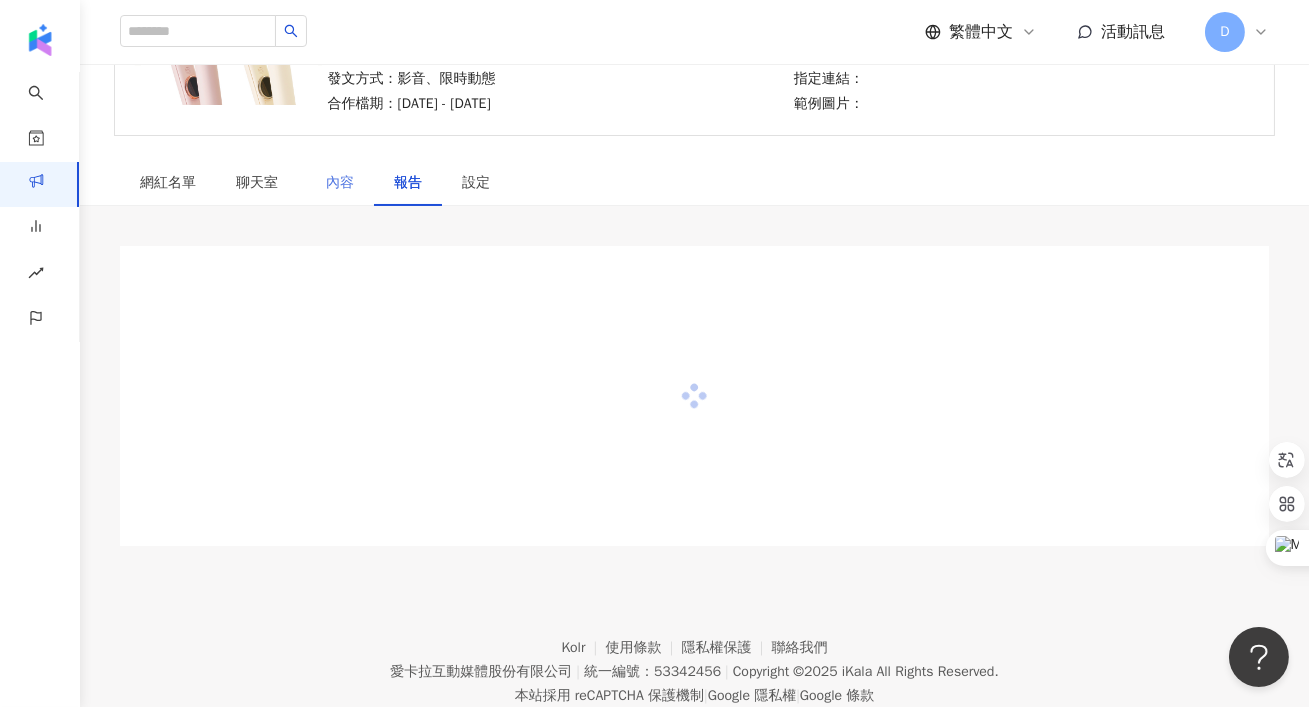 click on "內容" at bounding box center [340, 183] 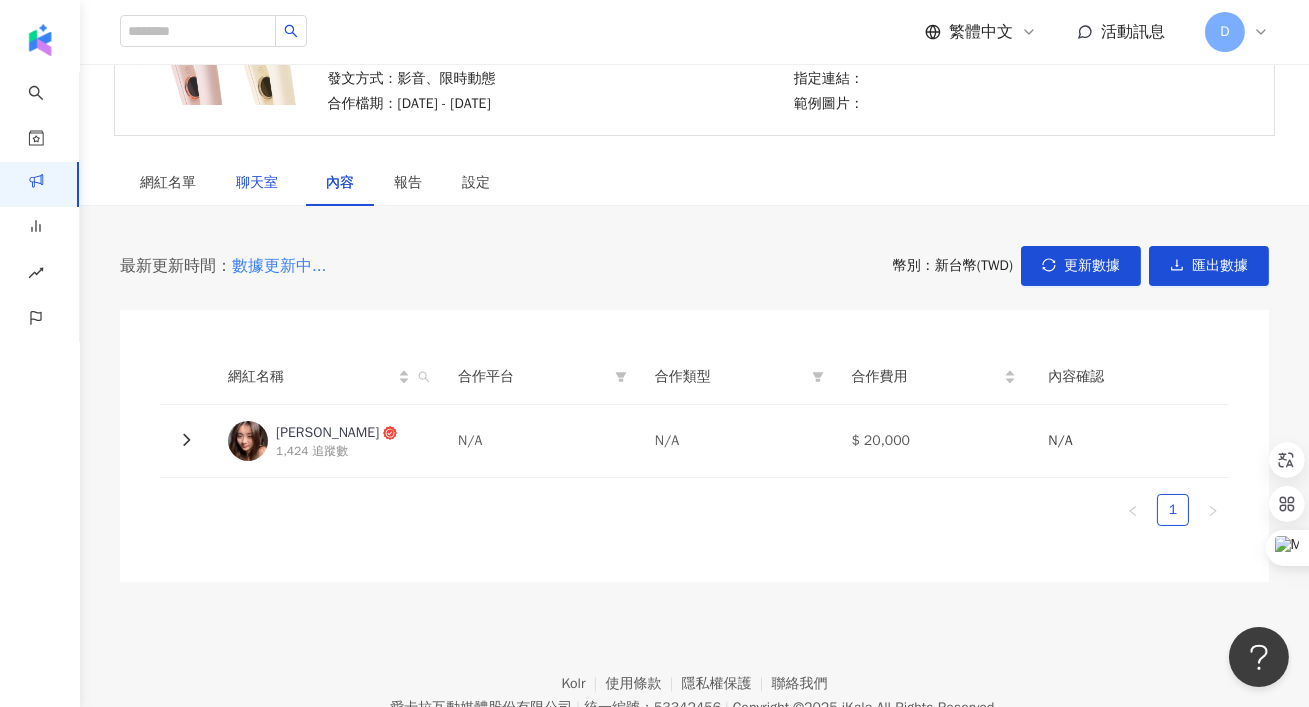 click on "聊天室" at bounding box center [261, 183] 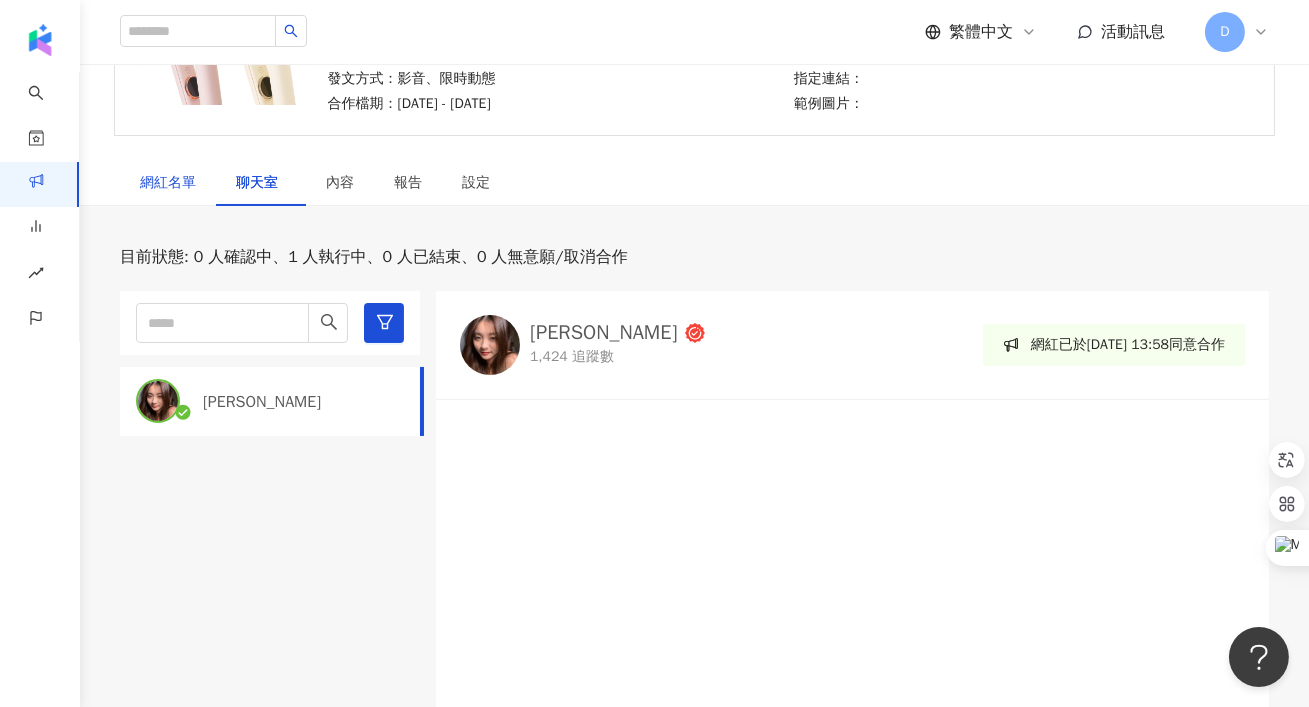 click on "網紅名單" at bounding box center [168, 183] 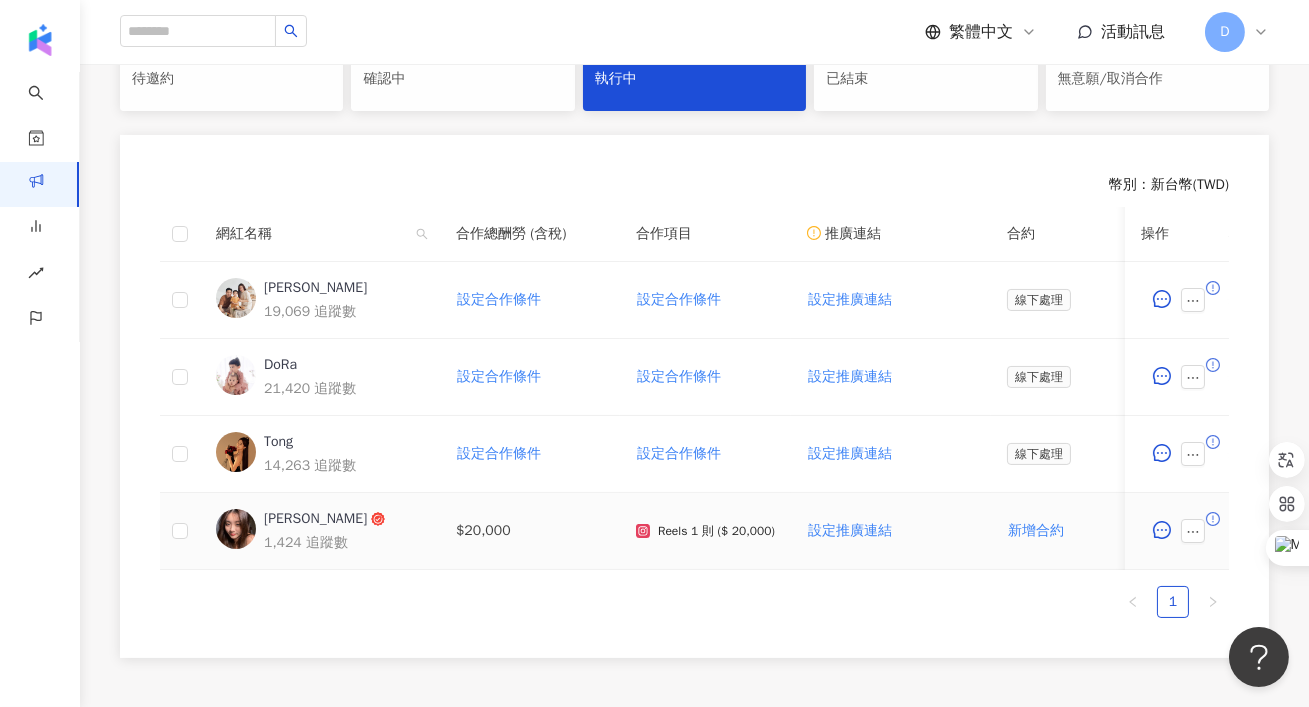 scroll, scrollTop: 485, scrollLeft: 0, axis: vertical 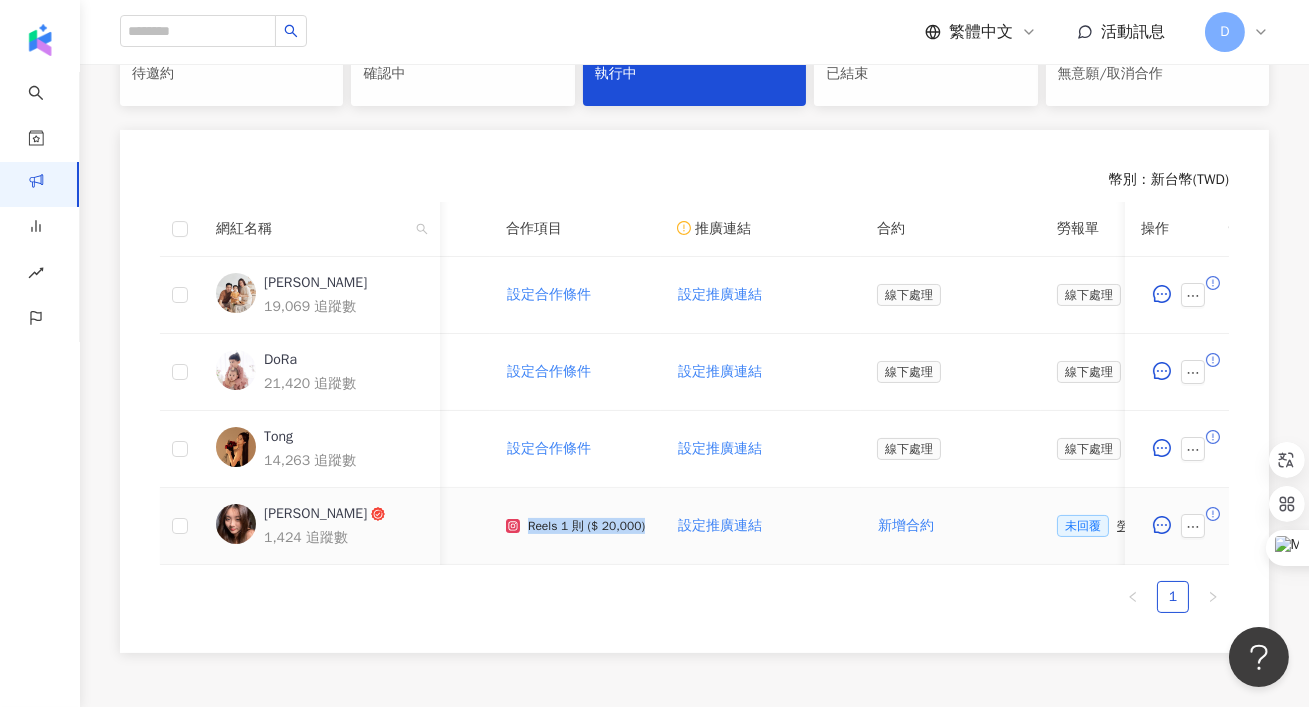 drag, startPoint x: 530, startPoint y: 527, endPoint x: 655, endPoint y: 523, distance: 125.06398 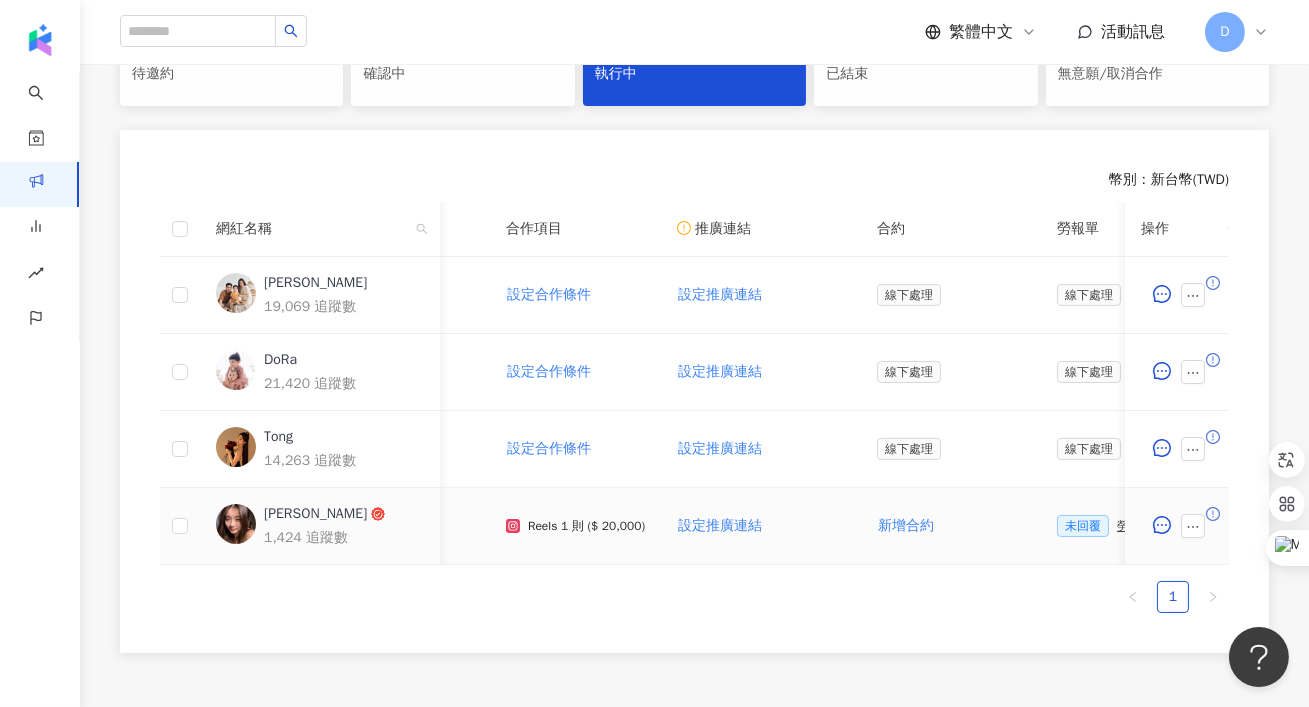scroll, scrollTop: 0, scrollLeft: 205, axis: horizontal 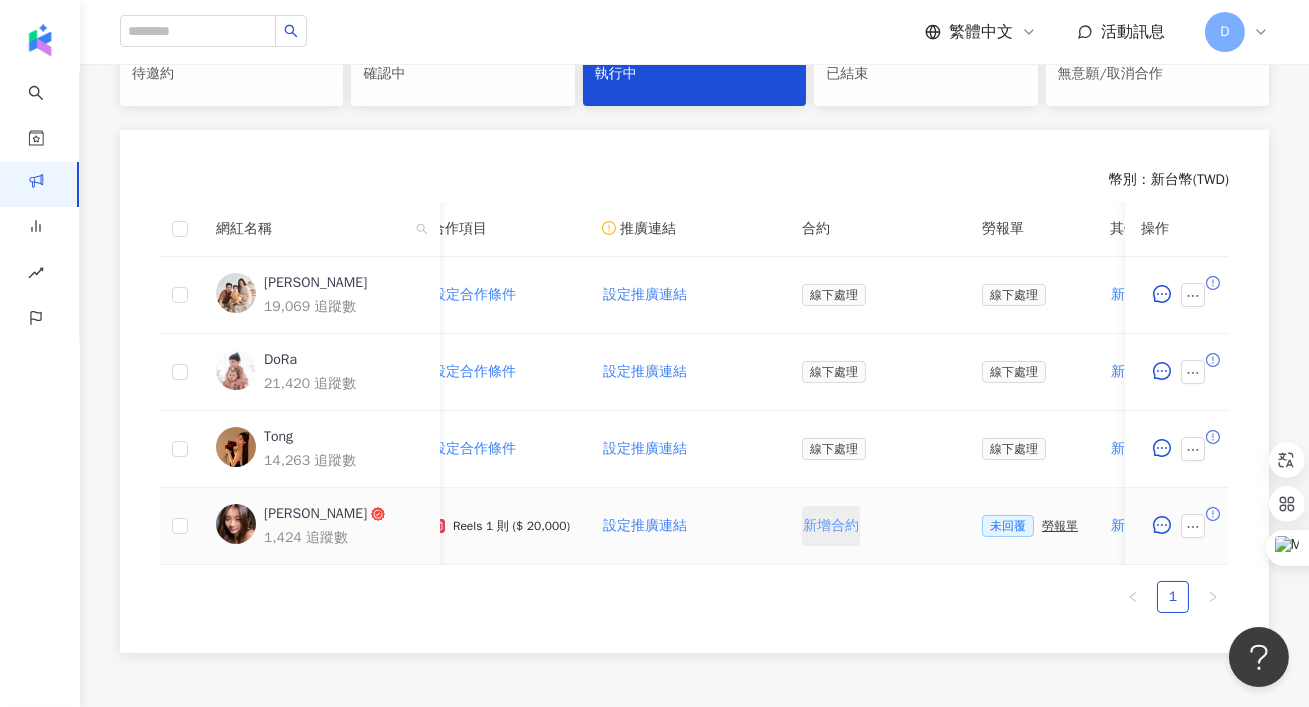 click on "新增合約" at bounding box center [831, 526] 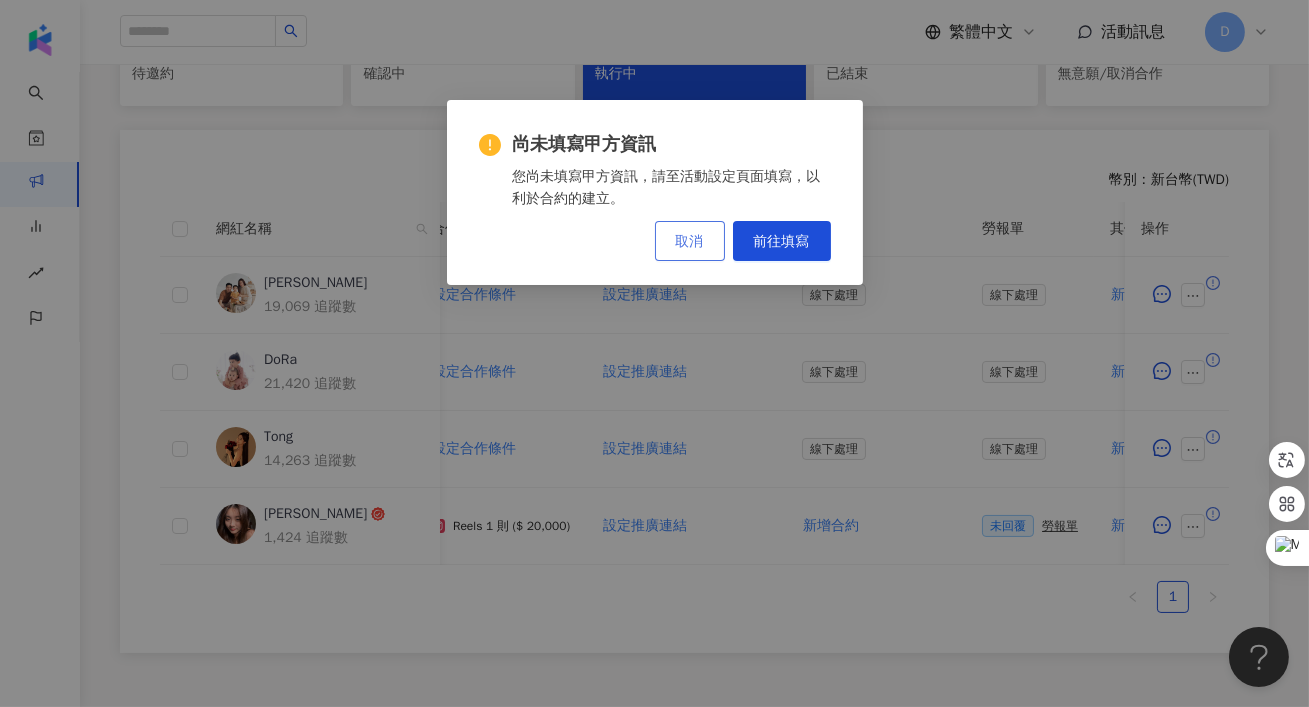 click on "取消" at bounding box center (690, 241) 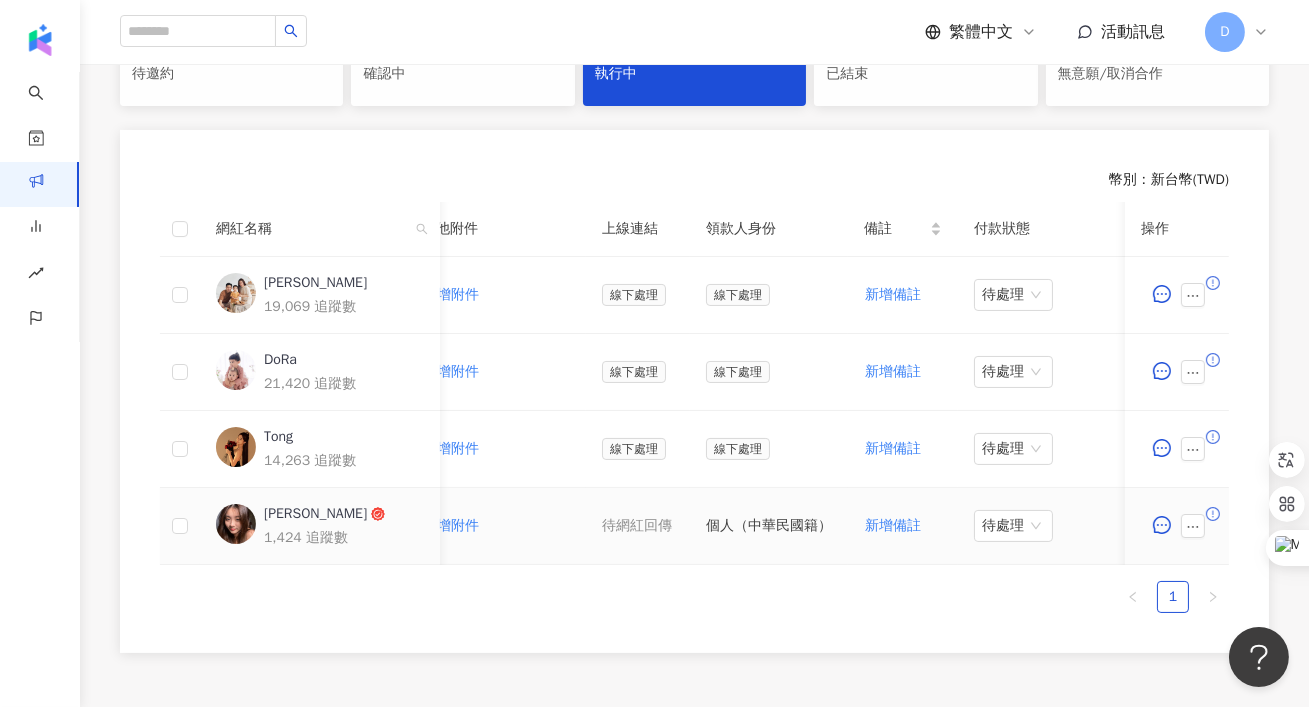 scroll, scrollTop: 0, scrollLeft: 926, axis: horizontal 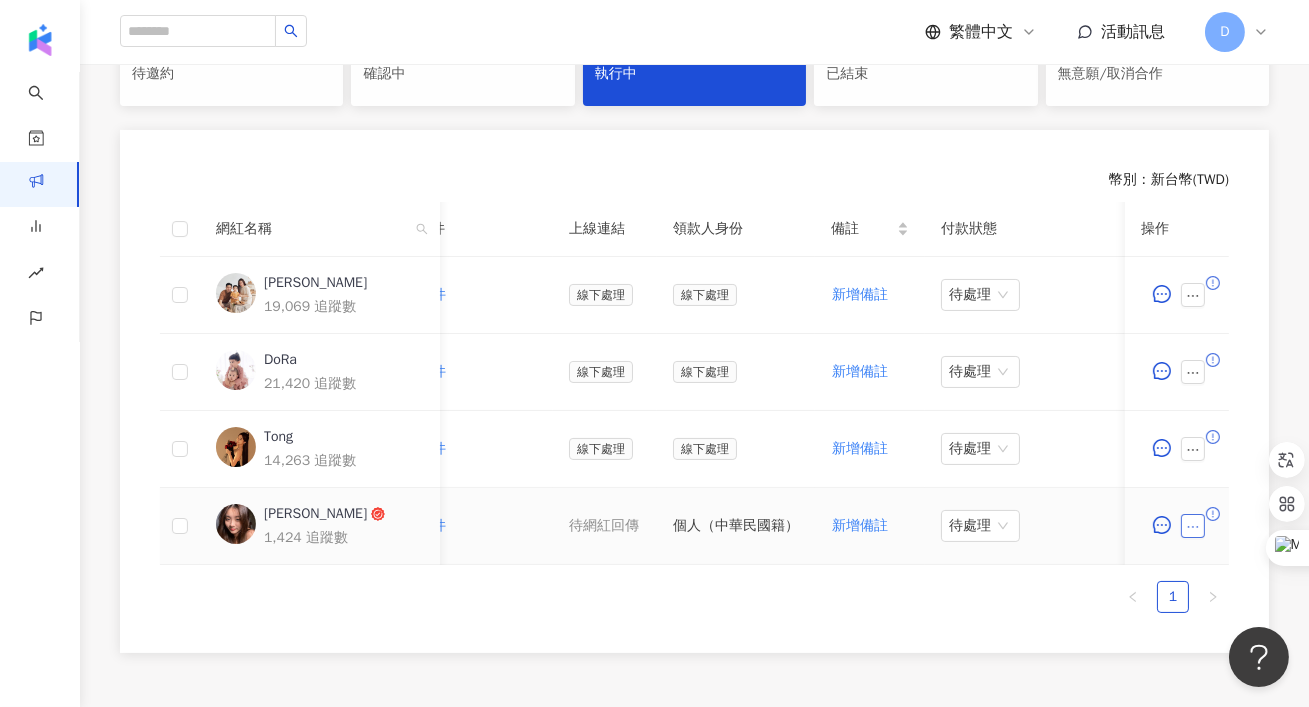 click 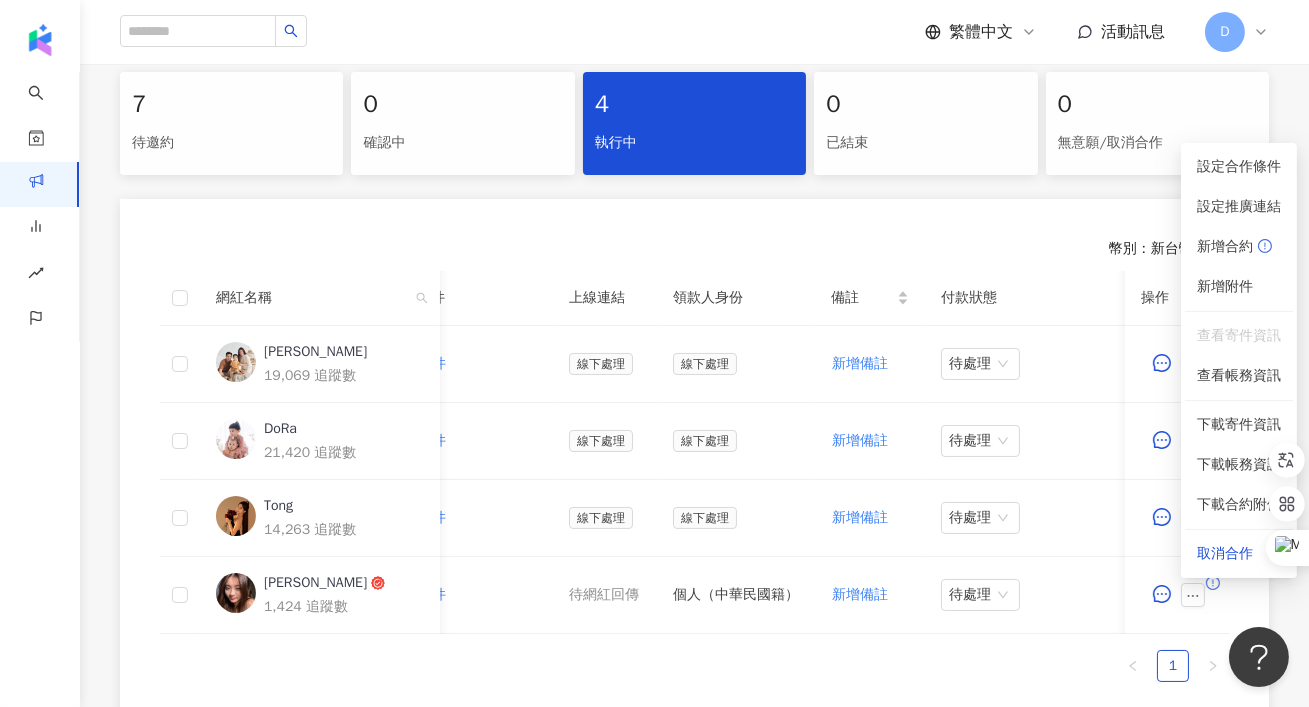 scroll, scrollTop: 400, scrollLeft: 0, axis: vertical 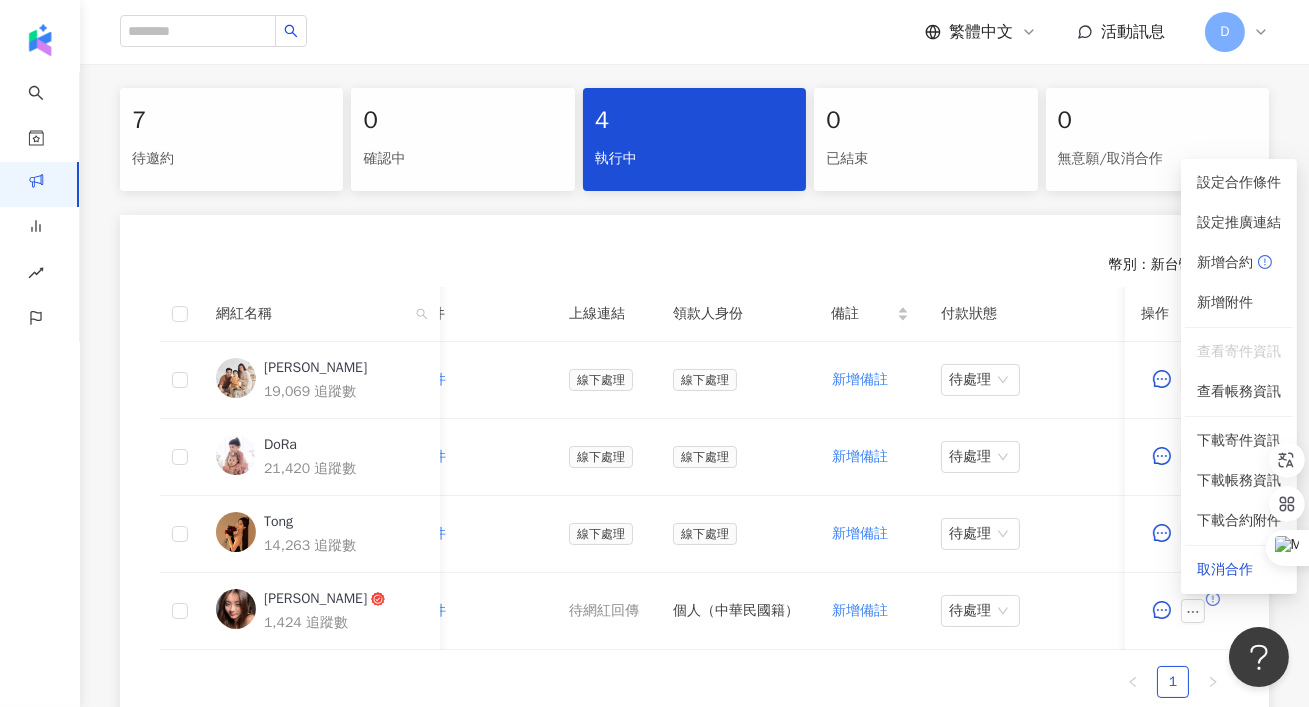 click on "幣別 ： 新台幣 ( TWD ) 網紅名稱 合作總酬勞 (含稅) 合作項目 推廣連結 合約 勞報單 其他附件 上線連結 領款人身份 備註 付款狀態 操作                           Vivi Lin 19,069 追蹤數 設定合作條件 設定合作條件 設定推廣連結 線下處理 線下處理 新增附件 線下處理 線下處理 新增備註 待處理 DoRa 21,420 追蹤數 設定合作條件 設定合作條件 設定推廣連結 線下處理 線下處理 新增附件 線下處理 線下處理 新增備註 待處理 Tong 14,263 追蹤數 設定合作條件 設定合作條件 設定推廣連結 線下處理 線下處理 新增附件 線下處理 線下處理 新增備註 待處理 張宛婷 1,424 追蹤數 $20,000 Reels 1 則 ($ 20,000) 設定推廣連結 新增合約 未回覆 勞報單 新增附件 待網紅回傳 個人（中華民國籍） 新增備註 待處理 1" at bounding box center (694, 476) 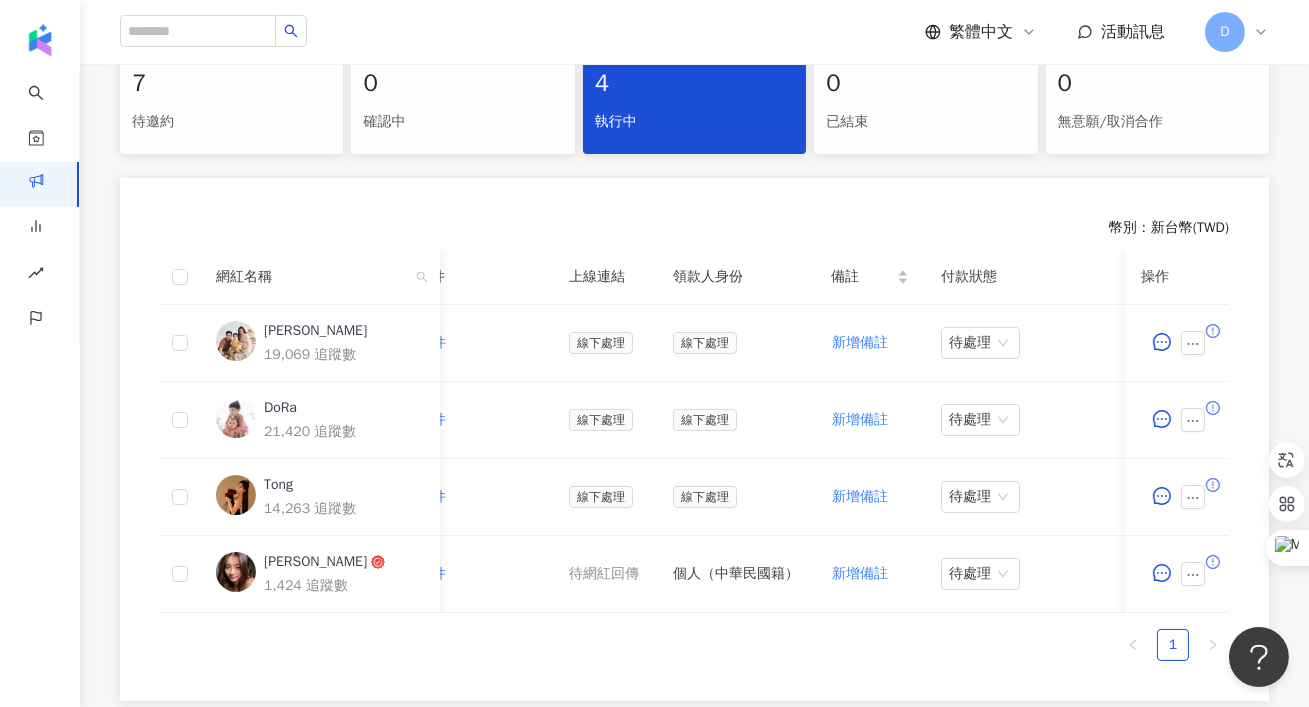 scroll, scrollTop: 440, scrollLeft: 0, axis: vertical 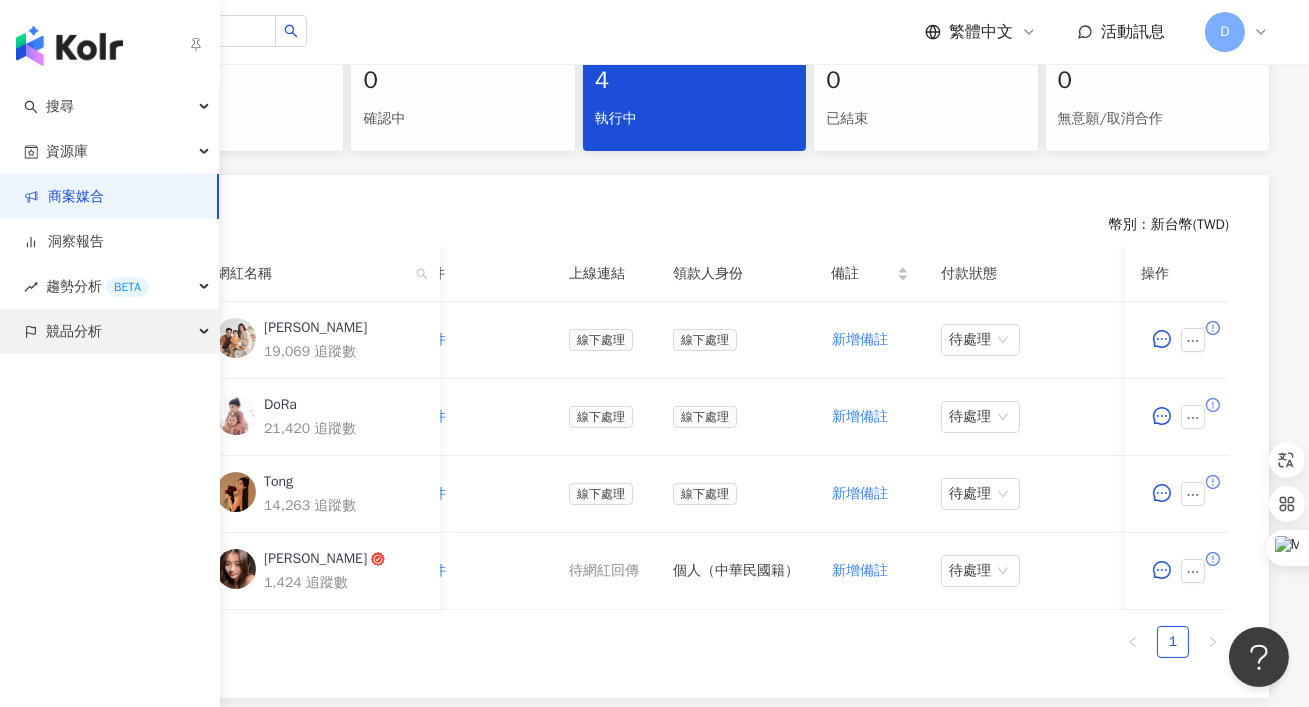 click on "競品分析" at bounding box center (109, 331) 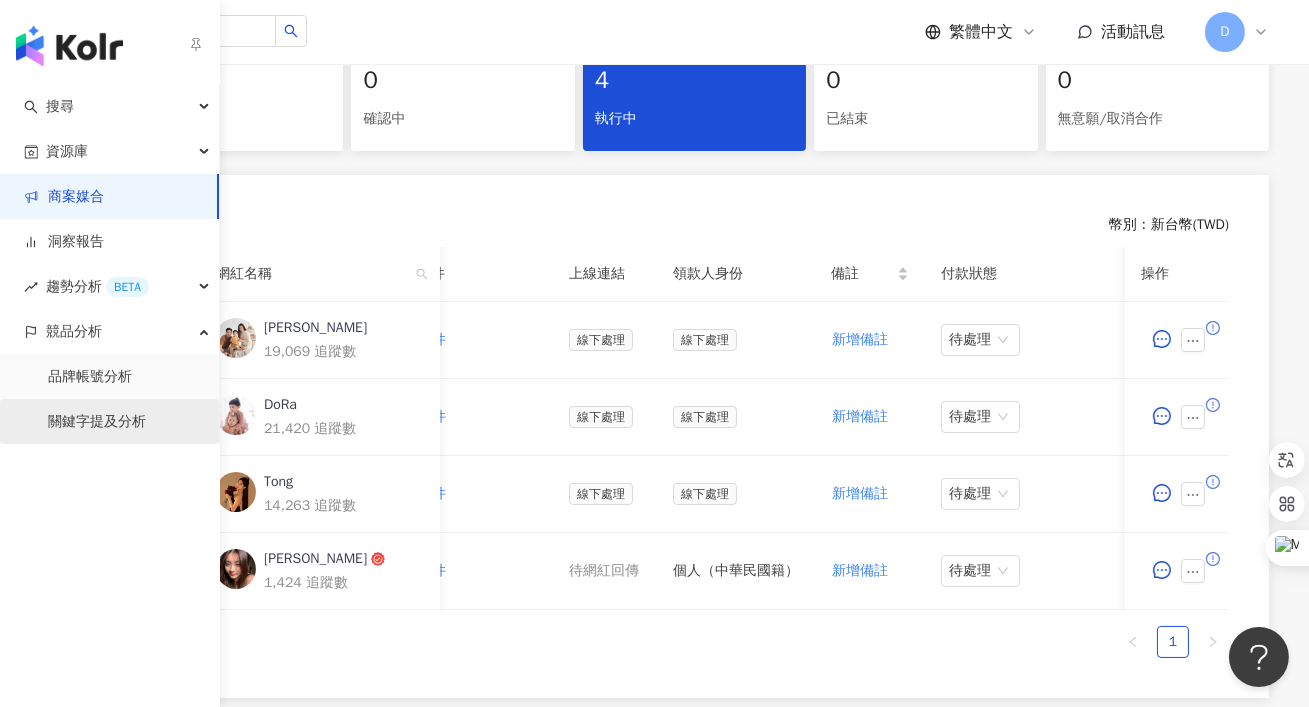 click on "關鍵字提及分析" at bounding box center (97, 422) 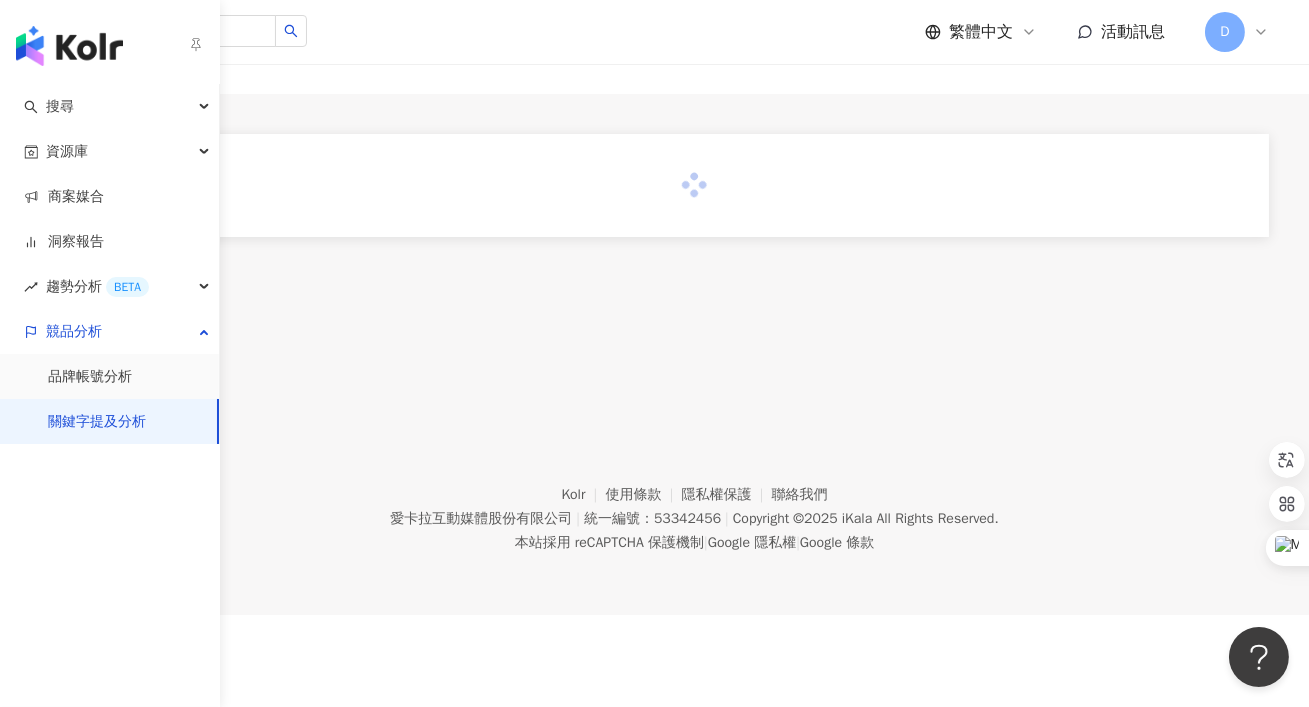 scroll, scrollTop: 0, scrollLeft: 0, axis: both 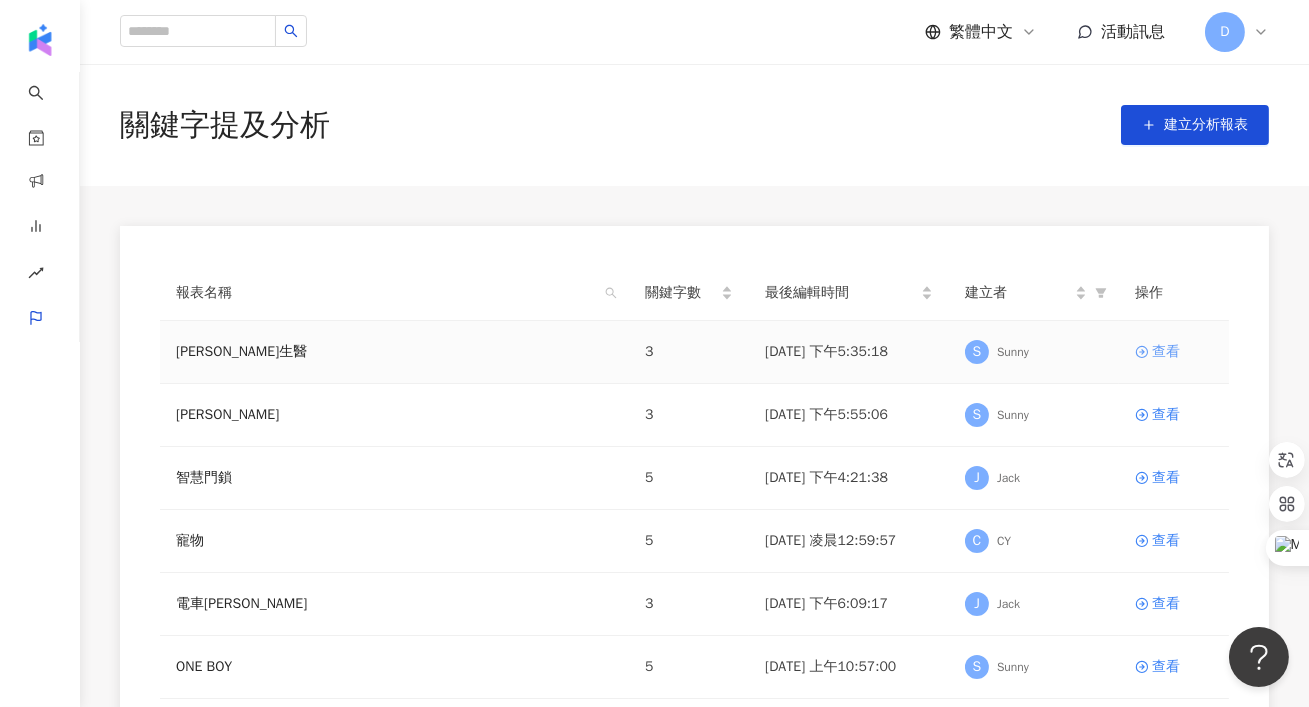 click on "查看" at bounding box center (1166, 352) 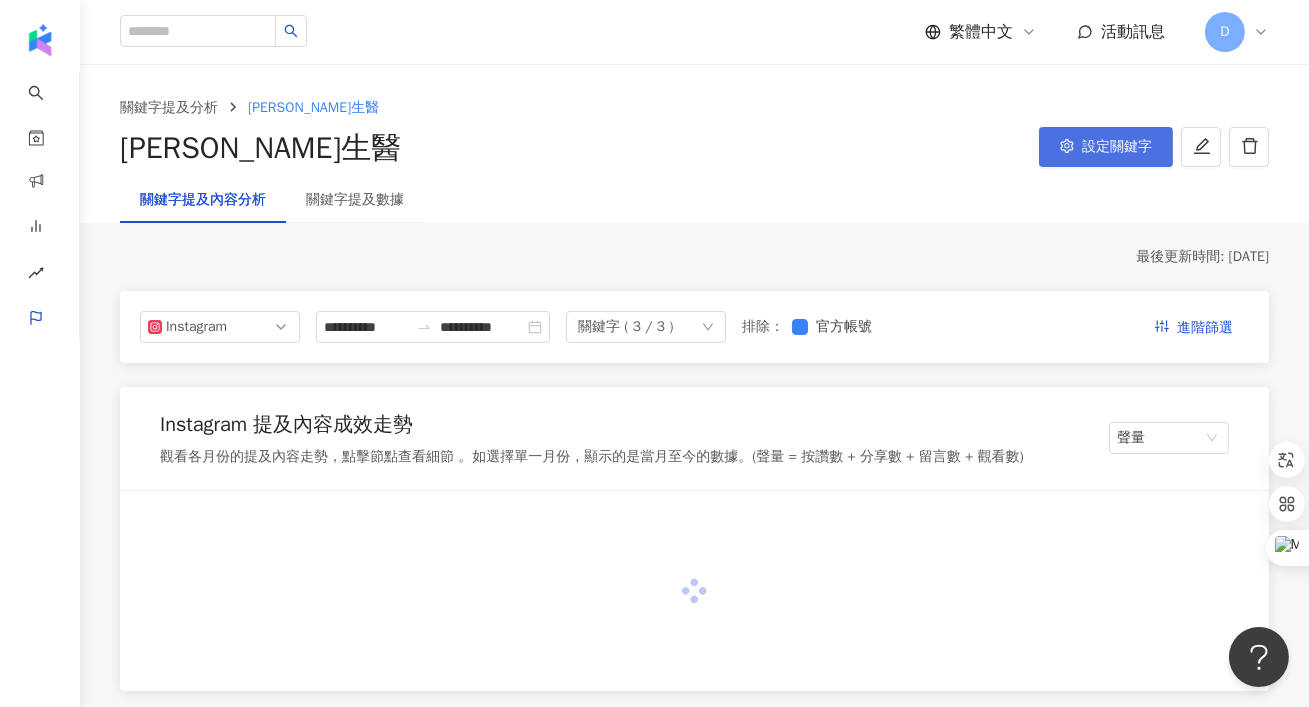 click 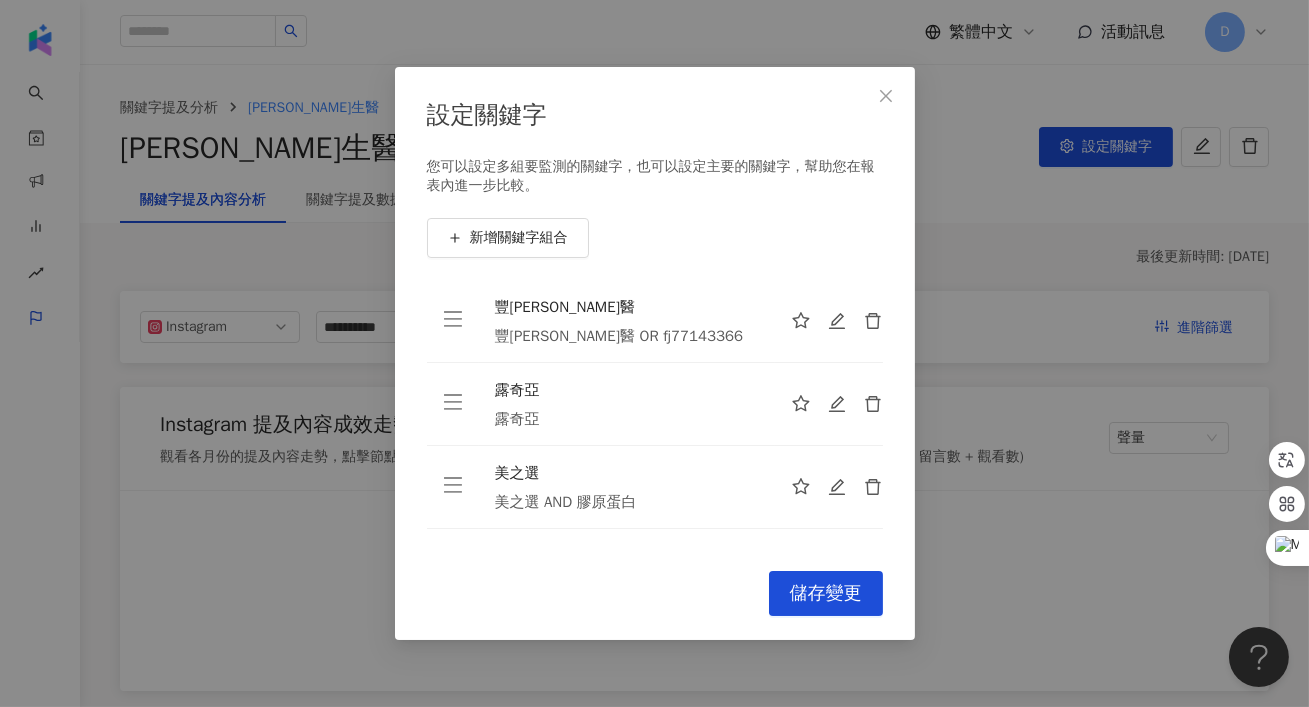 scroll, scrollTop: 17, scrollLeft: 0, axis: vertical 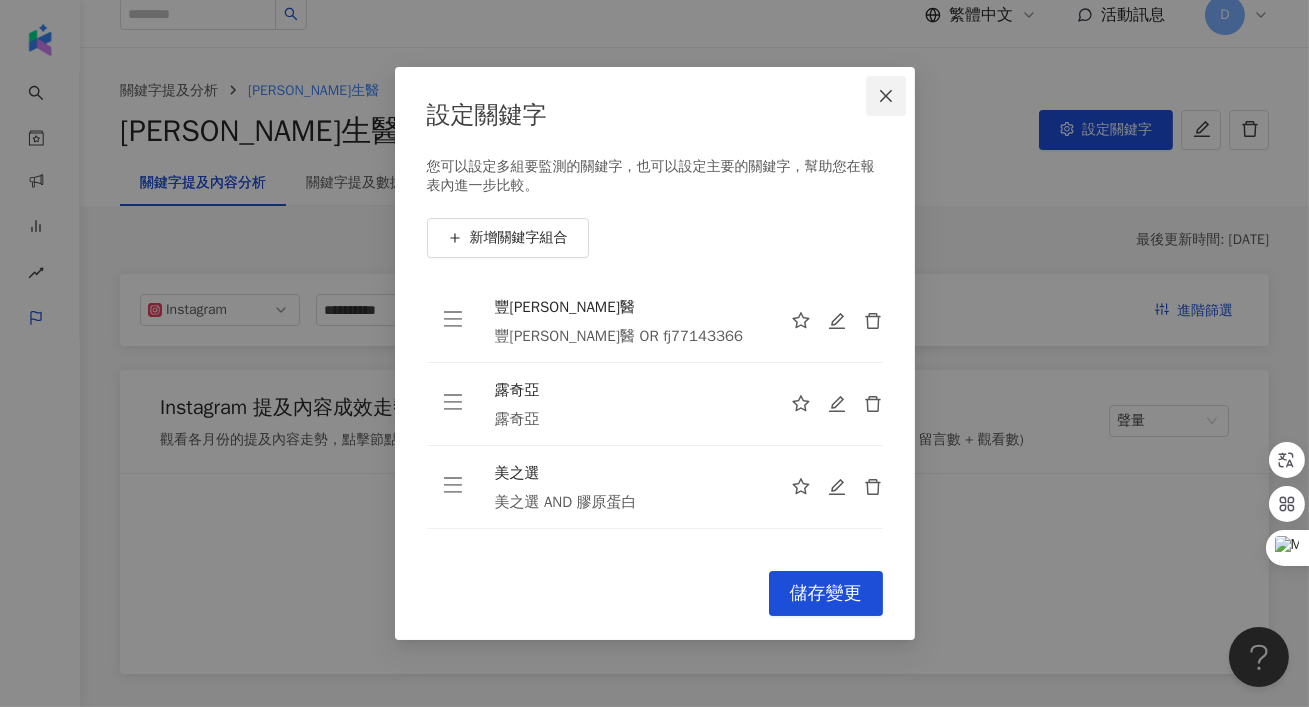 click at bounding box center [886, 96] 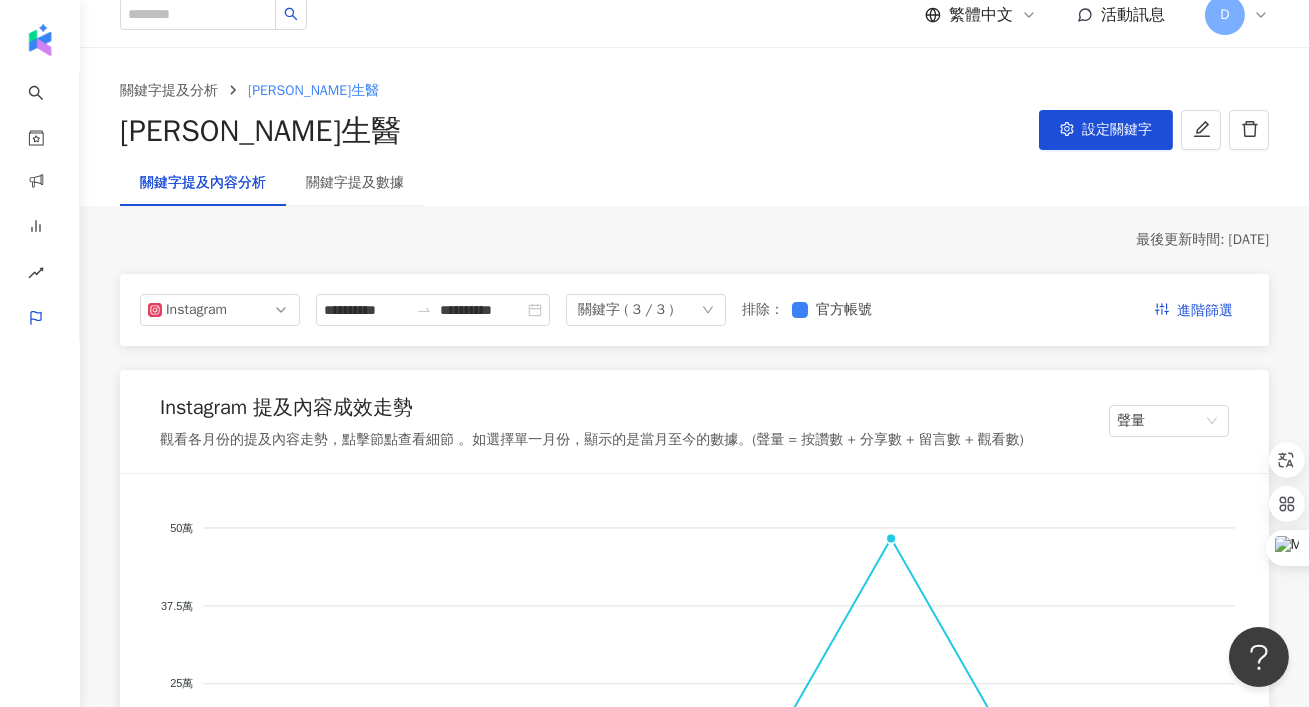 click on "關鍵字提及數據" at bounding box center [355, 183] 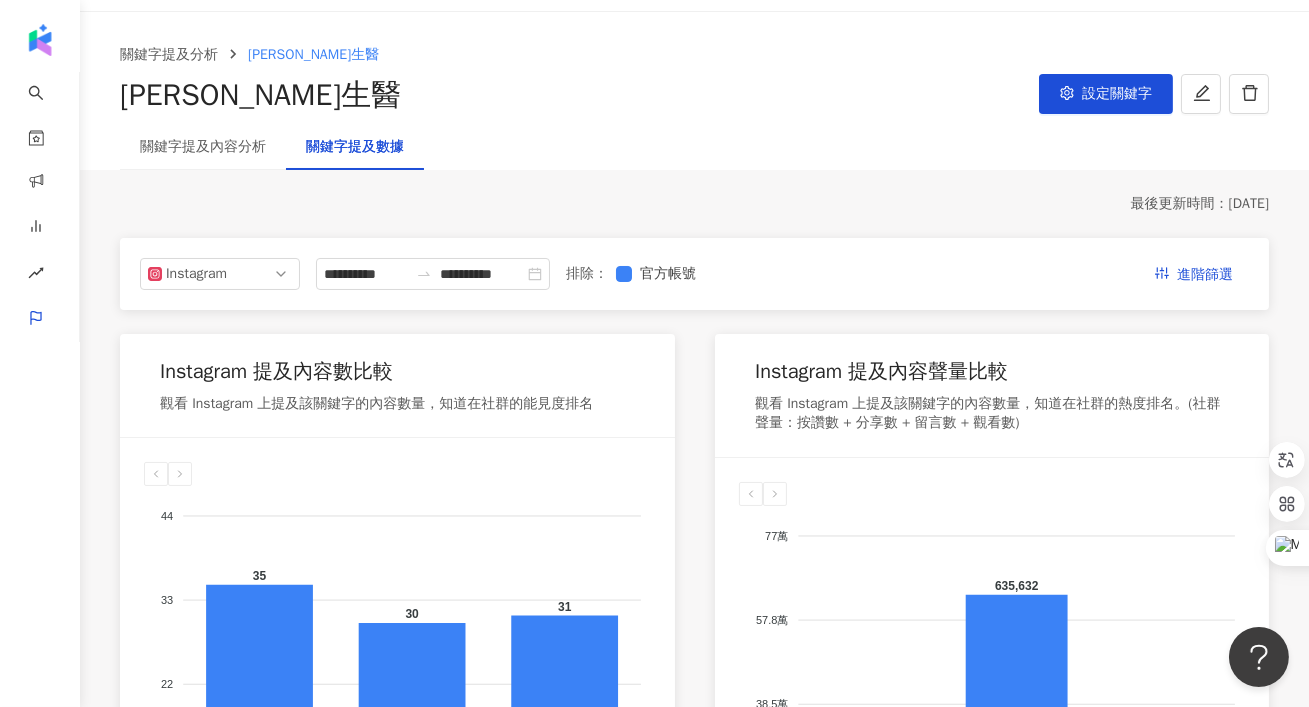 scroll, scrollTop: 52, scrollLeft: 0, axis: vertical 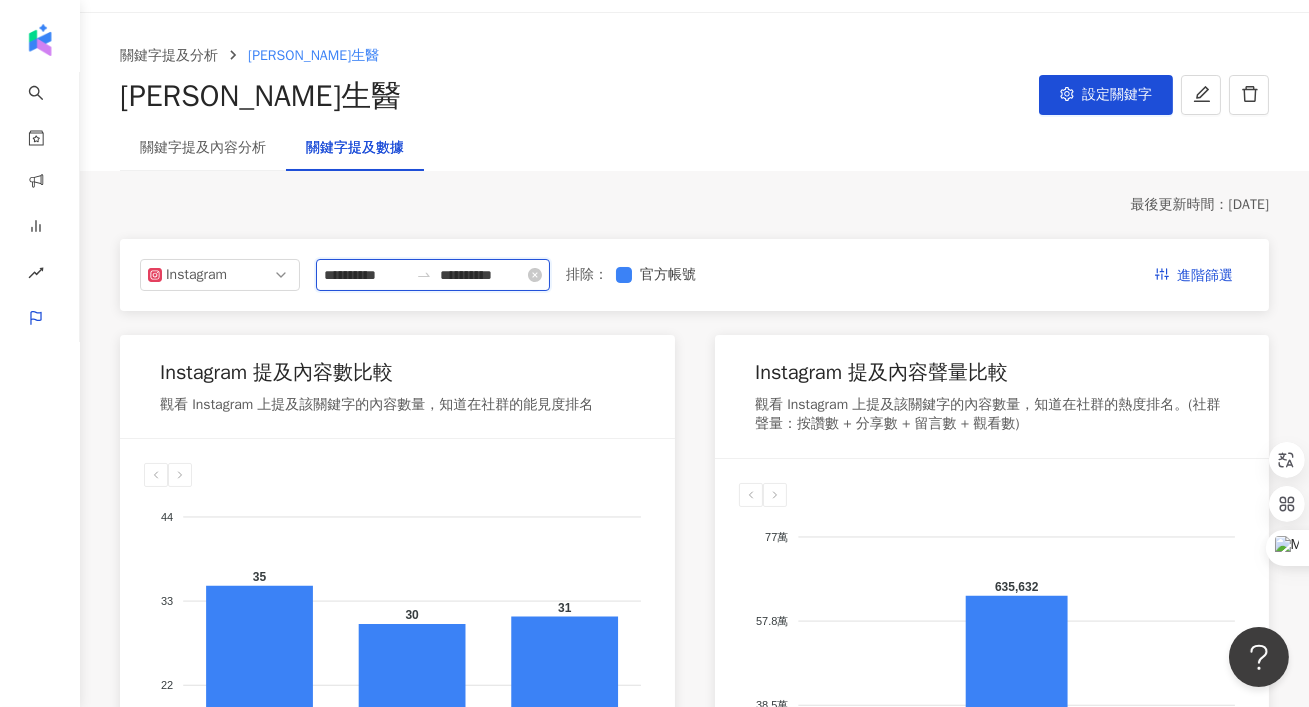 click on "**********" at bounding box center [366, 275] 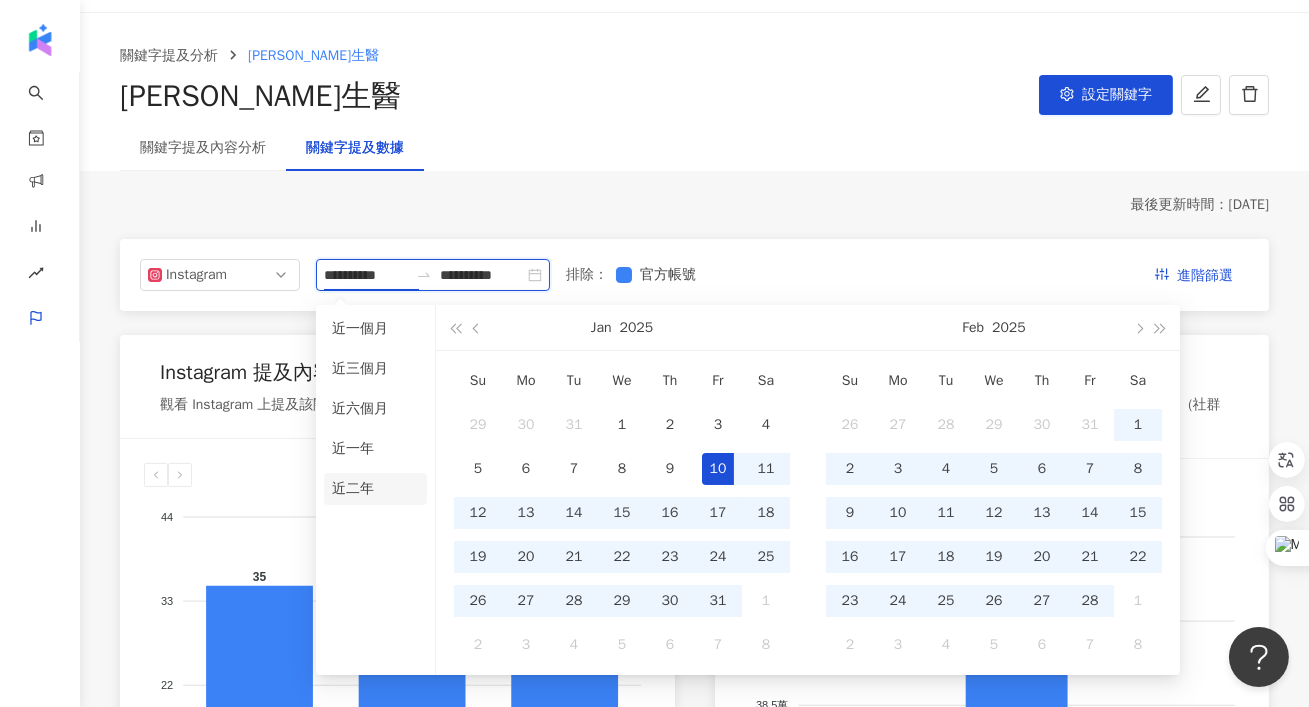 type on "**********" 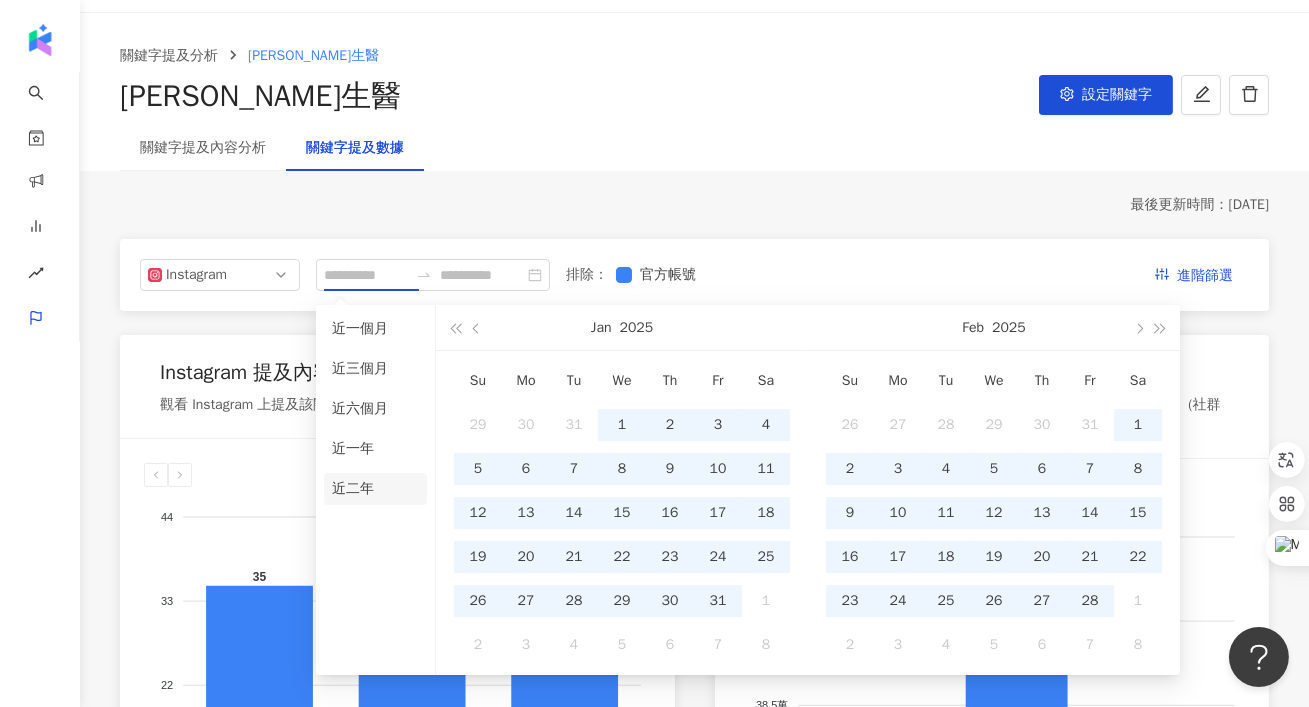 click on "近二年" at bounding box center [375, 489] 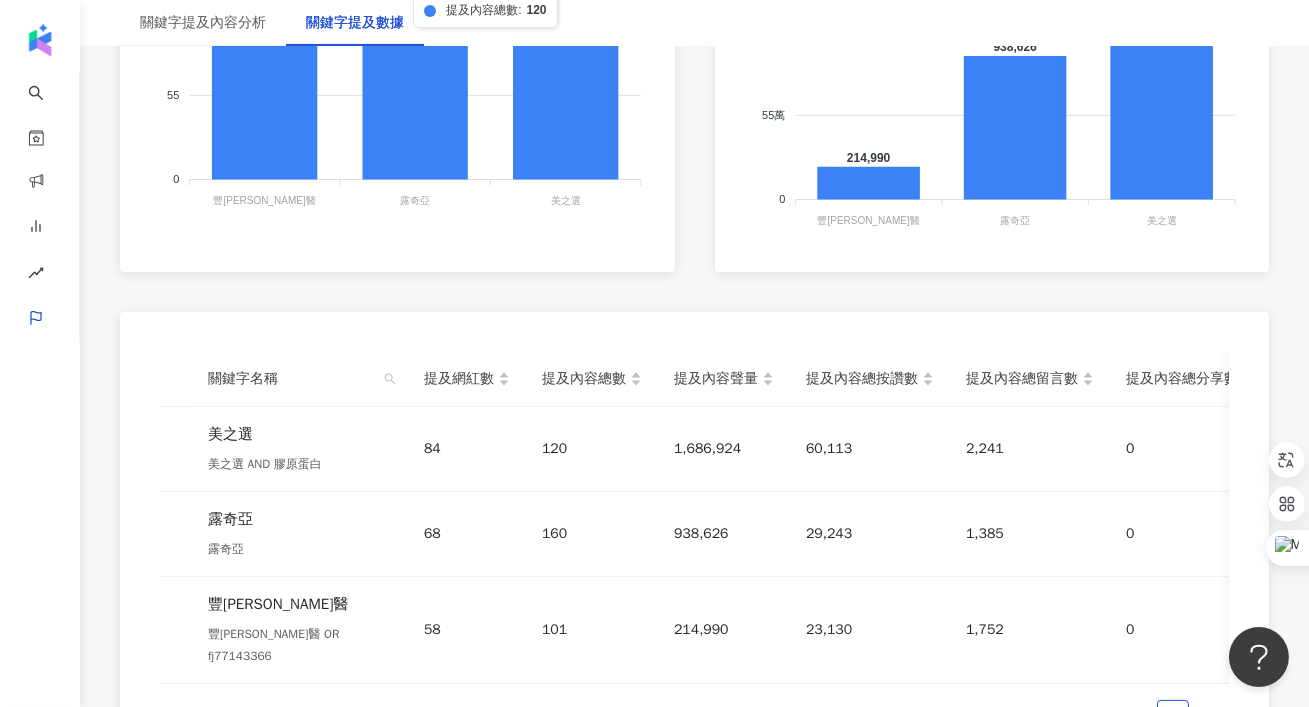 scroll, scrollTop: 740, scrollLeft: 0, axis: vertical 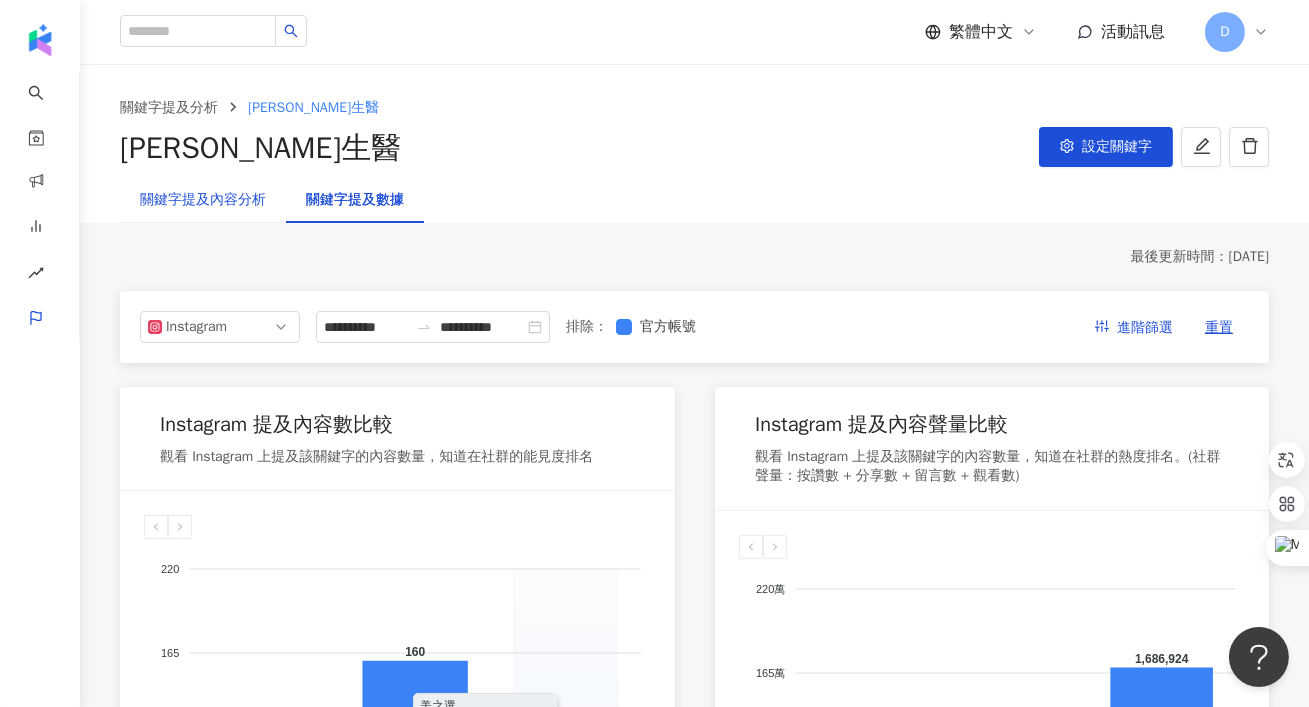 click on "關鍵字提及內容分析" at bounding box center (203, 200) 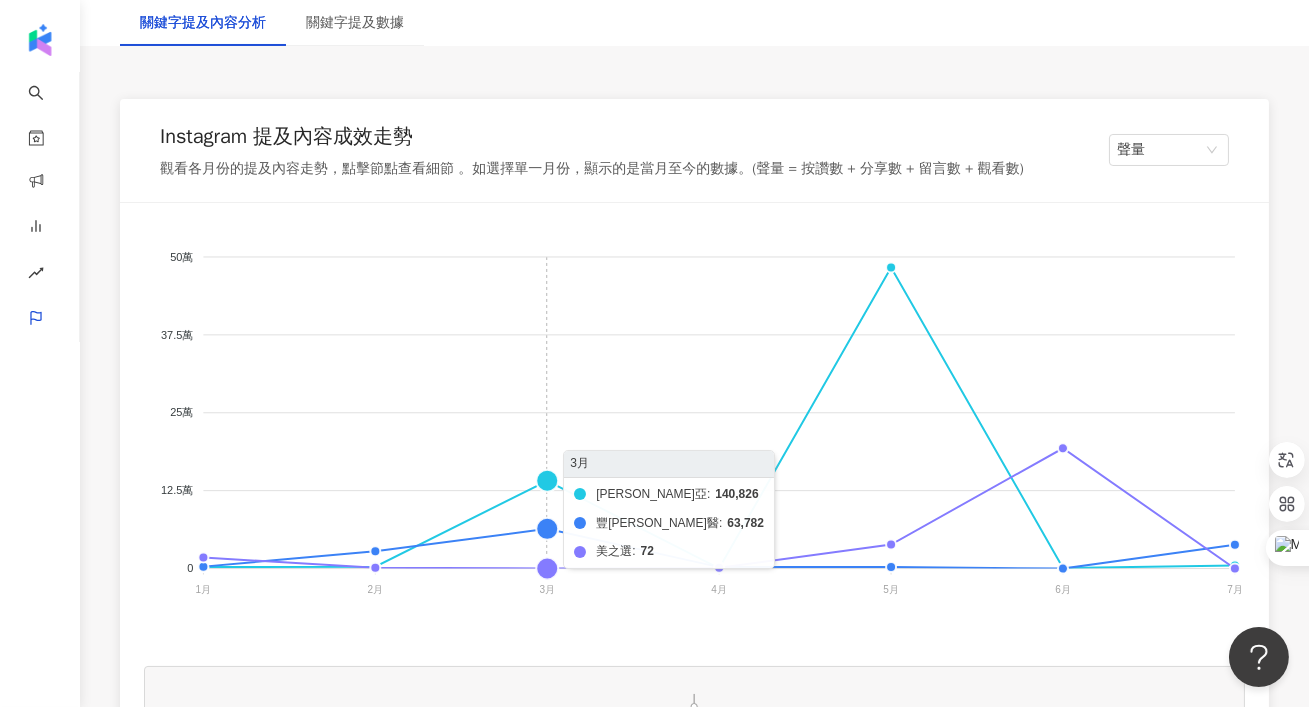 scroll, scrollTop: 290, scrollLeft: 0, axis: vertical 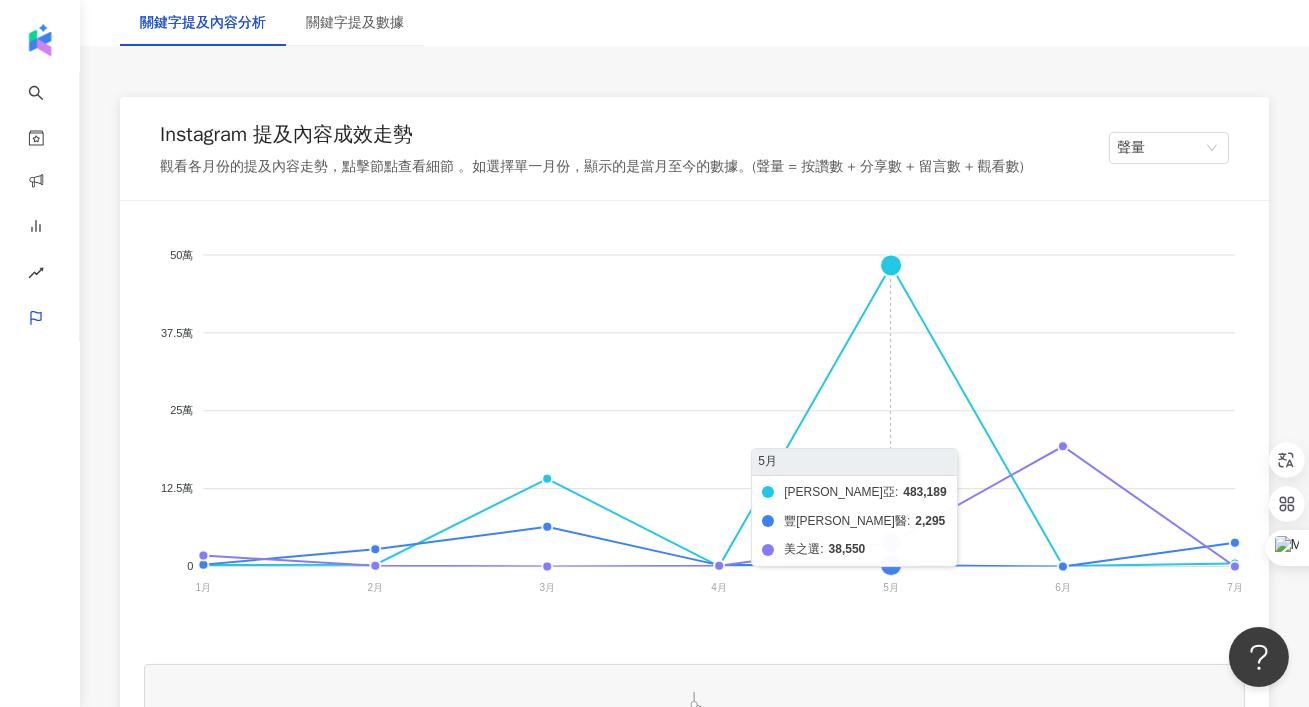 click on "露奇亞 豐傑生醫 美之選" 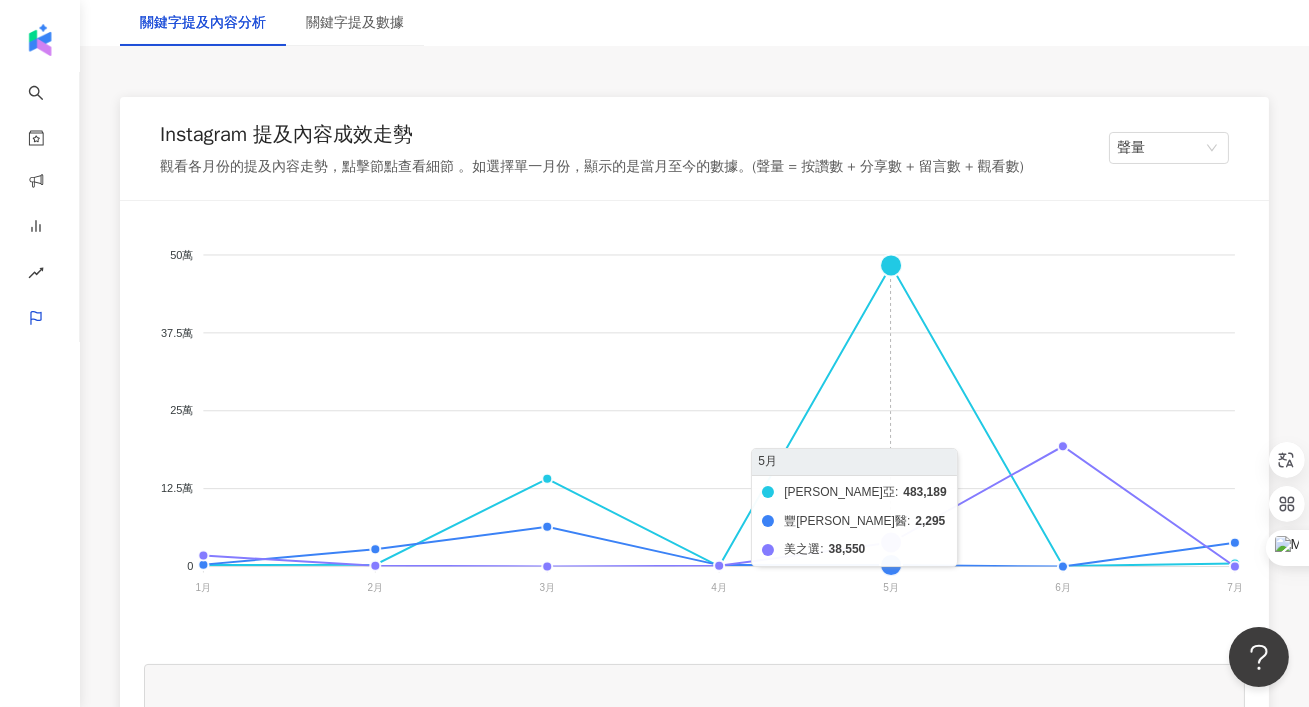 click on "露奇亞 豐傑生醫 美之選" 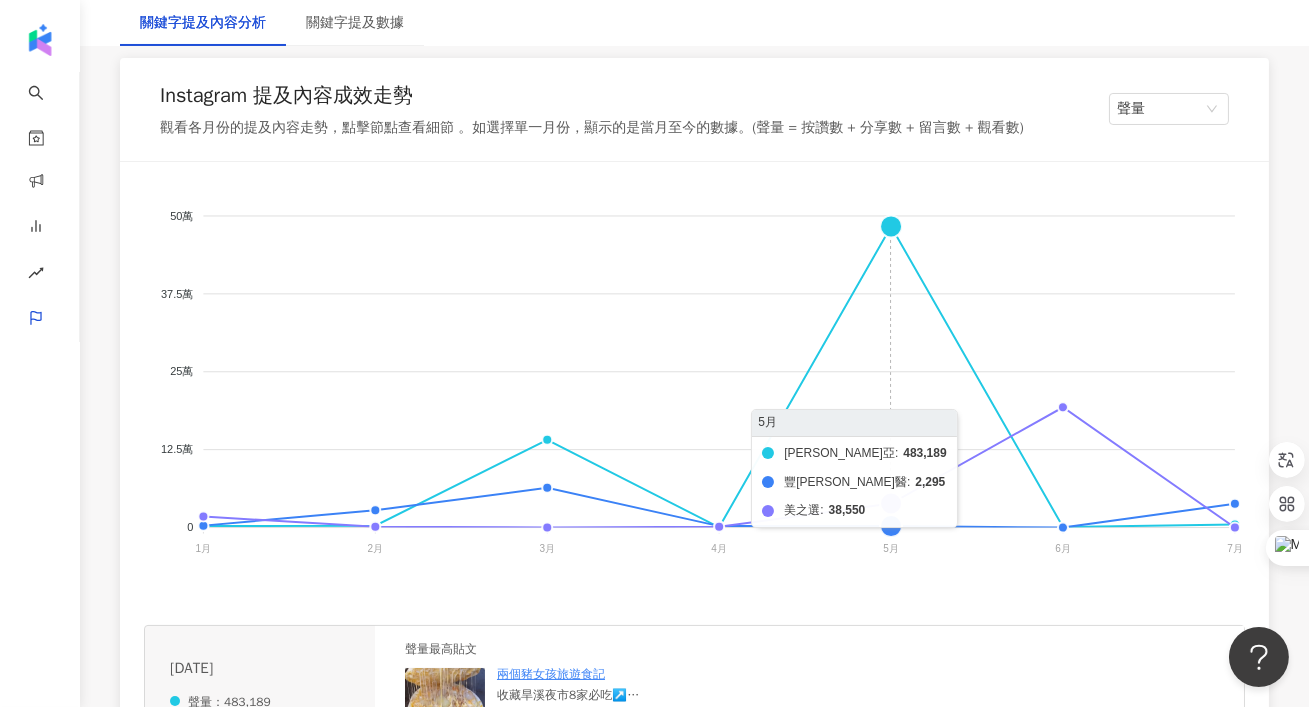 scroll, scrollTop: 412, scrollLeft: 0, axis: vertical 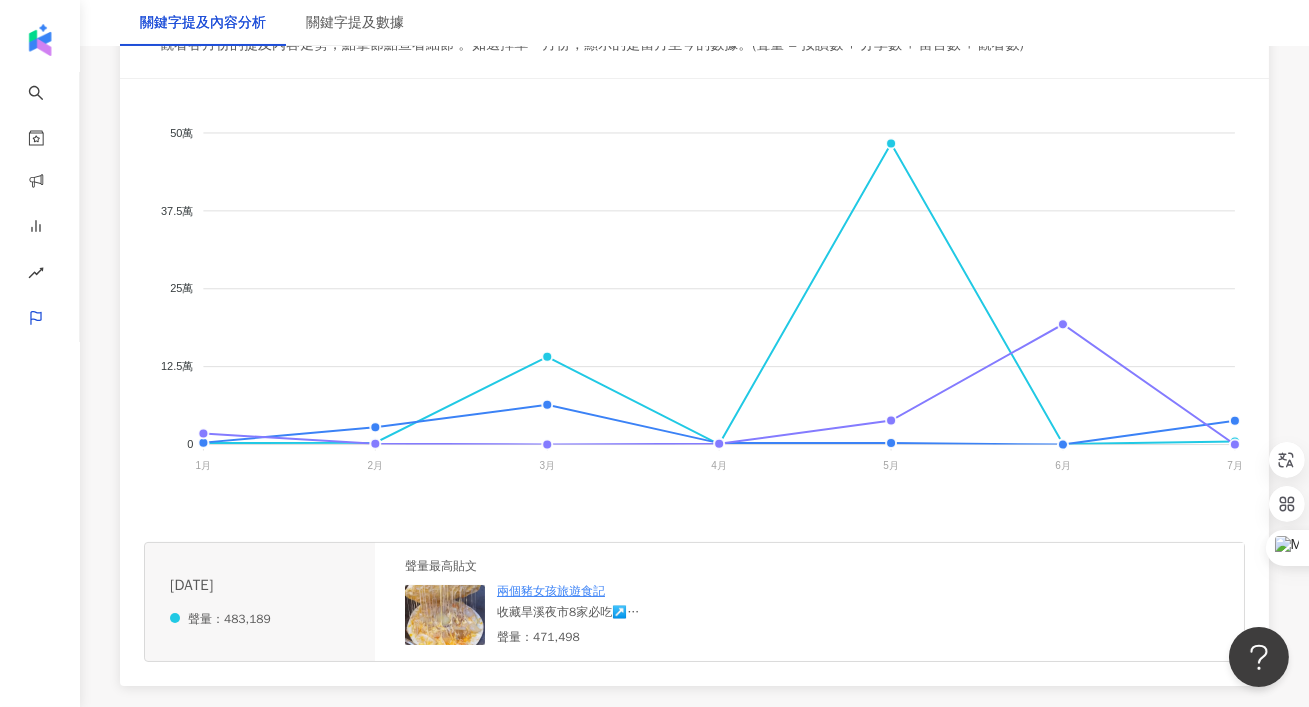 click on "收藏旱溪夜市8家必吃↗️
旱溪夜市永遠吃不完欸😍😍
真的太扯每到假日都超多人！！
這次又挖到好幾間好吃的新店😎
—
1️⃣Lisasalsa tacos
2️⃣方臉師傅
3️⃣波蘭爸爸
4️⃣六六雞排
5️⃣新加坡手切冰
6️⃣御菓食光煎餅果子
7️⃣老拌牛三寶
8️⃣荷蘭小鬆餅
—
去夜市大吃之前一定要來一條「露奇亞順暢果凍」
不然大魚大肉吃下來真的會排便不順！
成分沒有加任何瀉藥！
裡面有很多蔬果酵素、荷葉萃取物～
吃起來酸酸甜甜的很好吃！
吃完絕對讓你順到懷疑人生啦😍❤️
@ruijia_tw 有排便問題的姐妹們快去他們官網購入!!
—
#兩個豬女孩吃台中
—
#台中美食 #台中 #台中小吃 #旱溪夜市 #旱溪 #台中必吃 #台中晚餐 #台中宵夜 #台中夜市 #夜市美食 #銅板小吃 #台中東區 #台中東區美食 #東區美食 #taichung #popyummy台中" at bounding box center (647, 612) 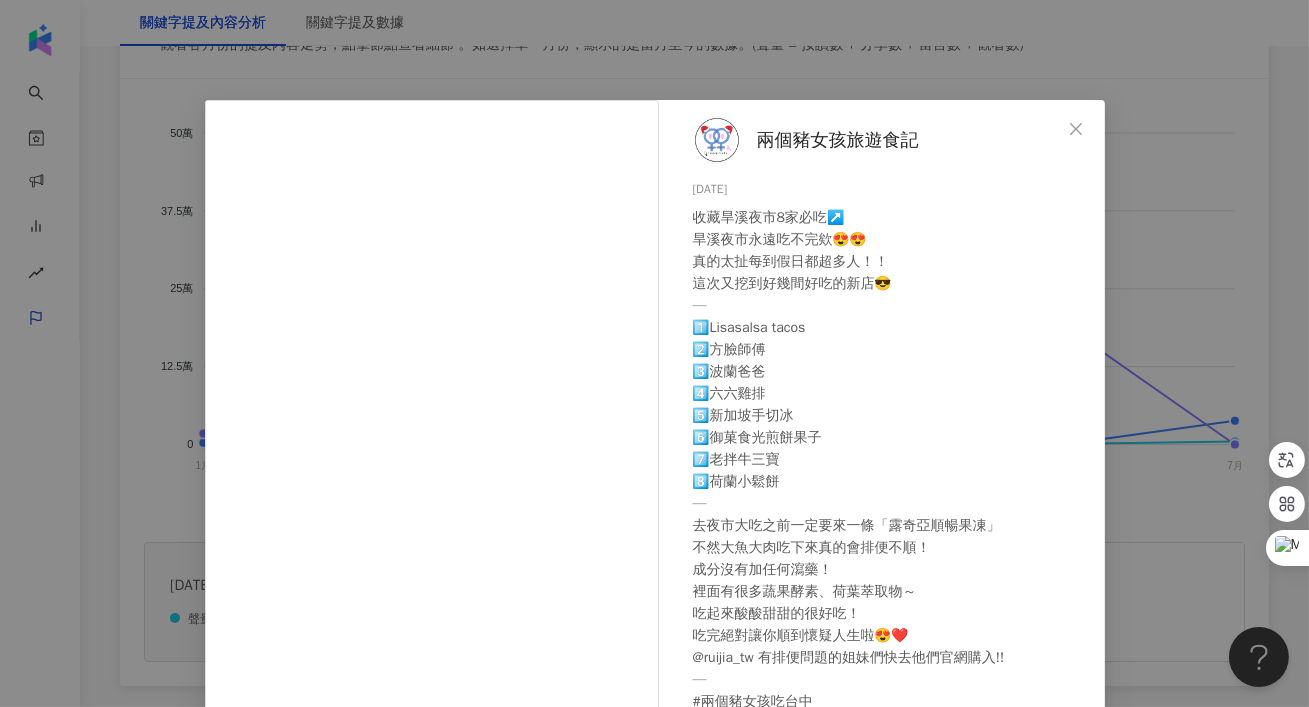 scroll, scrollTop: 14, scrollLeft: 0, axis: vertical 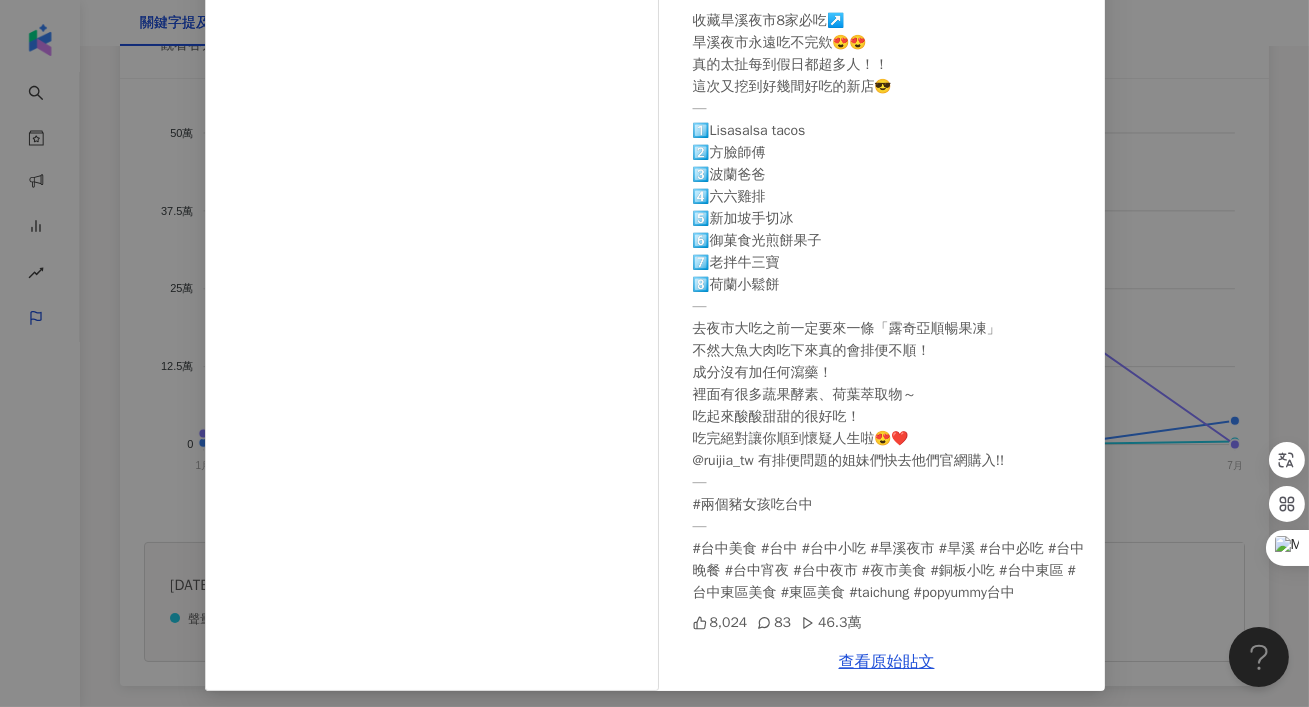 drag, startPoint x: 866, startPoint y: 628, endPoint x: 877, endPoint y: 624, distance: 11.7046995 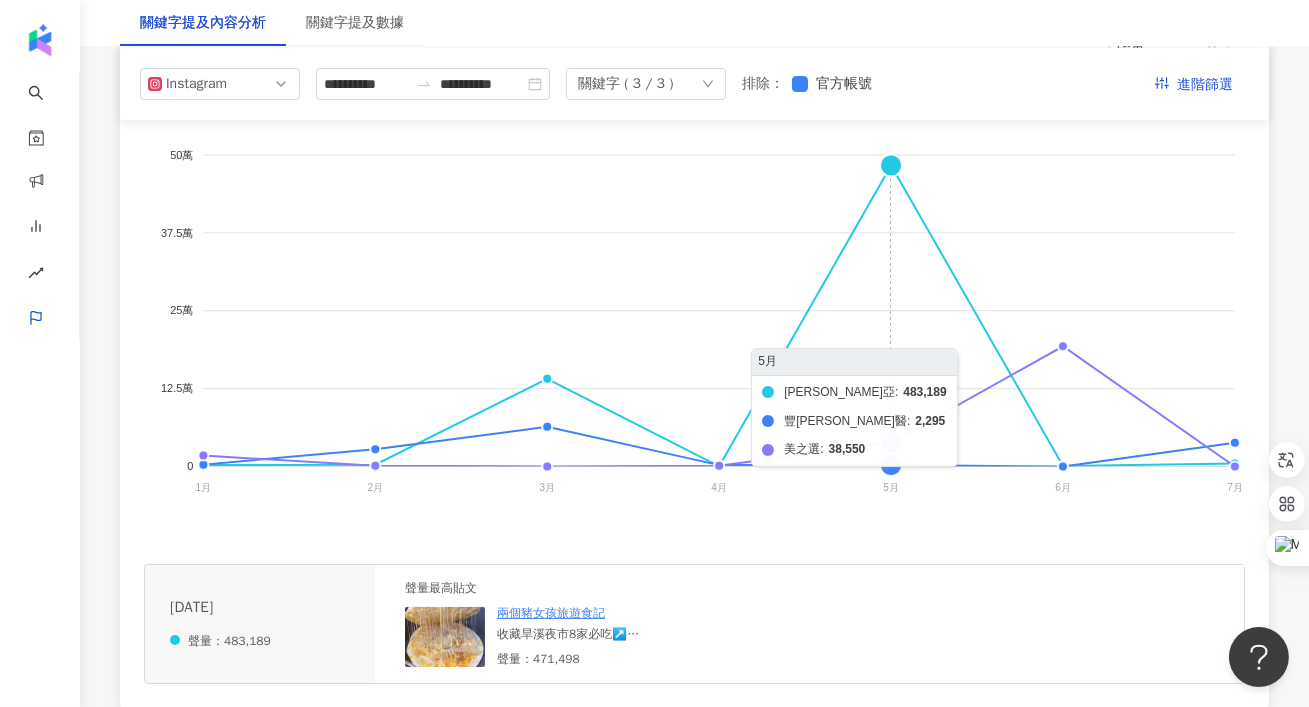 scroll, scrollTop: 387, scrollLeft: 0, axis: vertical 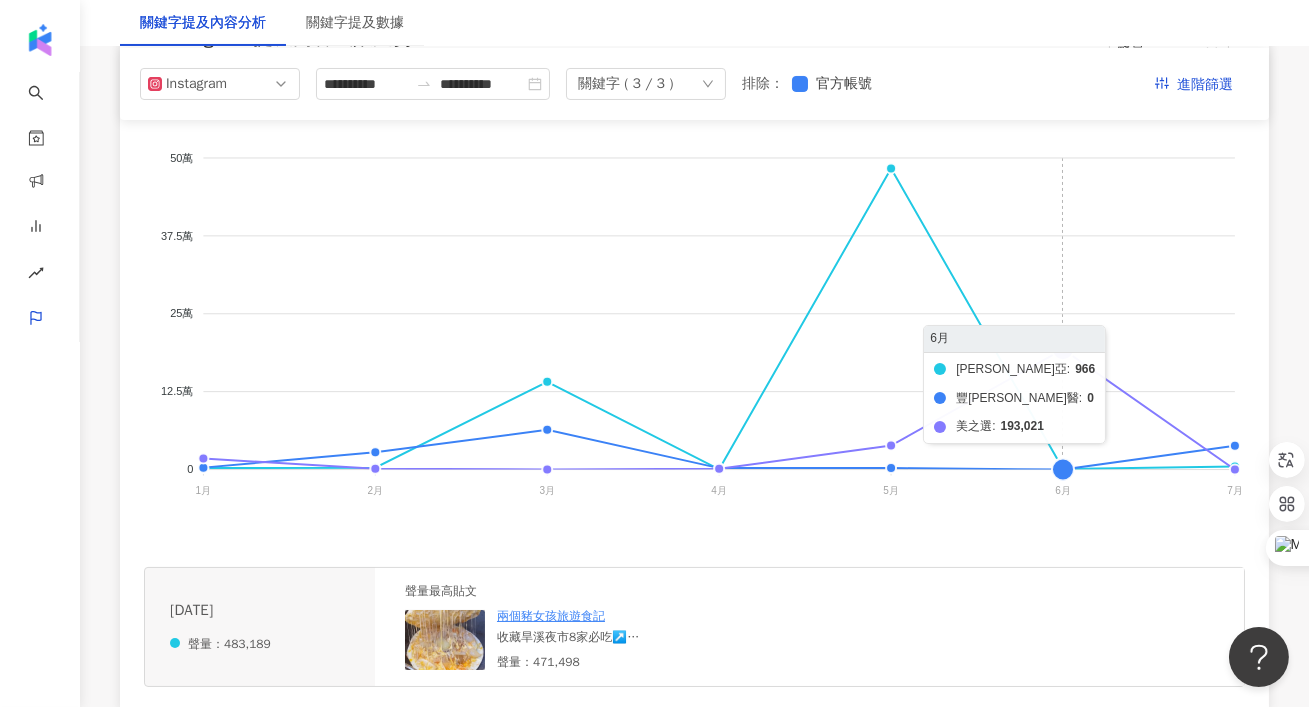 click on "露奇亞 豐傑生醫 美之選" 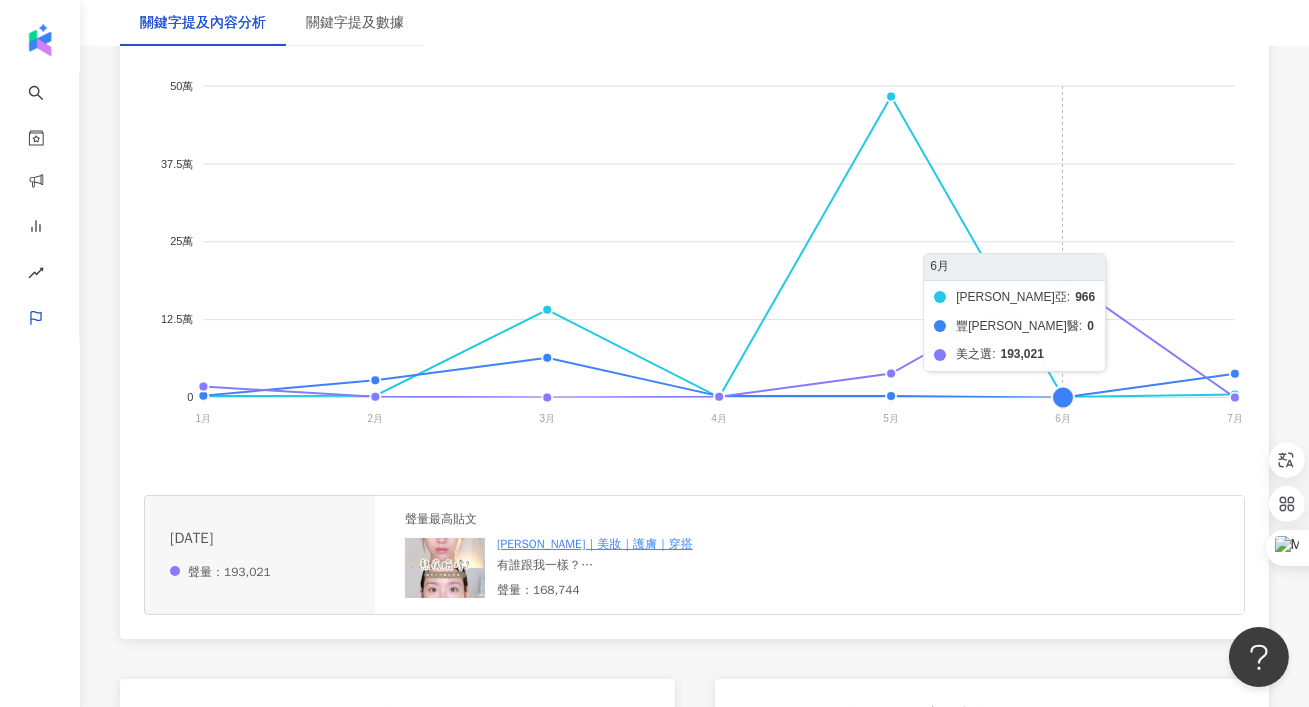 scroll, scrollTop: 467, scrollLeft: 0, axis: vertical 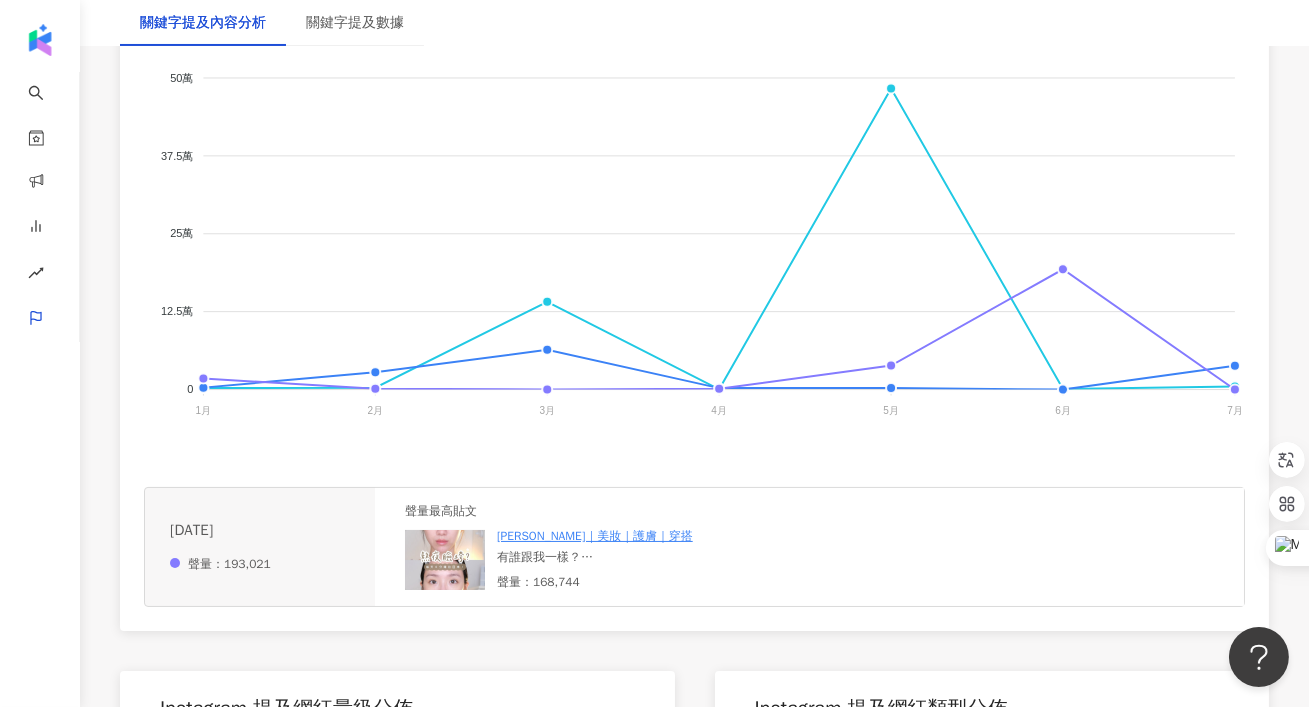 click on "有誰跟我一樣？
熬完夜的隔天臉好鬆
氣色暗沉就算了
拍照還要狂修圖…真的累🌚🌚
分享最近的新歡
買美之選膠原蛋白珍珠粉
竟然送RF美容儀！！
美之選他們家的膠原蛋白超好吃
免沖泡、甜甜的，每天2包
魚膠原蛋白、珍珠粉、維生素C、E
一口搞定內在保養～
外在靠這台RF美容儀🌹
超輕超好拿！
鍍金能量頭滑臉超順
還有三種模式
FACE、EYE、V-LIFT
連眼周細紋、下顎線鬆弛都能照顧到～
一台四種功能：
RF射頻＋紅光＋溫感＋EMS微電流
6分鐘超有感，邊滑手機邊保養
懶人福音✨
膠原蛋白＋美容儀這組根本神搭配
現在滿額就送～
說真的，忙歸忙
美還是不能偷懶唷！
@smilebio
#偷偷變美的日常 #膠原蛋白必備 #美容儀推薦 #6分鐘保養法 #美之選膠原蛋白" at bounding box center [647, 557] 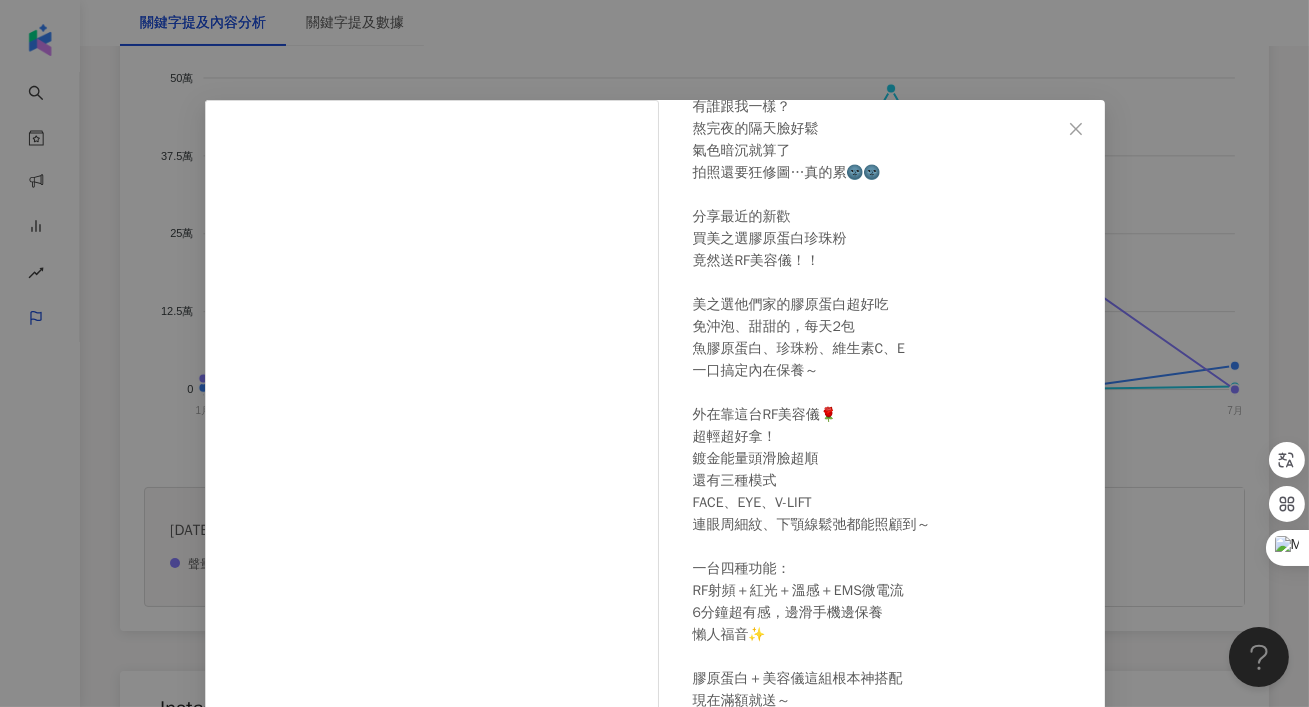 scroll, scrollTop: 191, scrollLeft: 0, axis: vertical 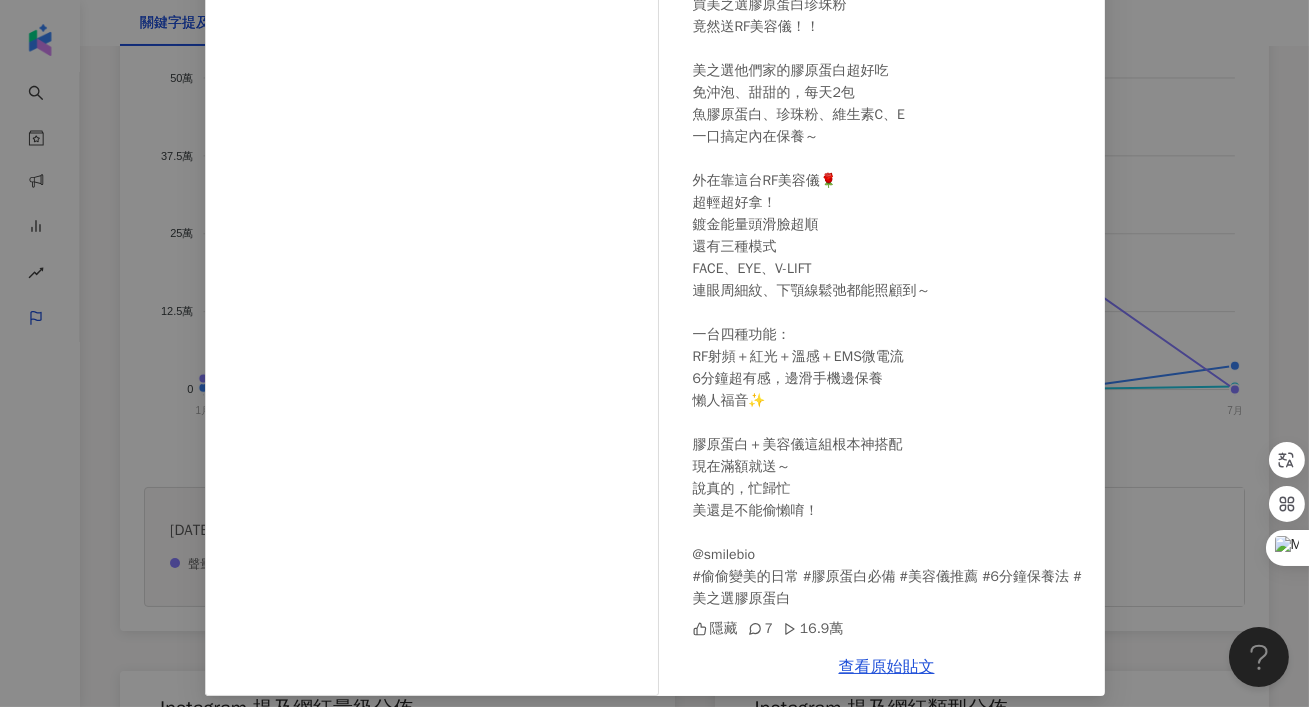 click on "Lulu露露｜美妝｜護膚｜穿搭 2025/6/13 有誰跟我一樣？
熬完夜的隔天臉好鬆
氣色暗沉就算了
拍照還要狂修圖…真的累🌚🌚
分享最近的新歡
買美之選膠原蛋白珍珠粉
竟然送RF美容儀！！
美之選他們家的膠原蛋白超好吃
免沖泡、甜甜的，每天2包
魚膠原蛋白、珍珠粉、維生素C、E
一口搞定內在保養～
外在靠這台RF美容儀🌹
超輕超好拿！
鍍金能量頭滑臉超順
還有三種模式
FACE、EYE、V-LIFT
連眼周細紋、下顎線鬆弛都能照顧到～
一台四種功能：
RF射頻＋紅光＋溫感＋EMS微電流
6分鐘超有感，邊滑手機邊保養
懶人福音✨
膠原蛋白＋美容儀這組根本神搭配
現在滿額就送～
說真的，忙歸忙
美還是不能偷懶唷！
@smilebio
#偷偷變美的日常 #膠原蛋白必備 #美容儀推薦 #6分鐘保養法 #美之選膠原蛋白 隱藏 7 16.9萬 查看原始貼文" at bounding box center [654, 353] 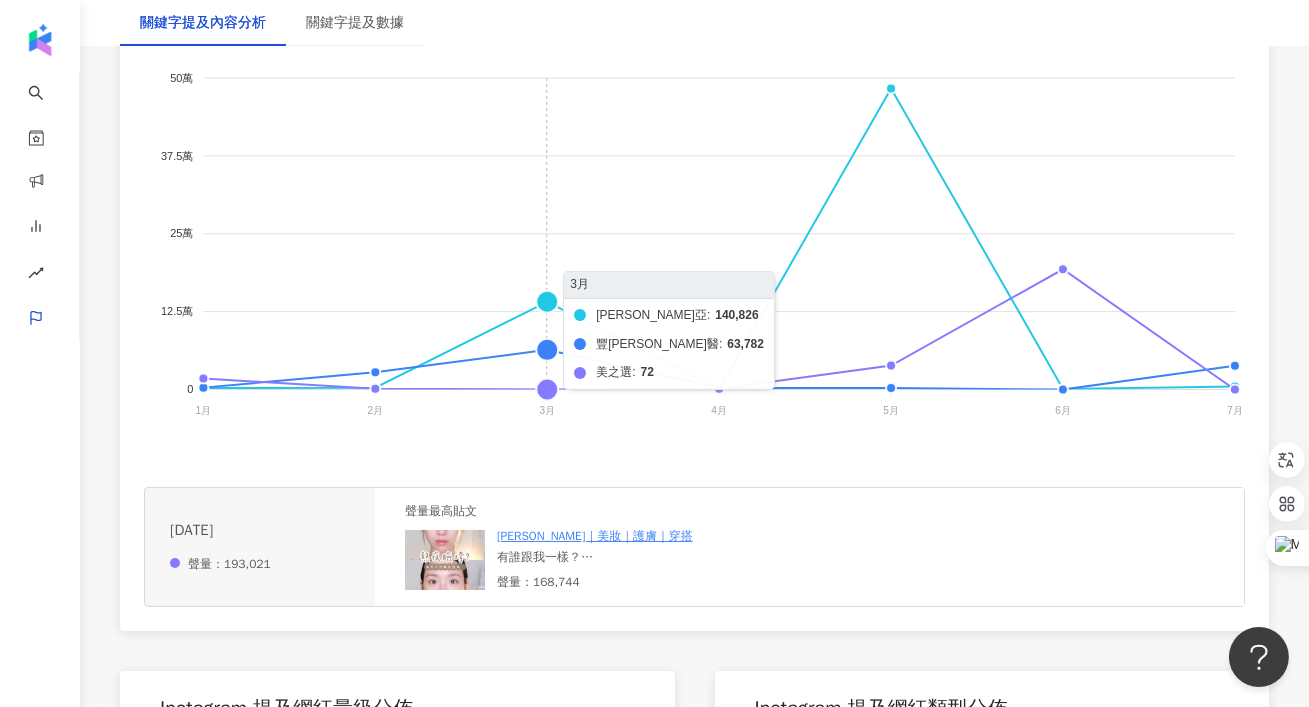click on "露奇亞 豐傑生醫 美之選" 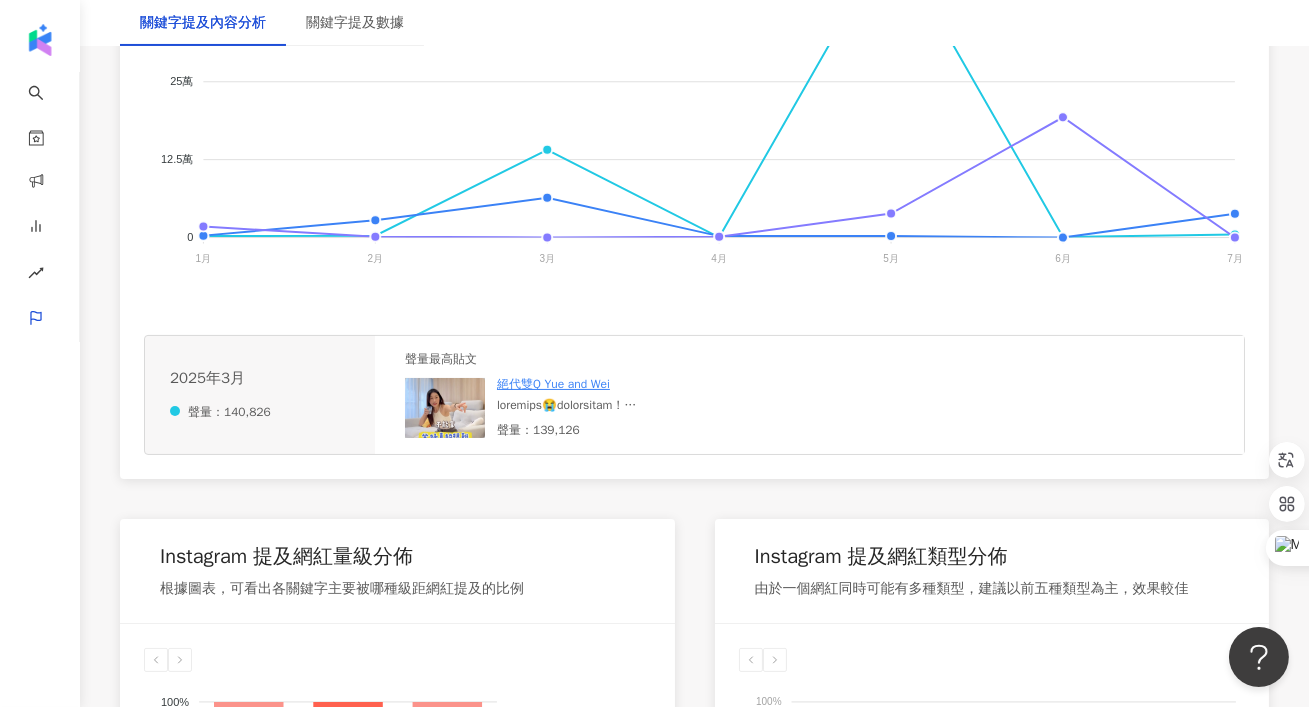 scroll, scrollTop: 625, scrollLeft: 0, axis: vertical 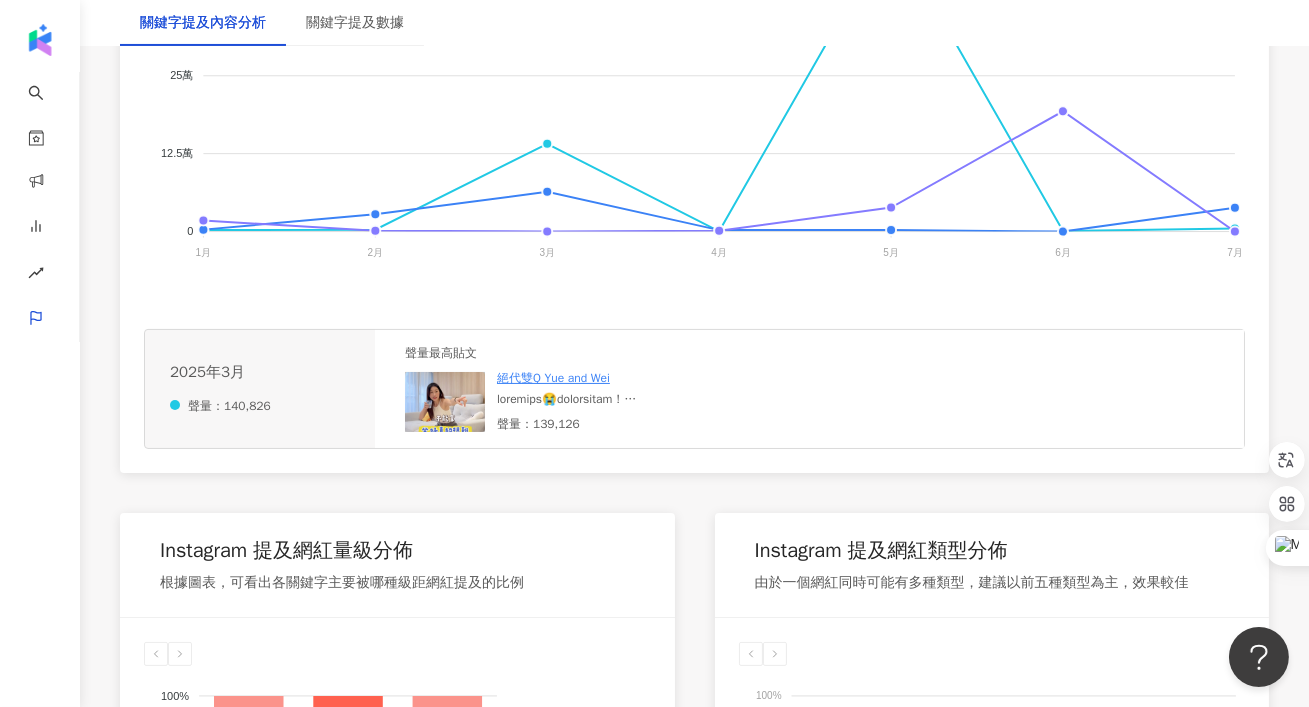 click at bounding box center [647, 399] 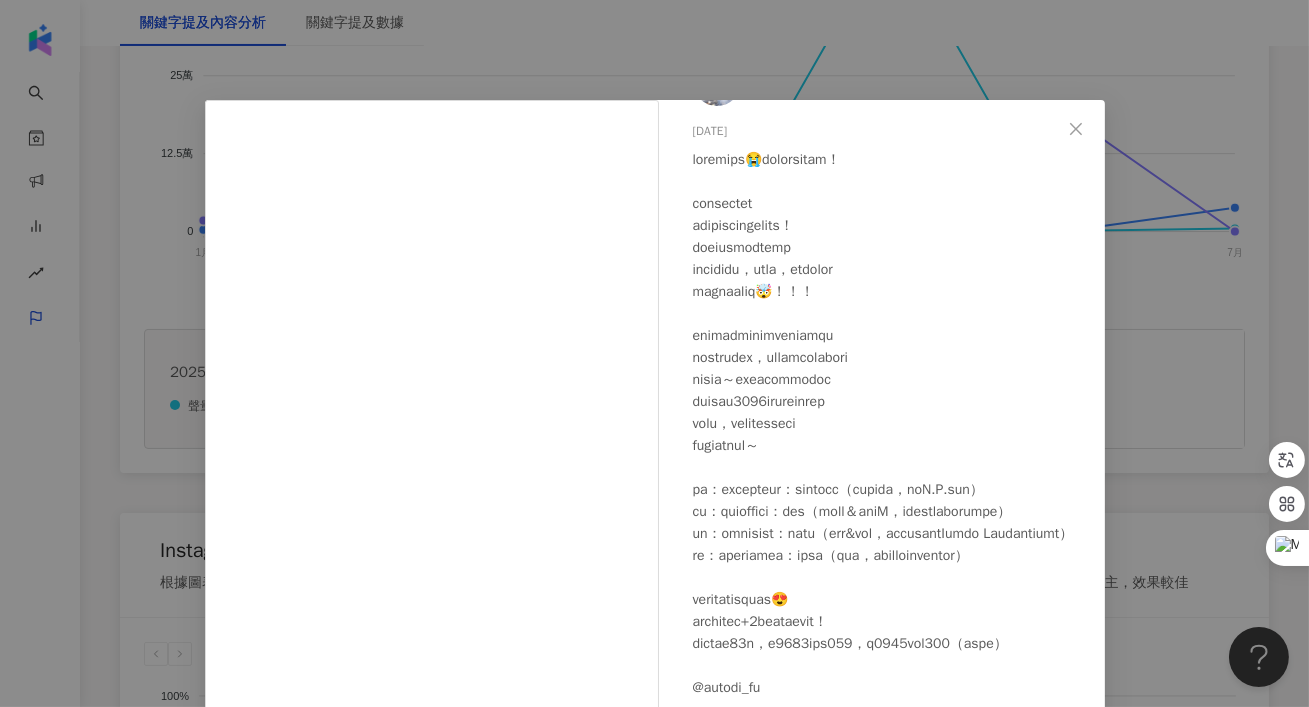 scroll, scrollTop: 75, scrollLeft: 0, axis: vertical 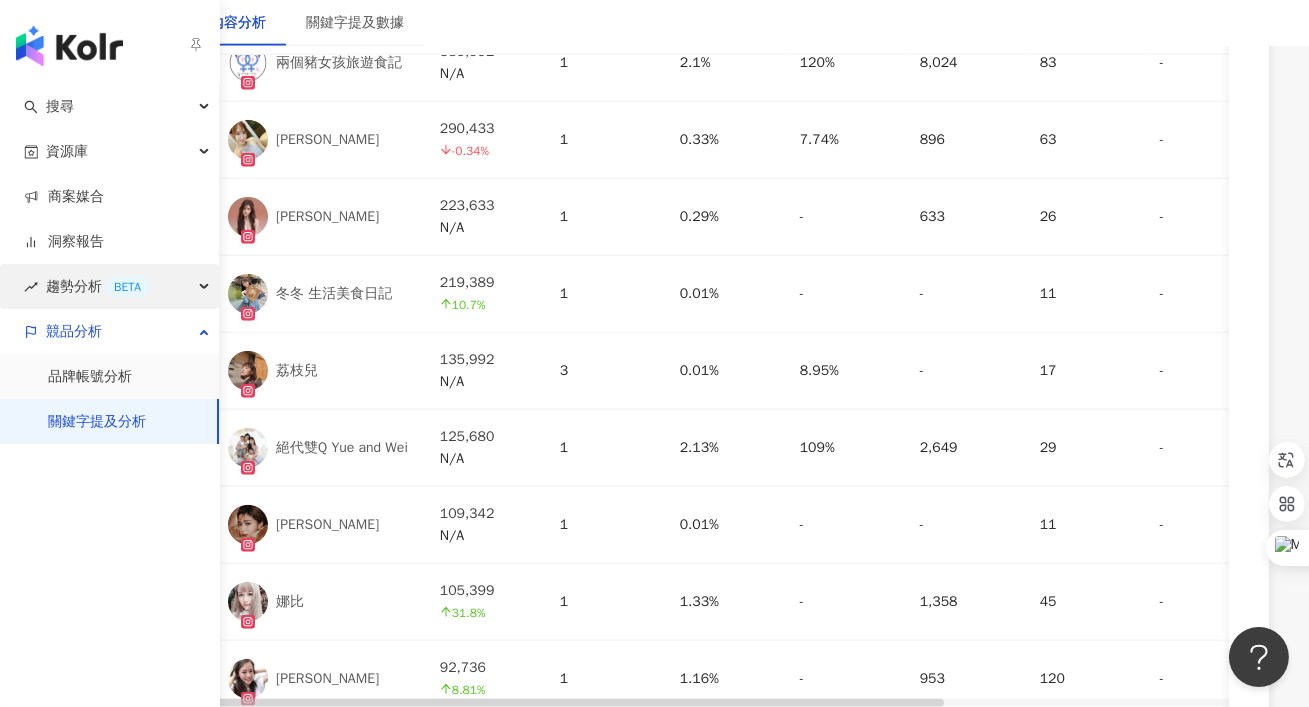 click on "趨勢分析 BETA" at bounding box center (97, 286) 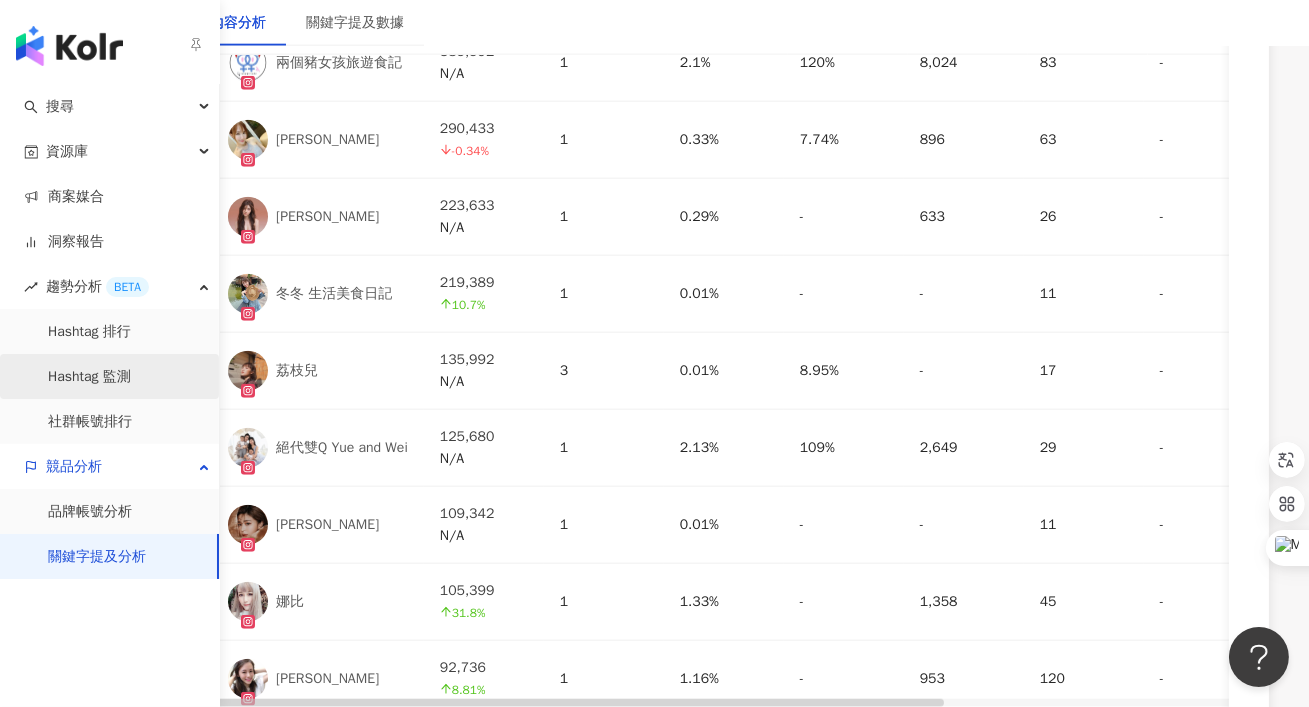click on "Hashtag 監測" at bounding box center (89, 377) 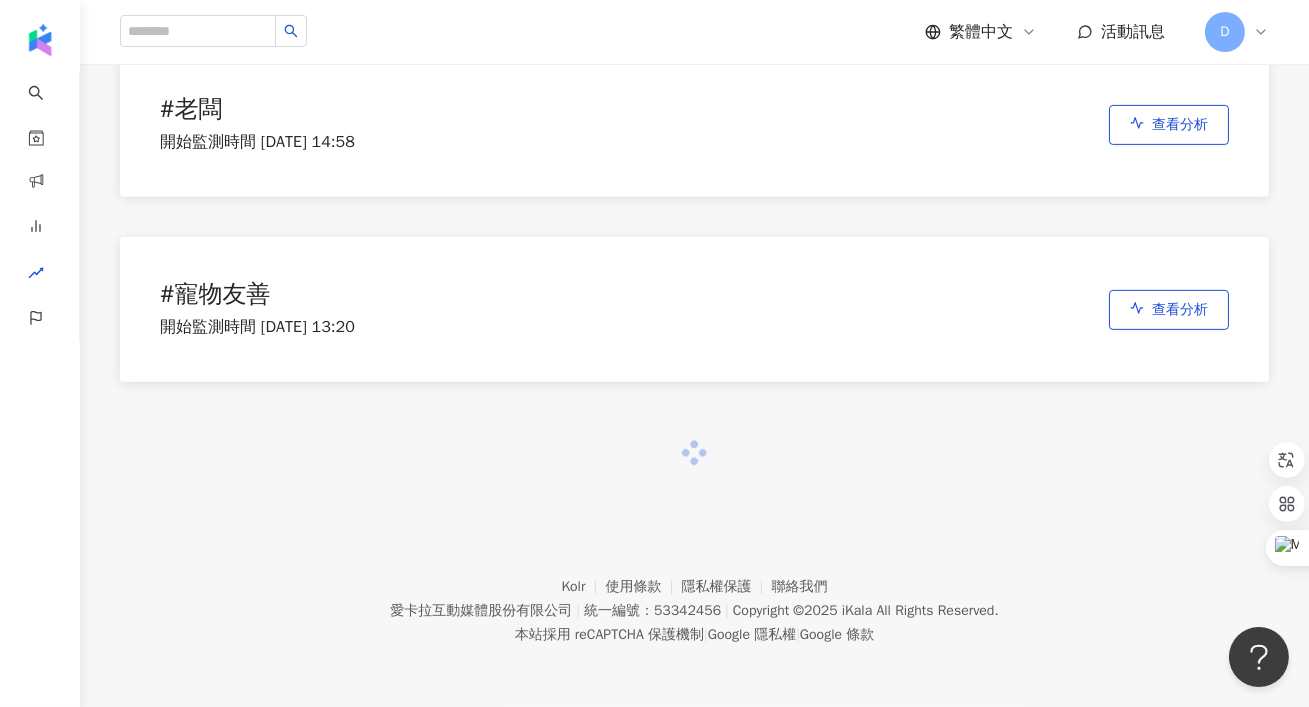 scroll, scrollTop: 0, scrollLeft: 0, axis: both 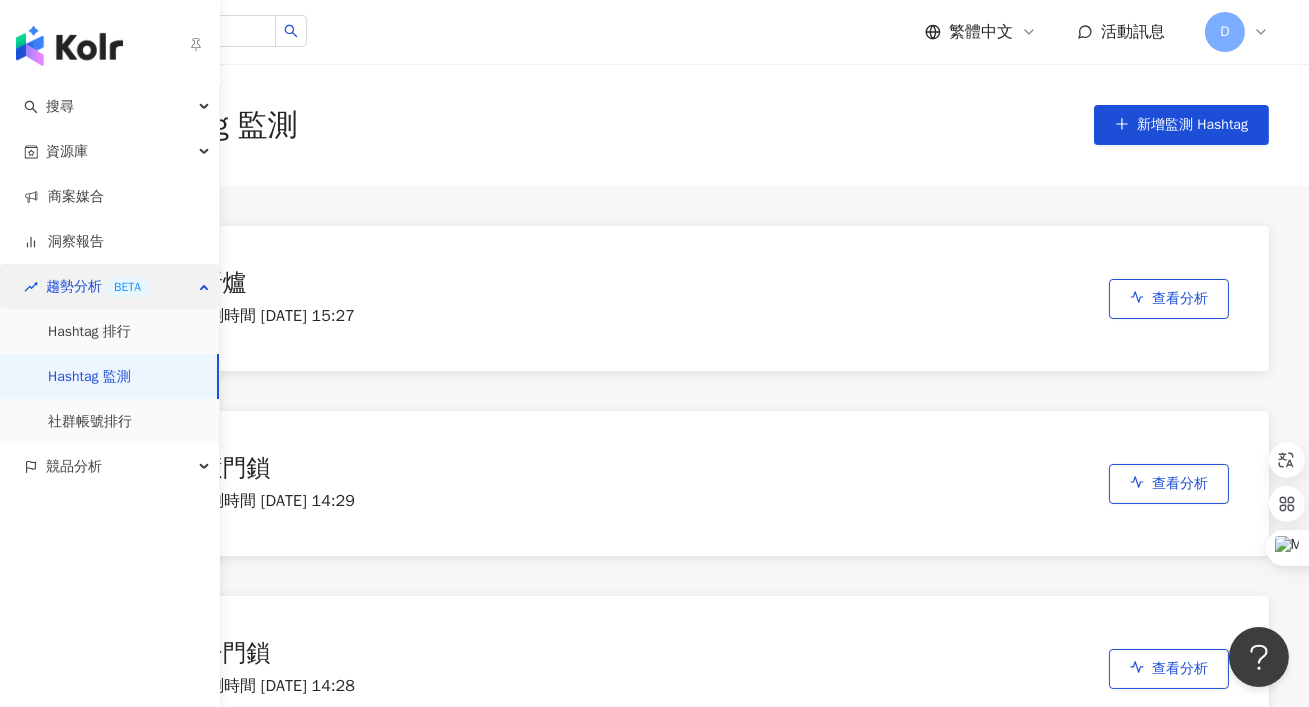 click on "趨勢分析 BETA" at bounding box center (97, 286) 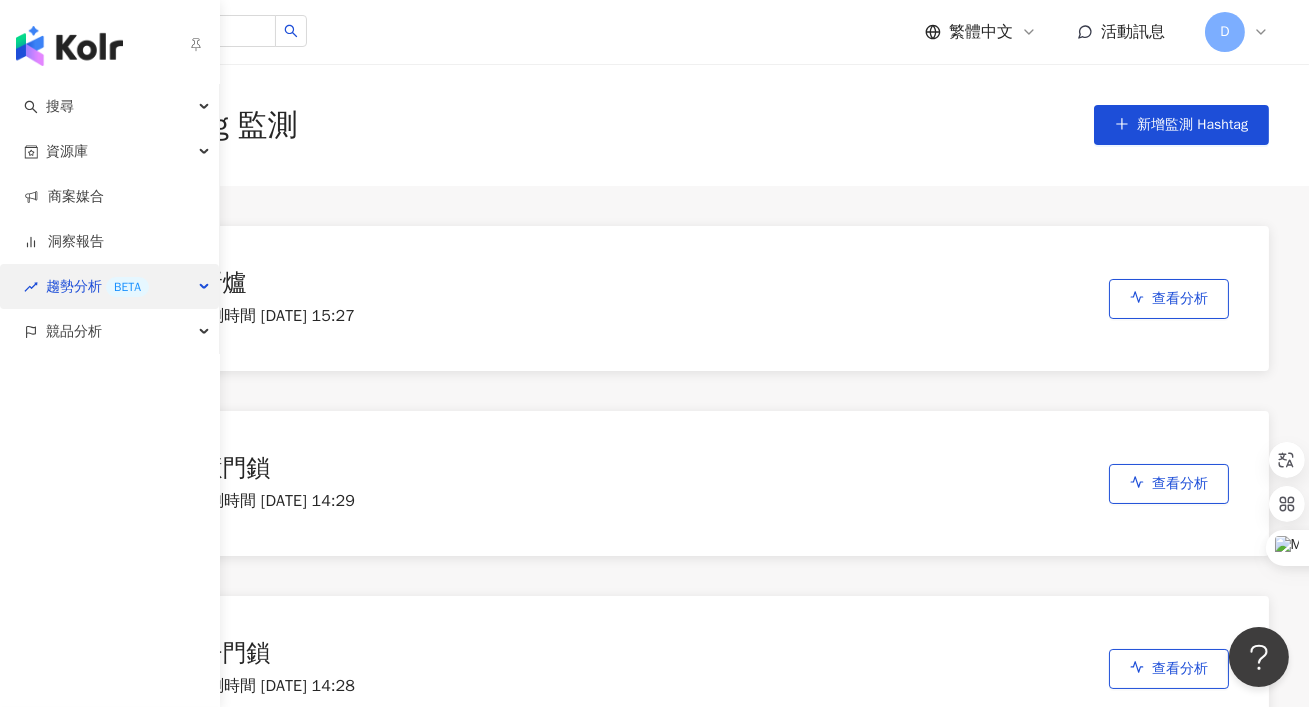 click on "趨勢分析 BETA" at bounding box center [97, 286] 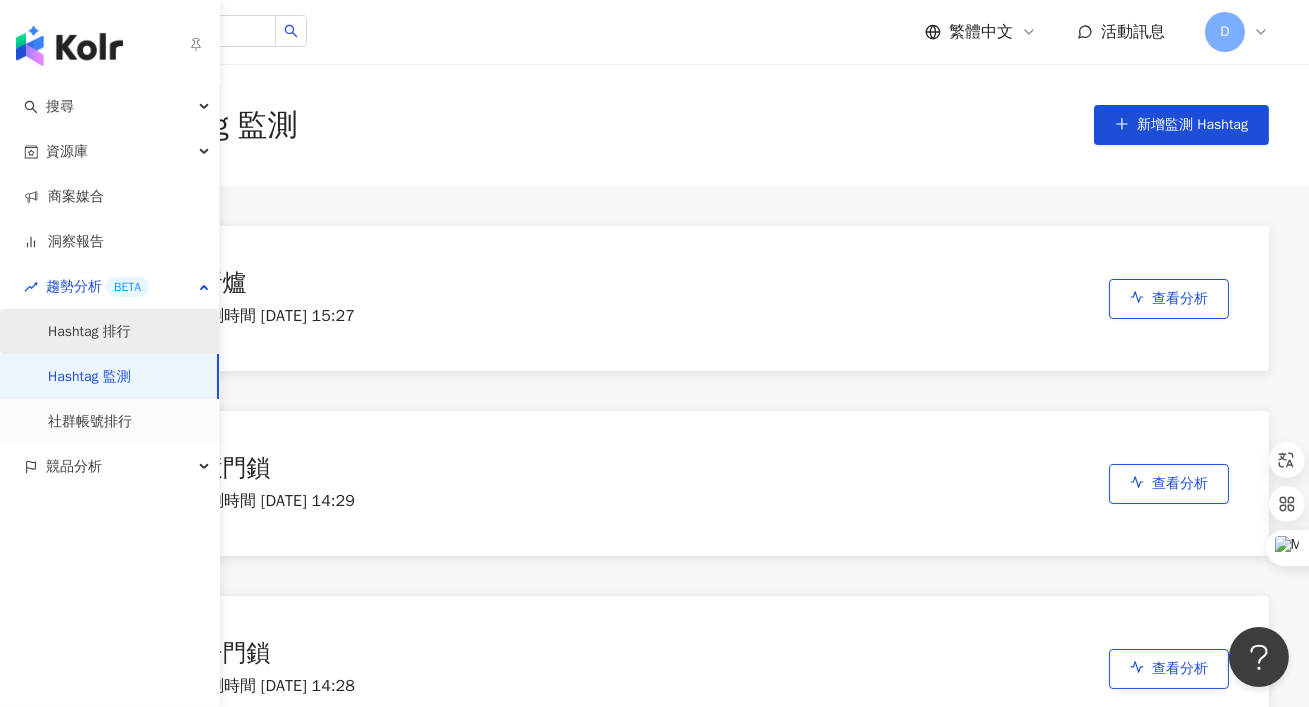 click on "Hashtag 排行" at bounding box center [89, 332] 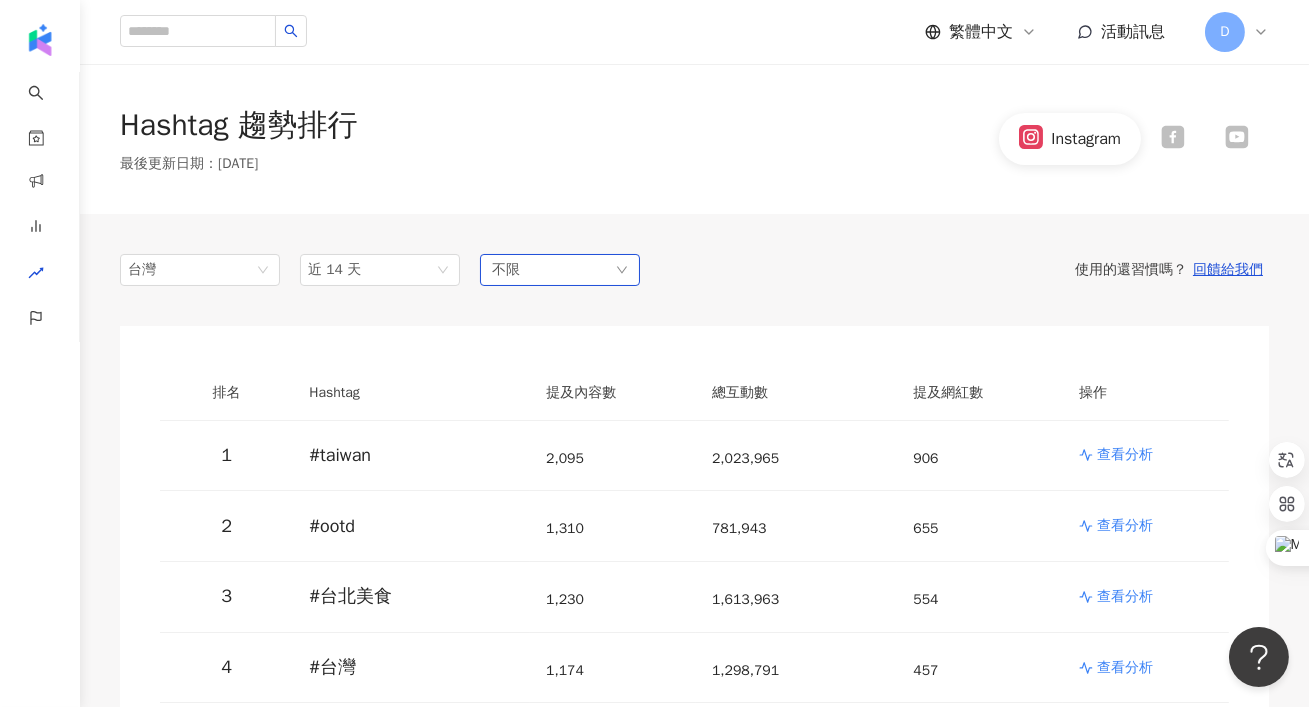 click on "不限" at bounding box center (560, 270) 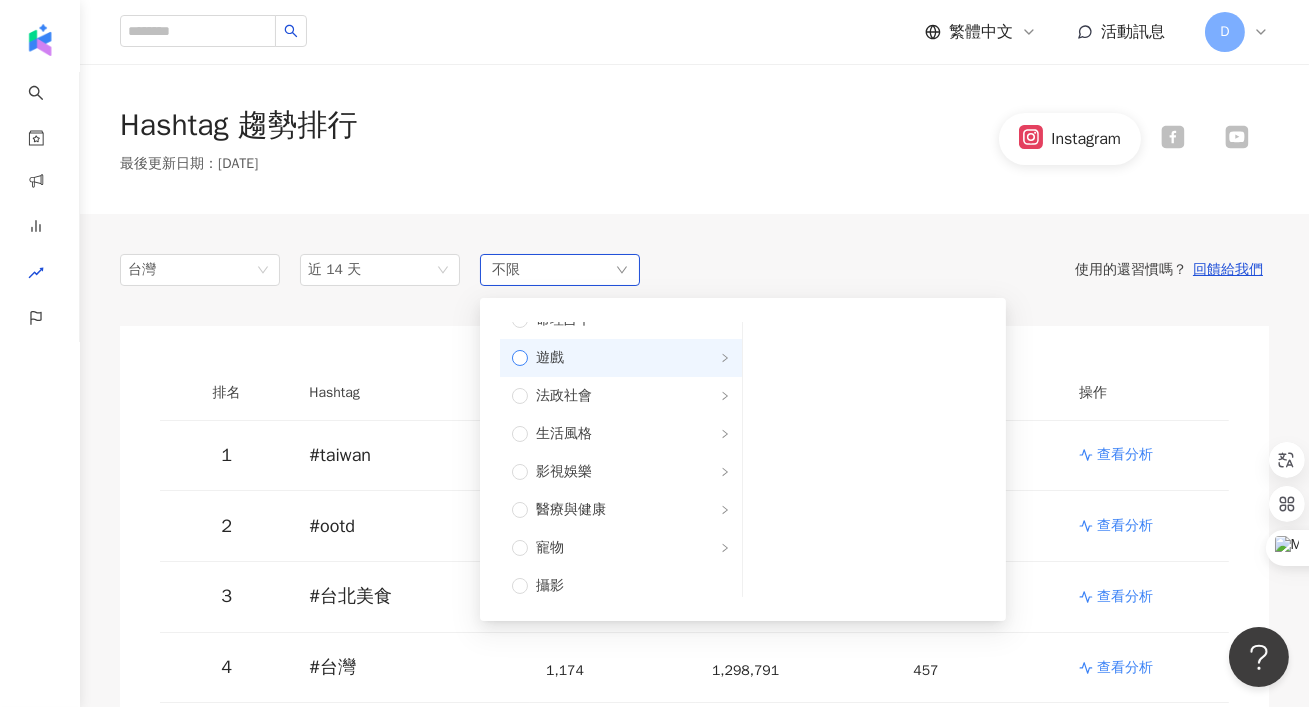 scroll, scrollTop: 368, scrollLeft: 0, axis: vertical 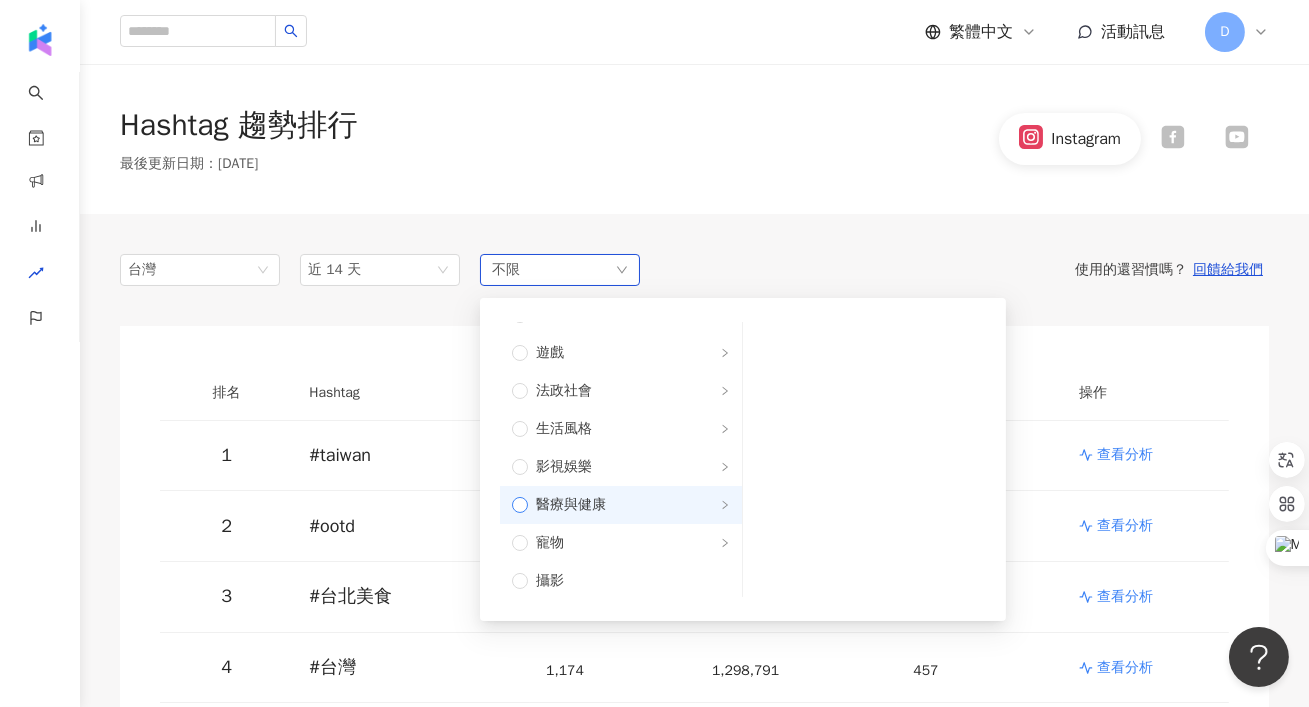 click on "醫療與健康" at bounding box center (571, 505) 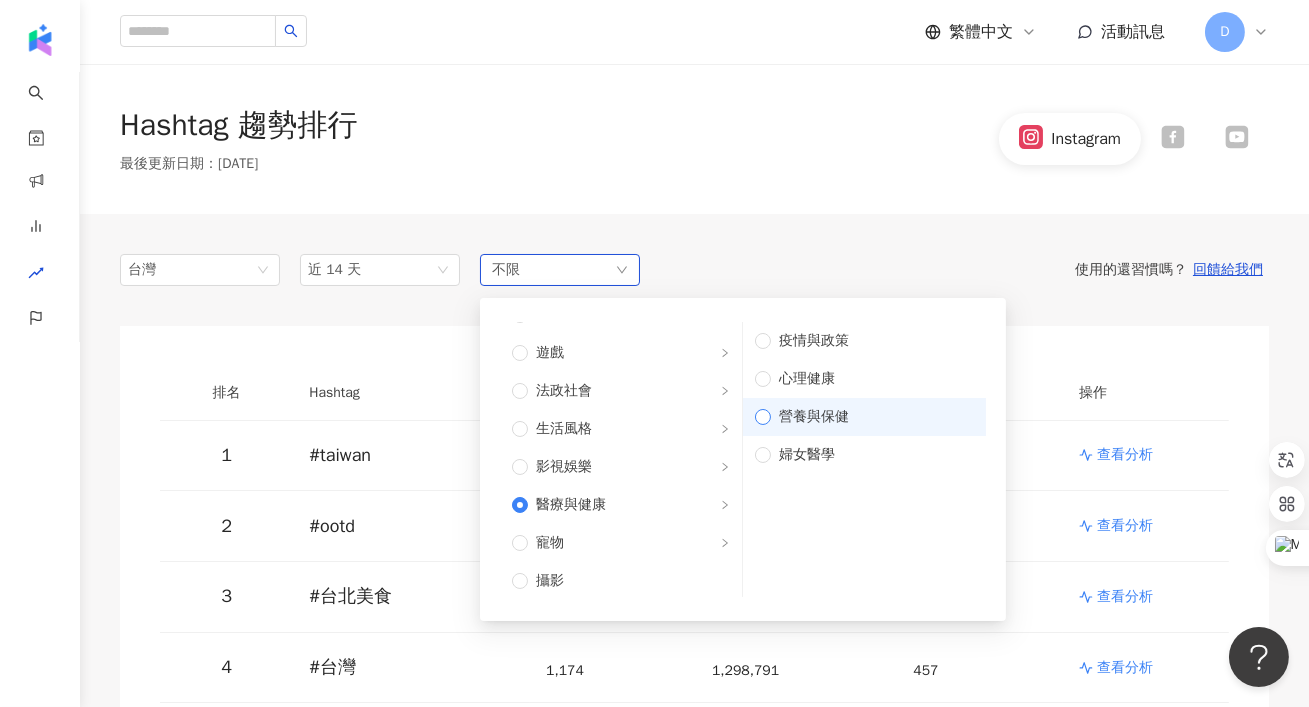 click on "營養與保健" at bounding box center (872, 417) 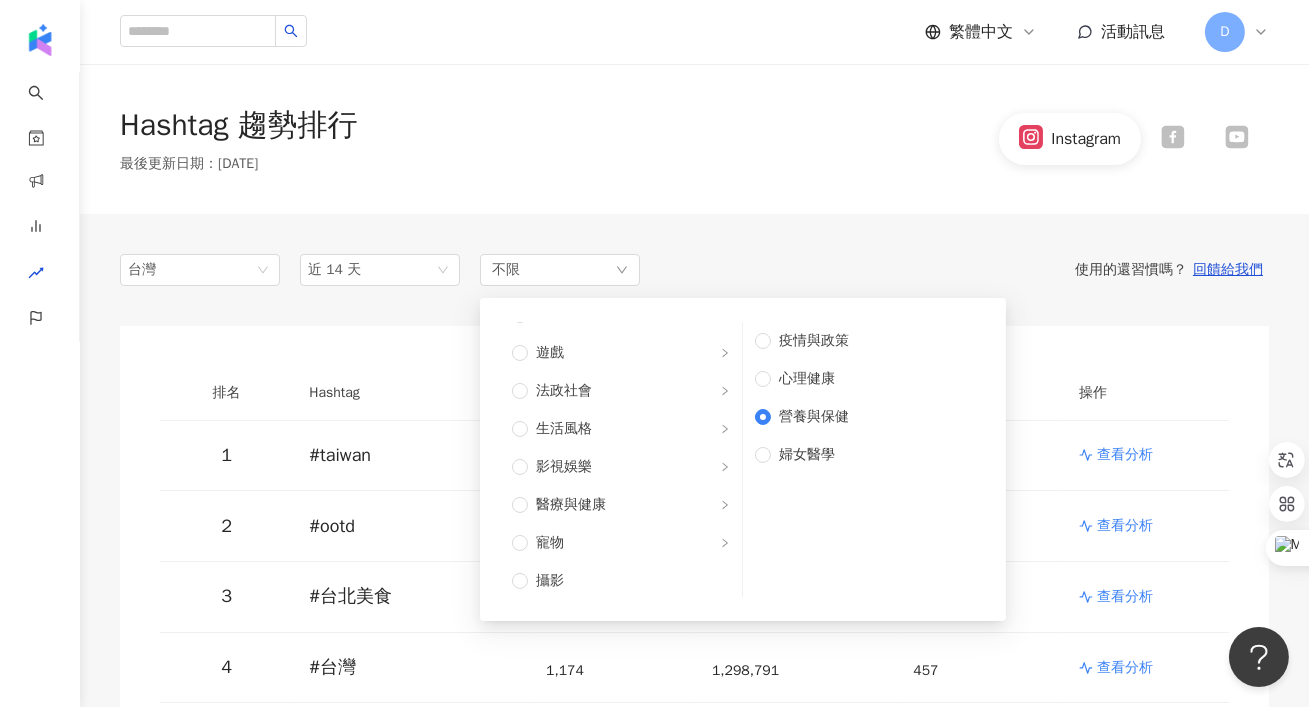 click on "使用的還習慣嗎？ 回饋給我們" at bounding box center (954, 270) 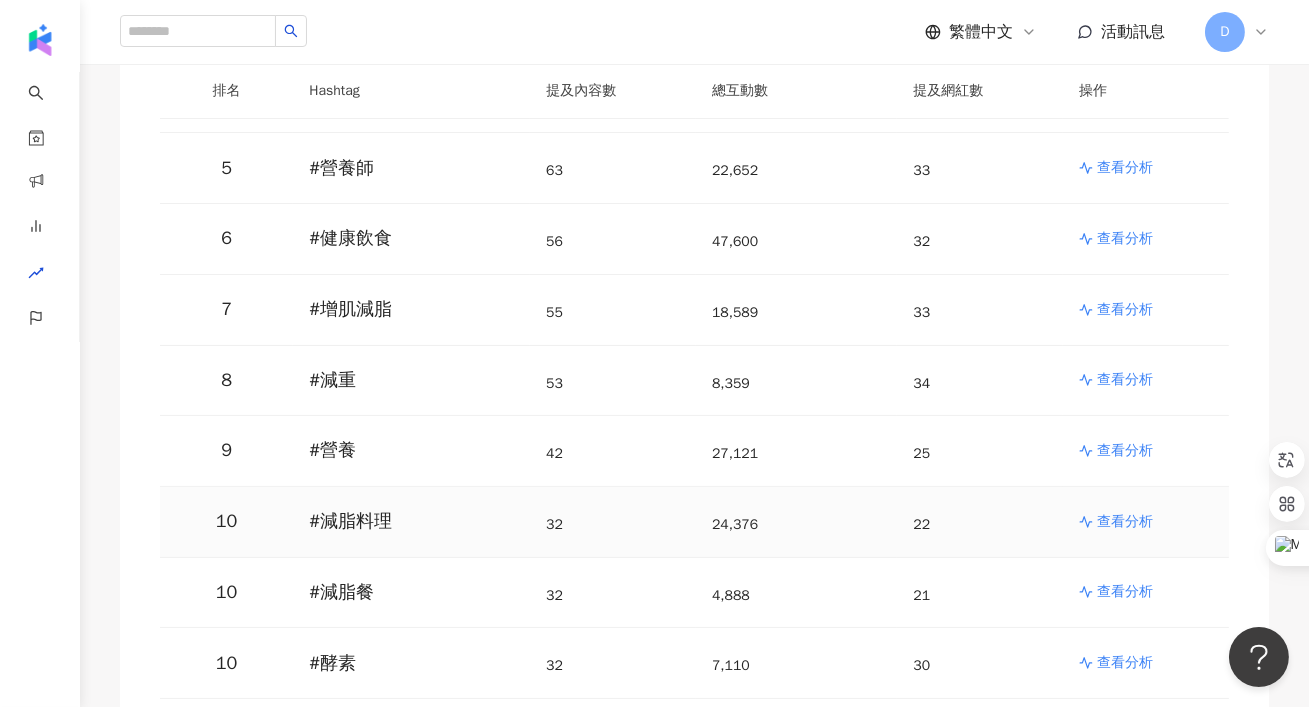 scroll, scrollTop: 563, scrollLeft: 0, axis: vertical 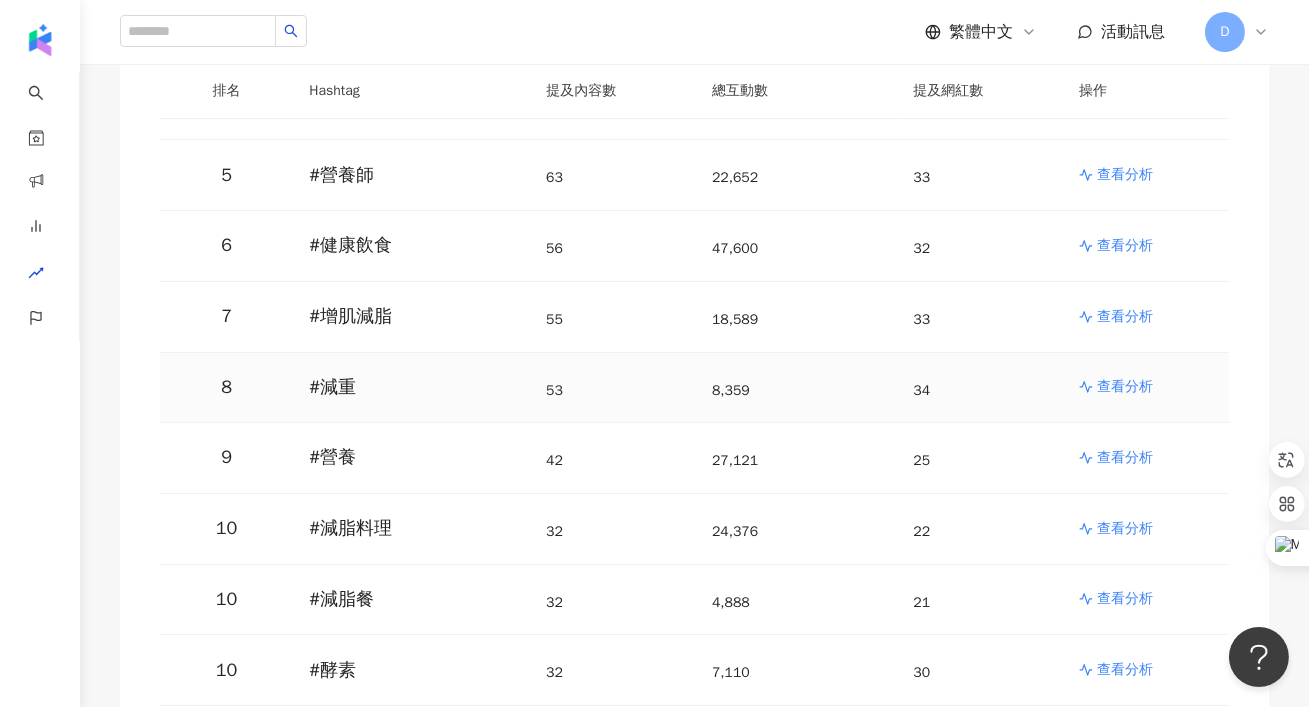 click 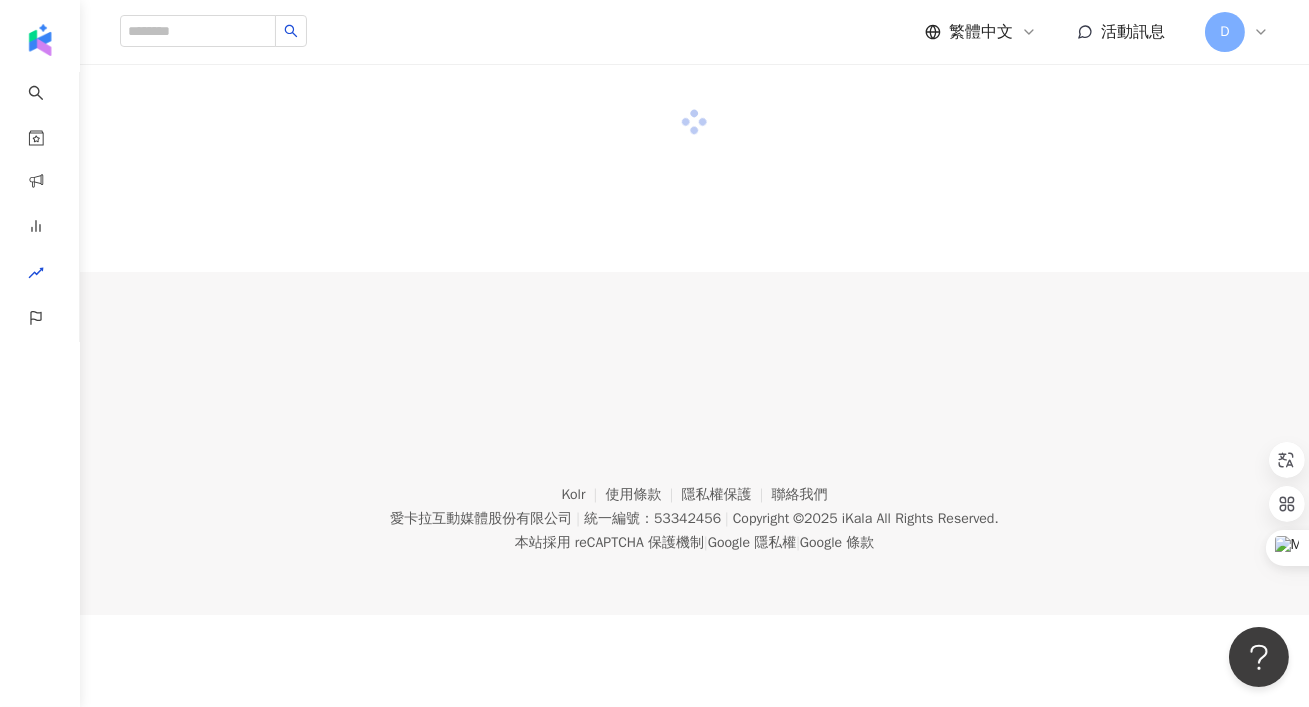 scroll, scrollTop: 0, scrollLeft: 0, axis: both 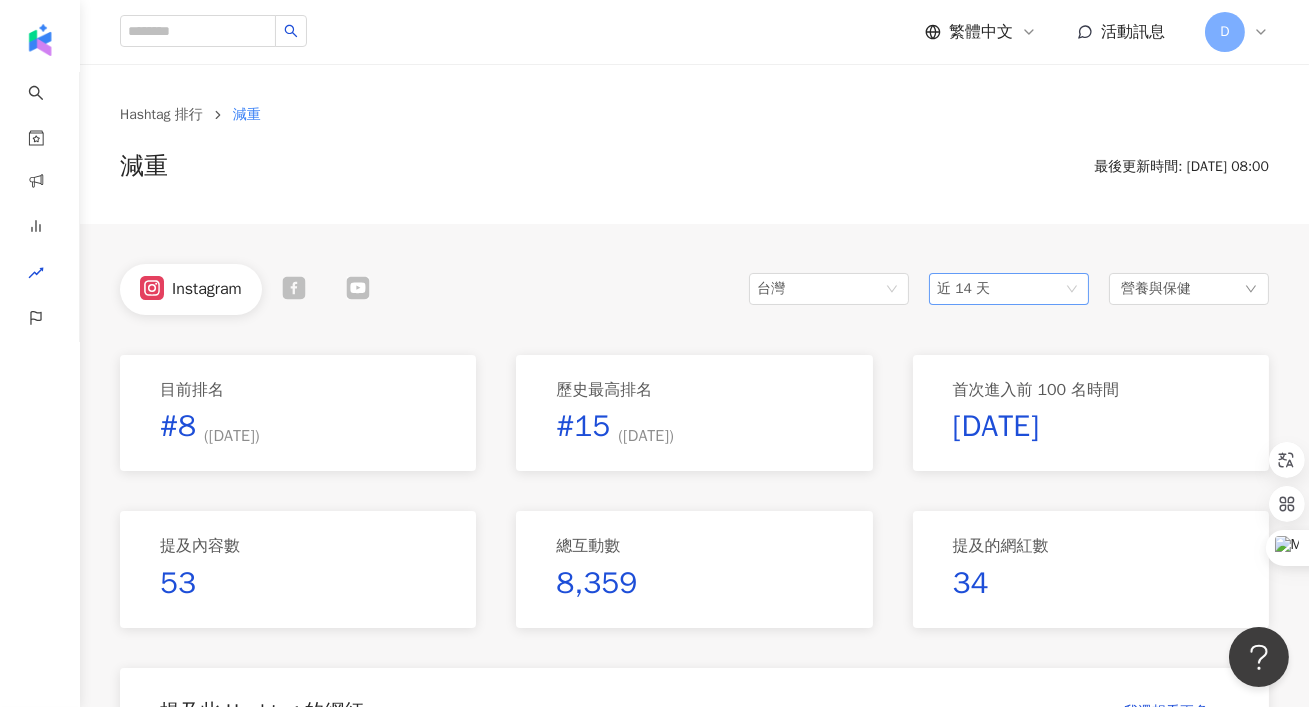 click on "近 14 天" at bounding box center (1009, 289) 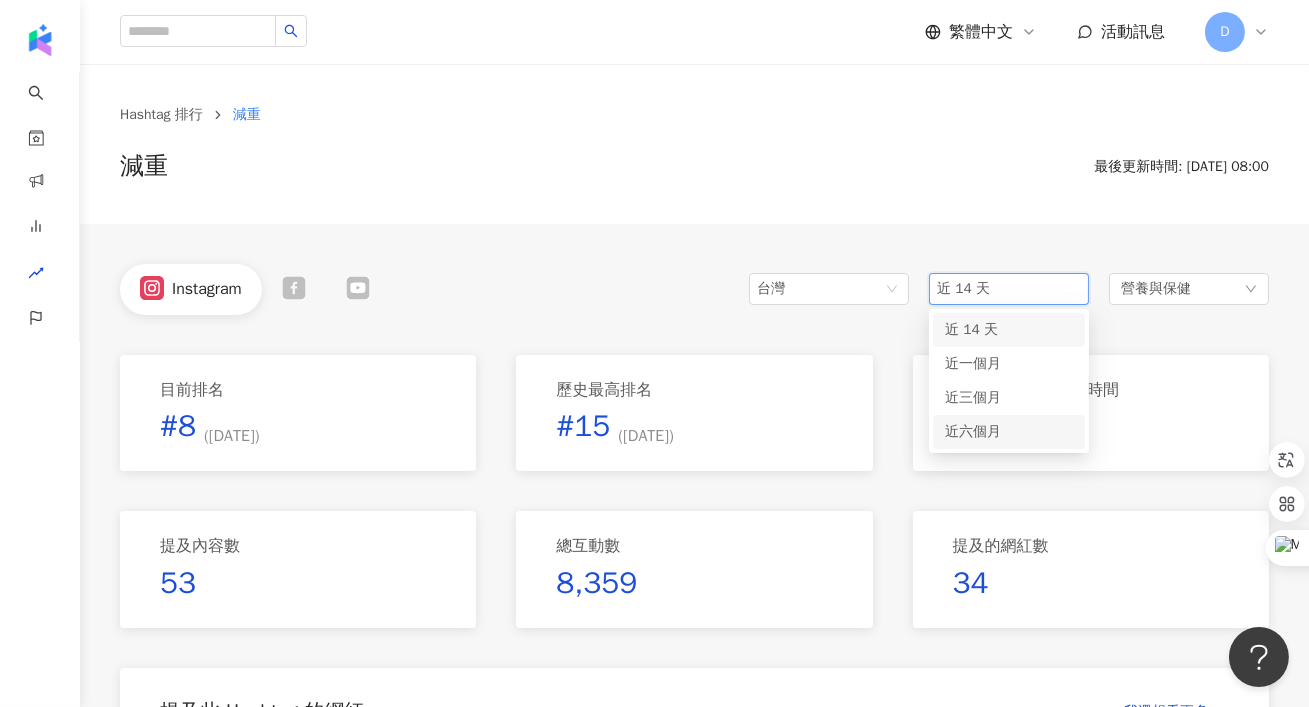 click on "近六個月" at bounding box center (1009, 432) 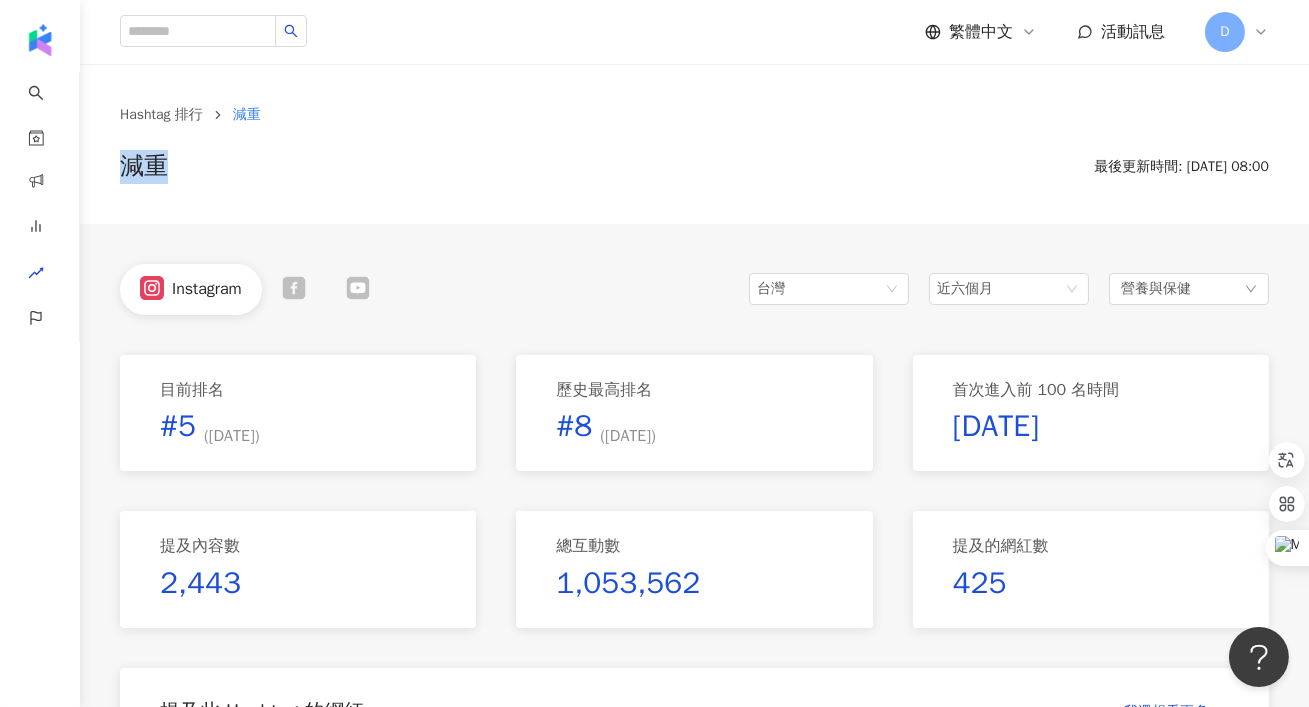 drag, startPoint x: 187, startPoint y: 164, endPoint x: 112, endPoint y: 164, distance: 75 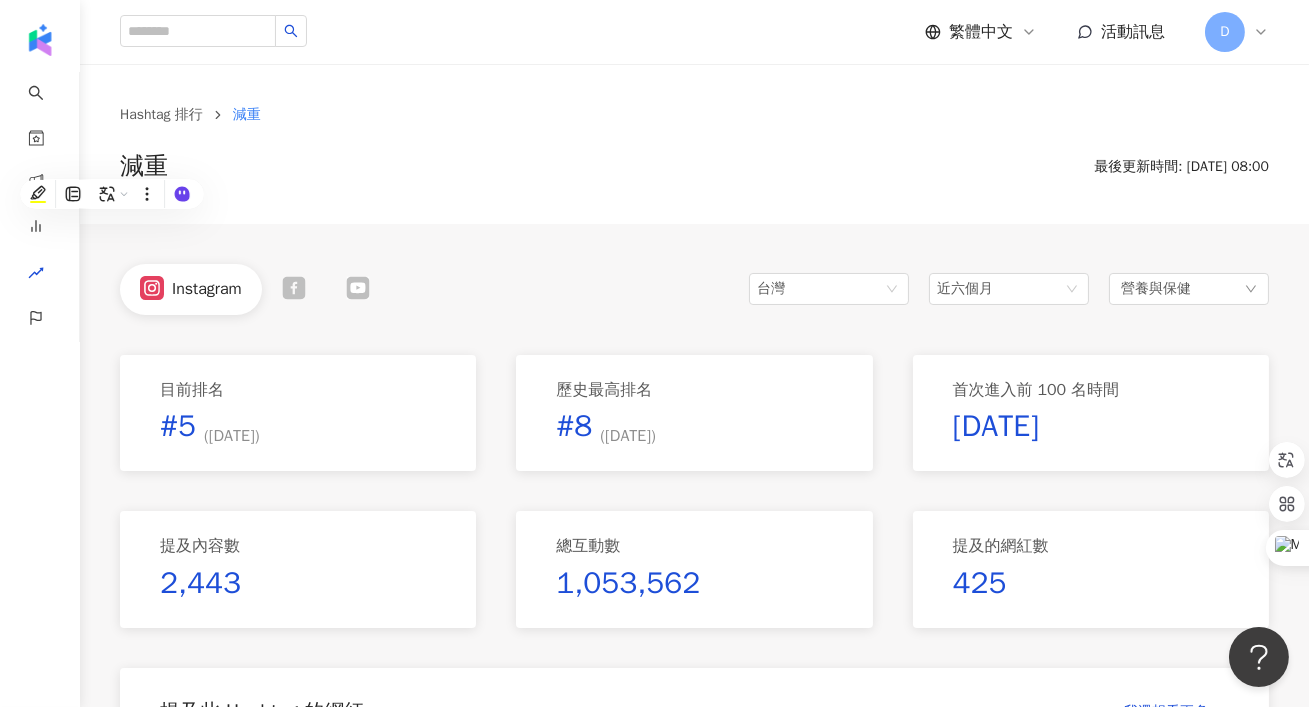 click on "Hashtag 排行 減重 減重 最後更新時間: 2025/7/4 08:00" at bounding box center (694, 144) 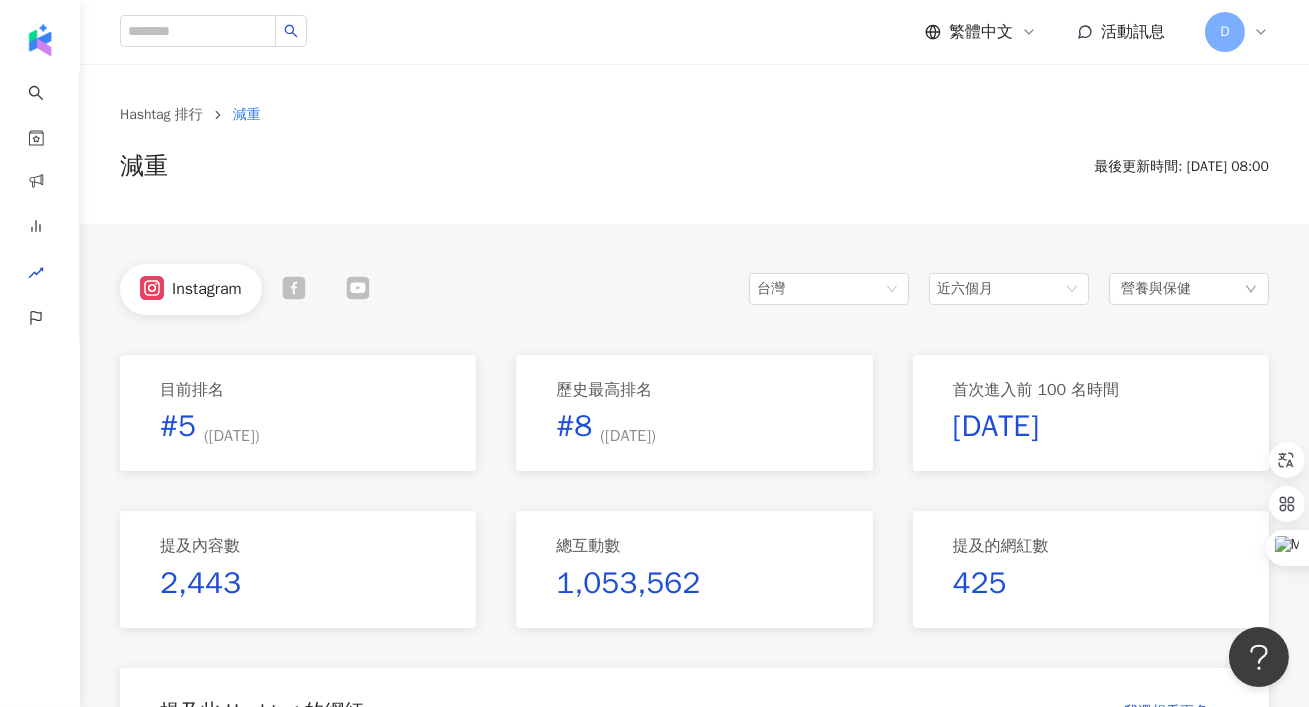 click on "台灣 近六個月 營養與保健" at bounding box center [1009, 289] 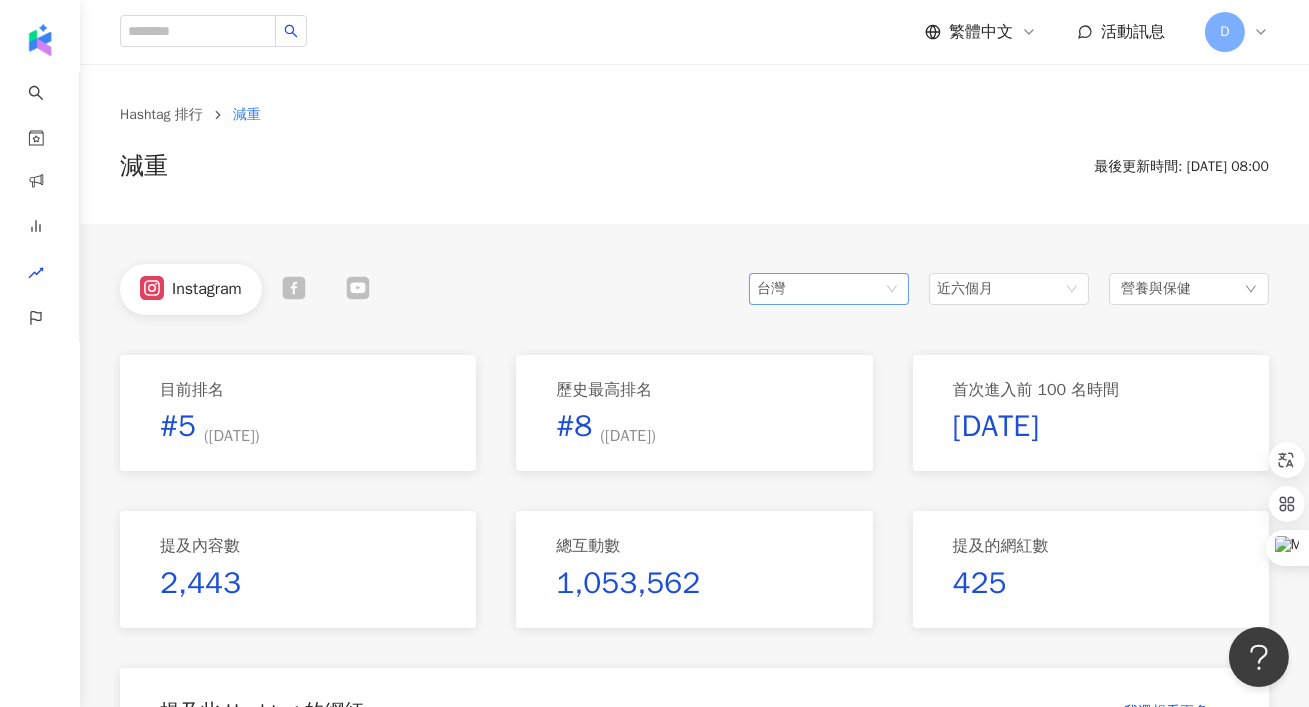 click on "台灣" at bounding box center (829, 289) 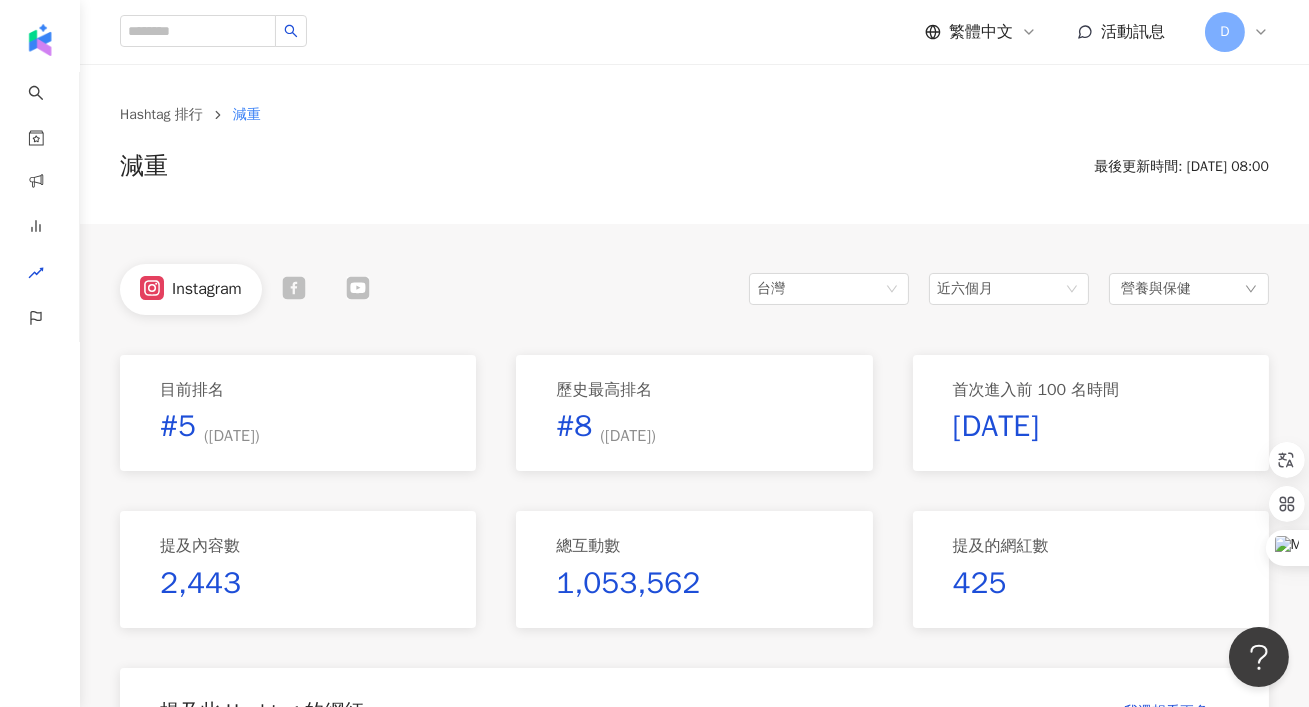 click on "Instagram 台灣 jp hk my 台灣 日本 香港 馬來西亞 近六個月 營養與保健" at bounding box center (694, 289) 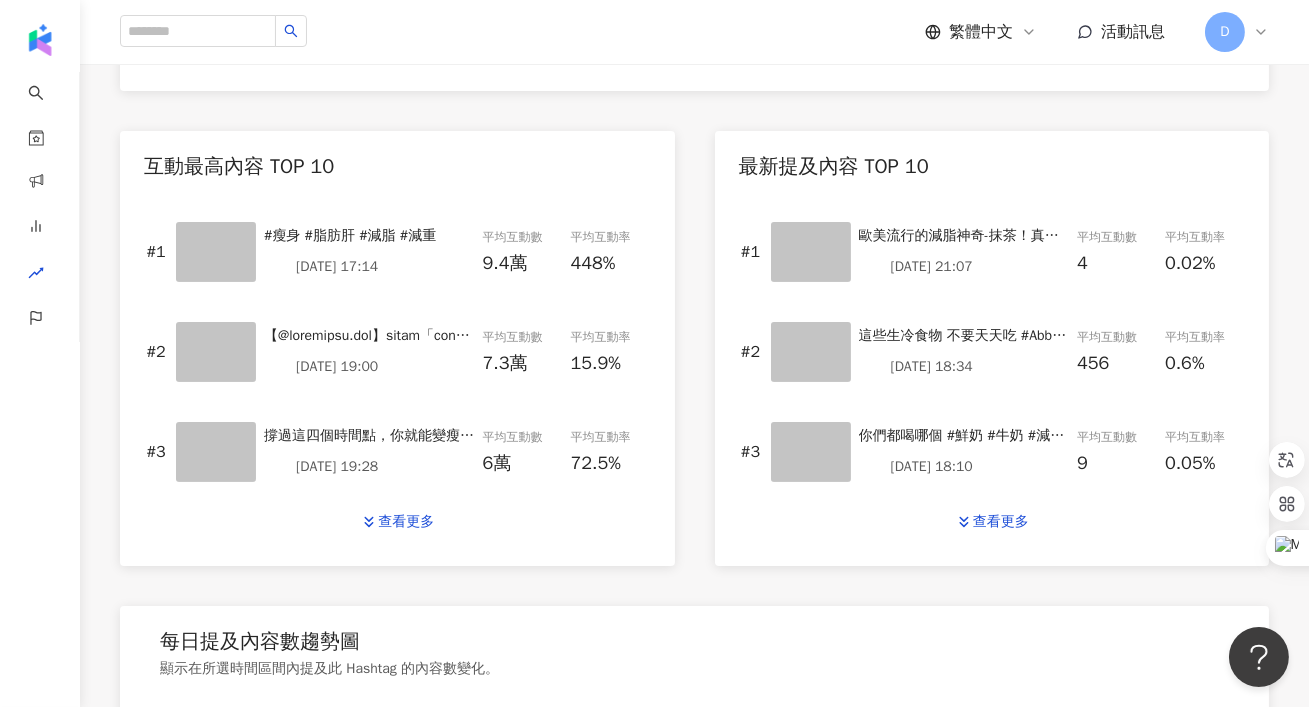 scroll, scrollTop: 842, scrollLeft: 0, axis: vertical 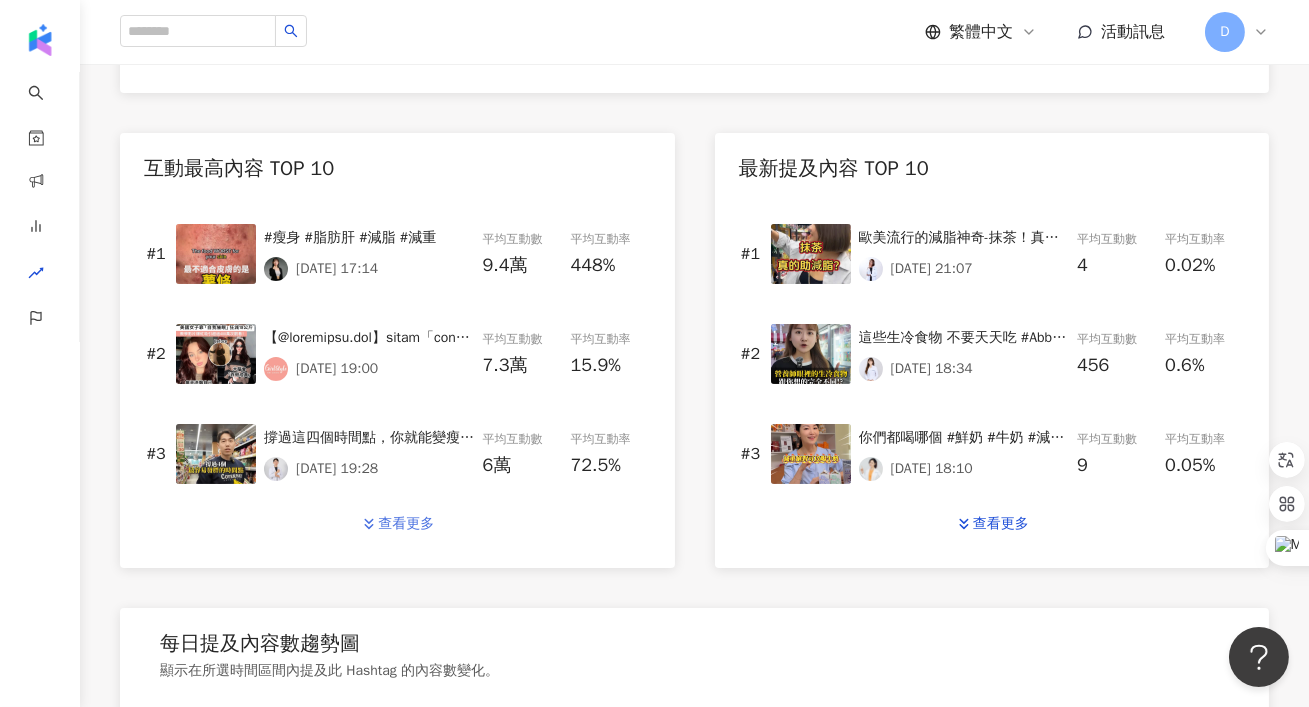 click on "查看更多" at bounding box center (406, 524) 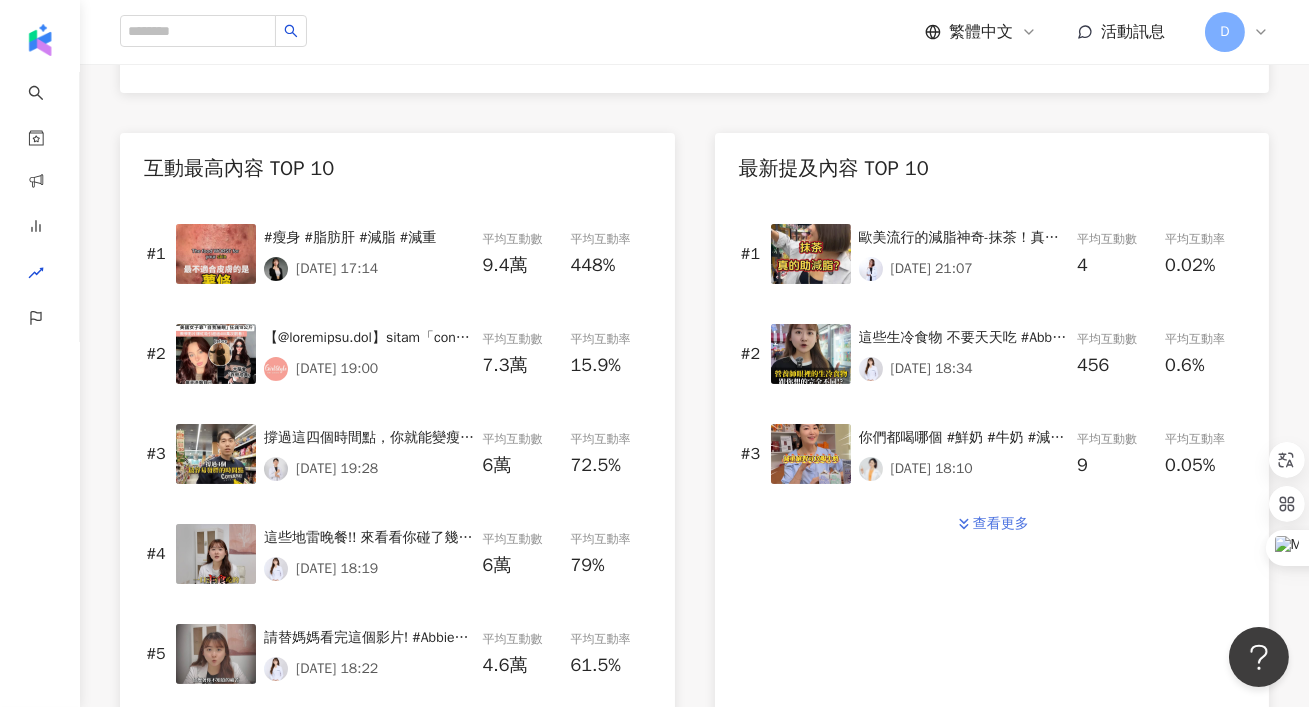 click on "查看更多" at bounding box center [1001, 524] 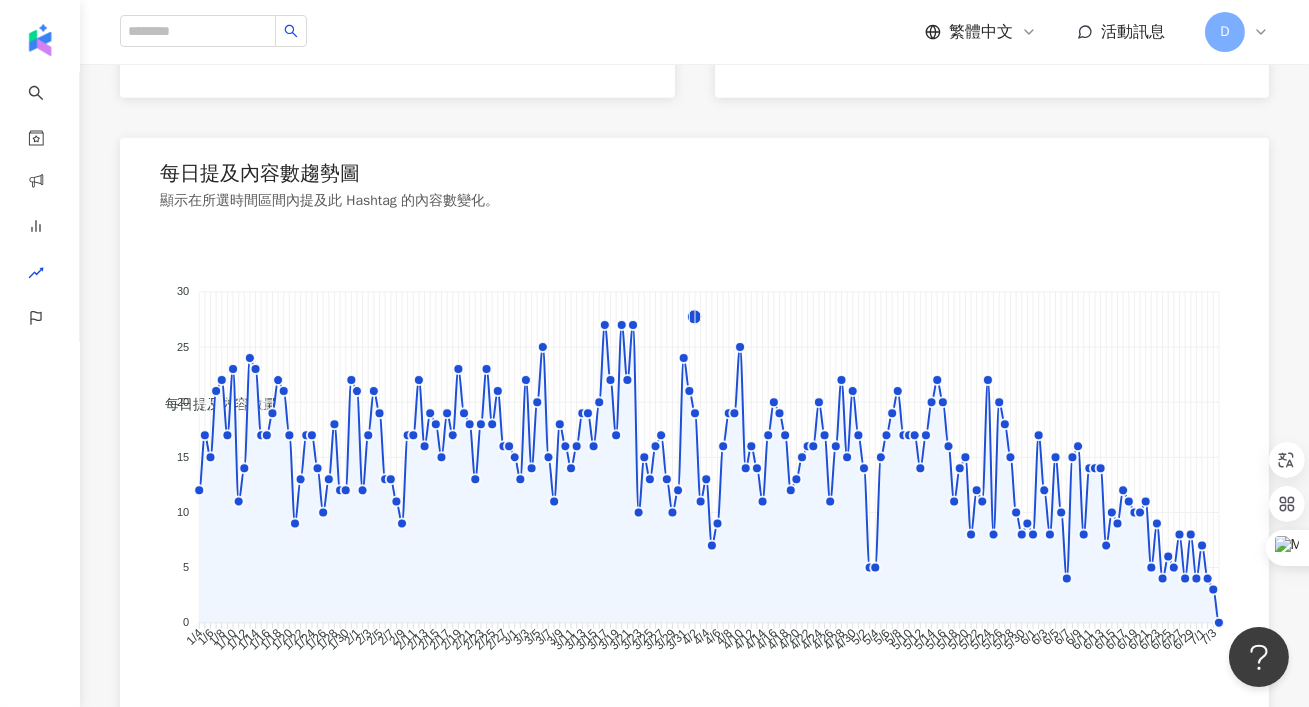 scroll, scrollTop: 1990, scrollLeft: 0, axis: vertical 